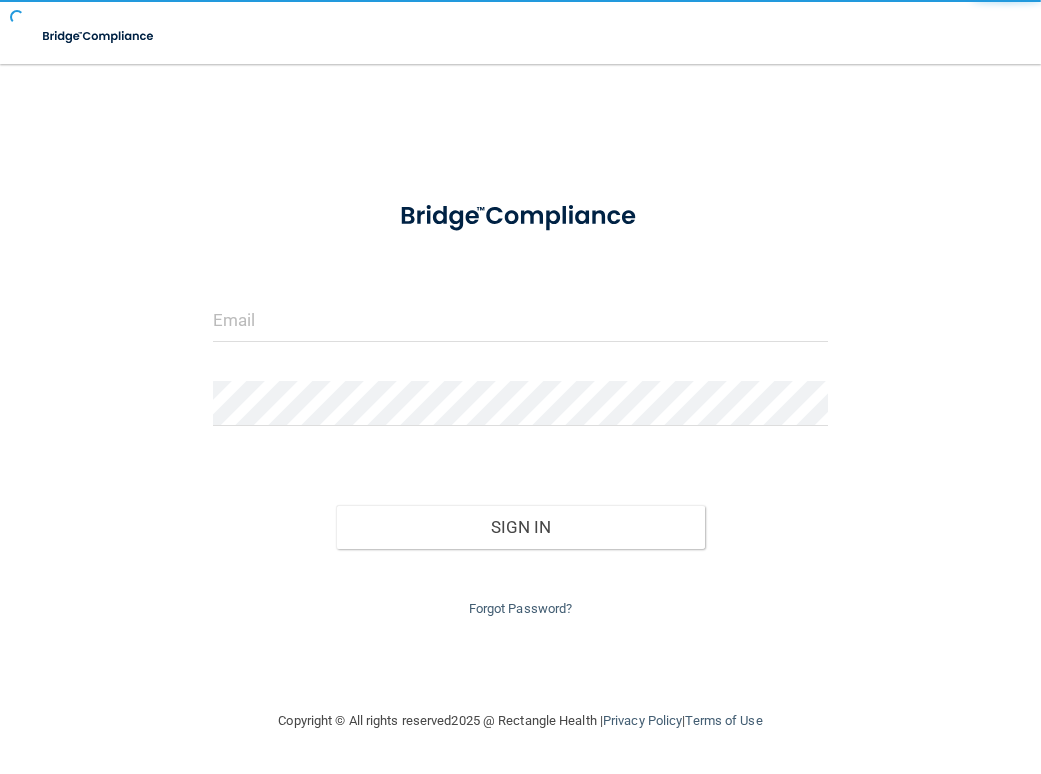scroll, scrollTop: 0, scrollLeft: 0, axis: both 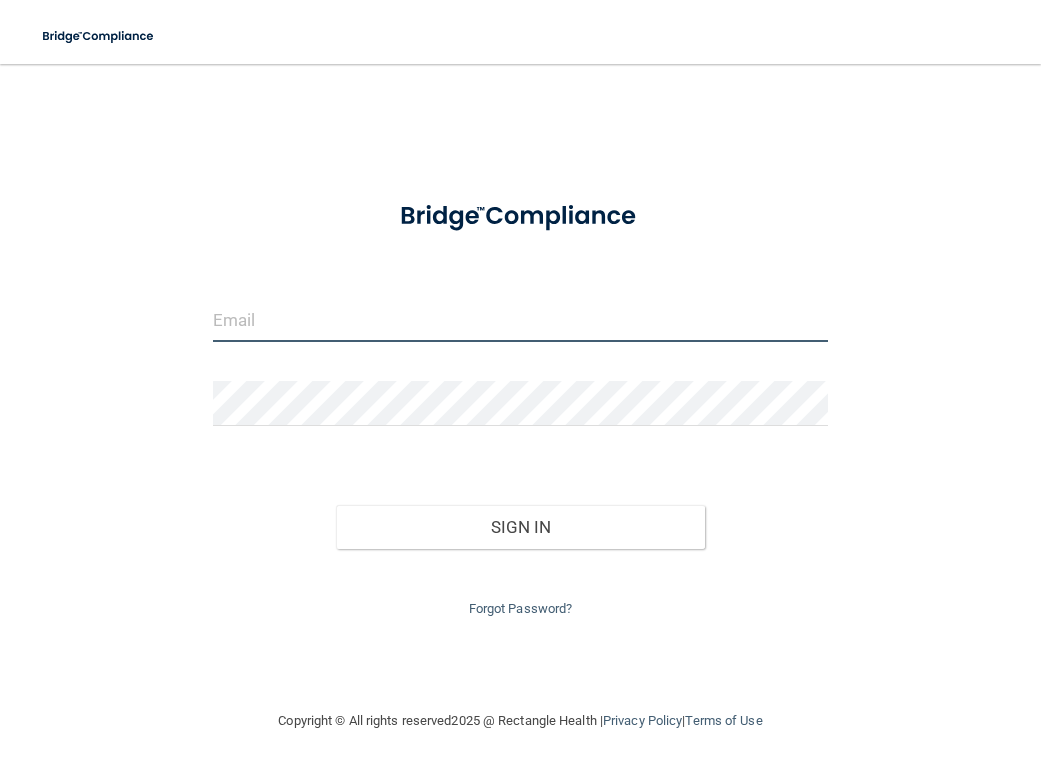 click at bounding box center (520, 319) 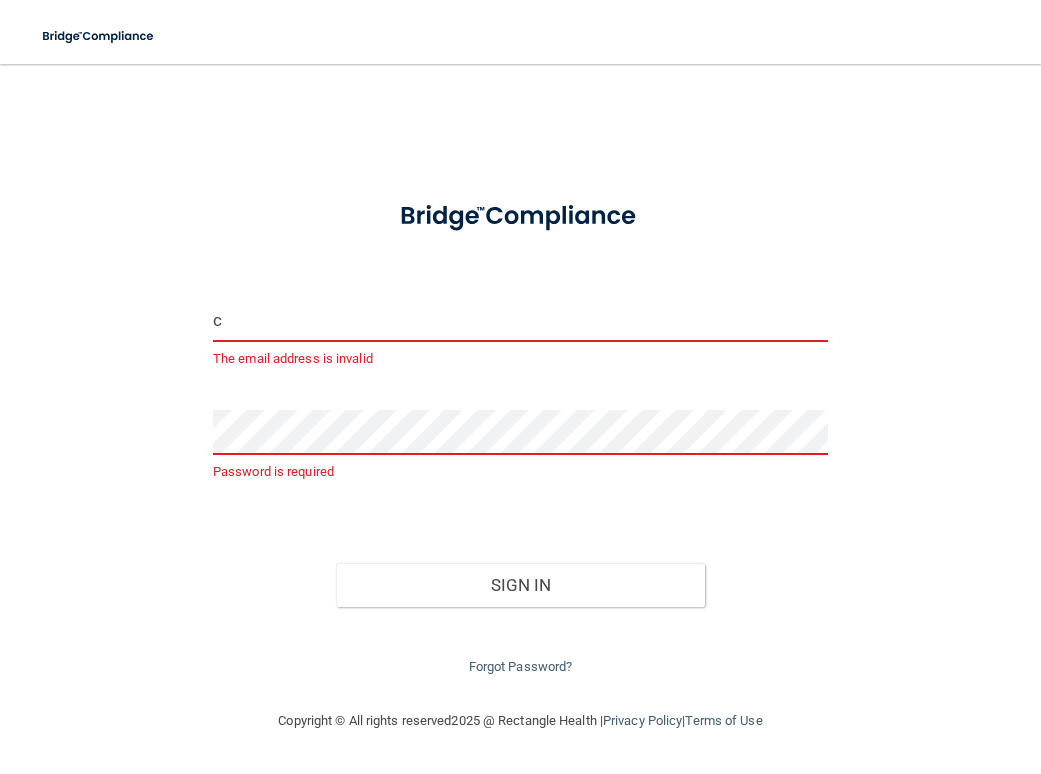 type on "[EMAIL]" 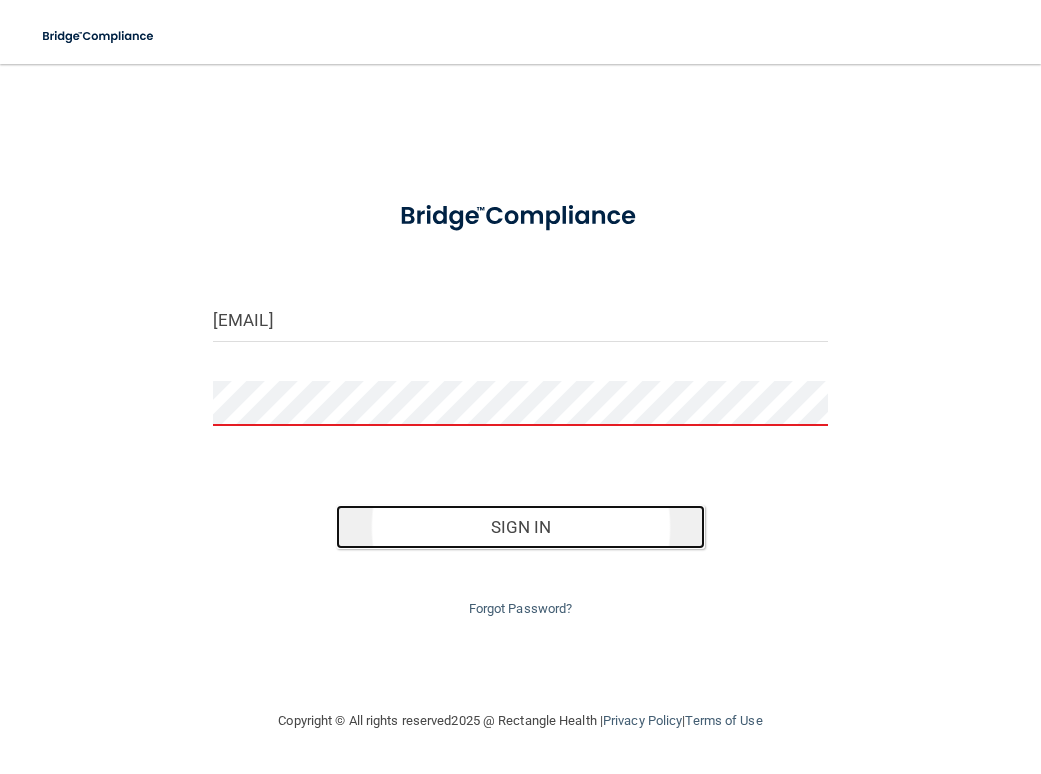 click on "Sign In" at bounding box center (520, 527) 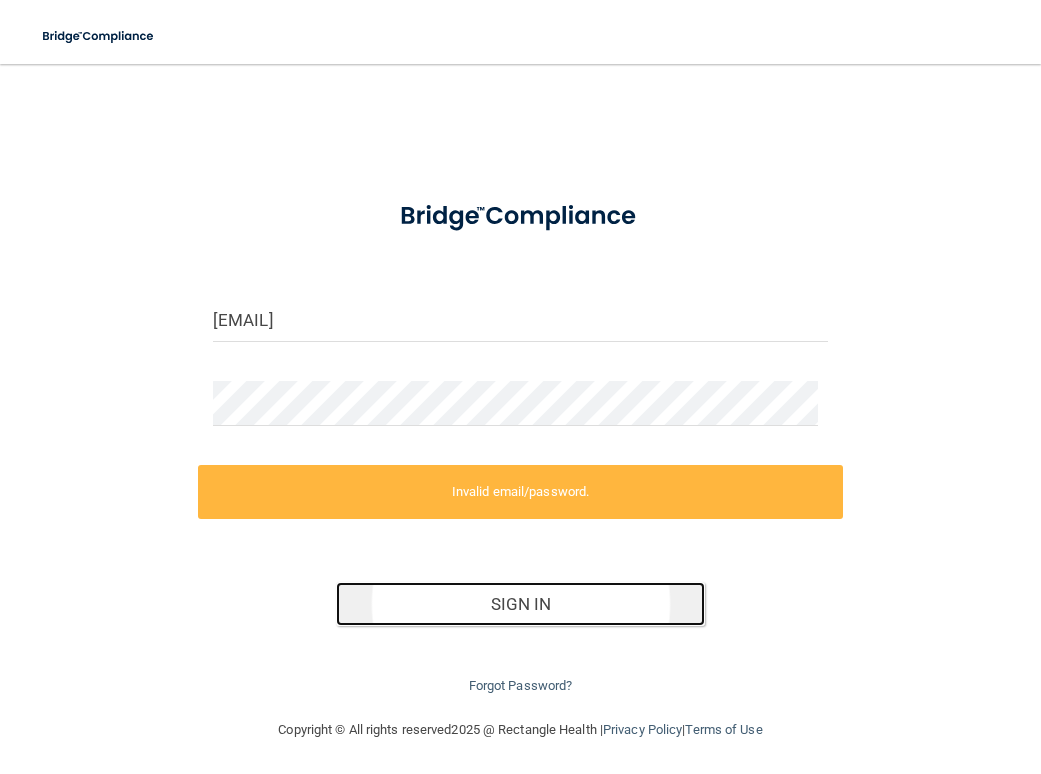 click on "Sign In" at bounding box center [520, 604] 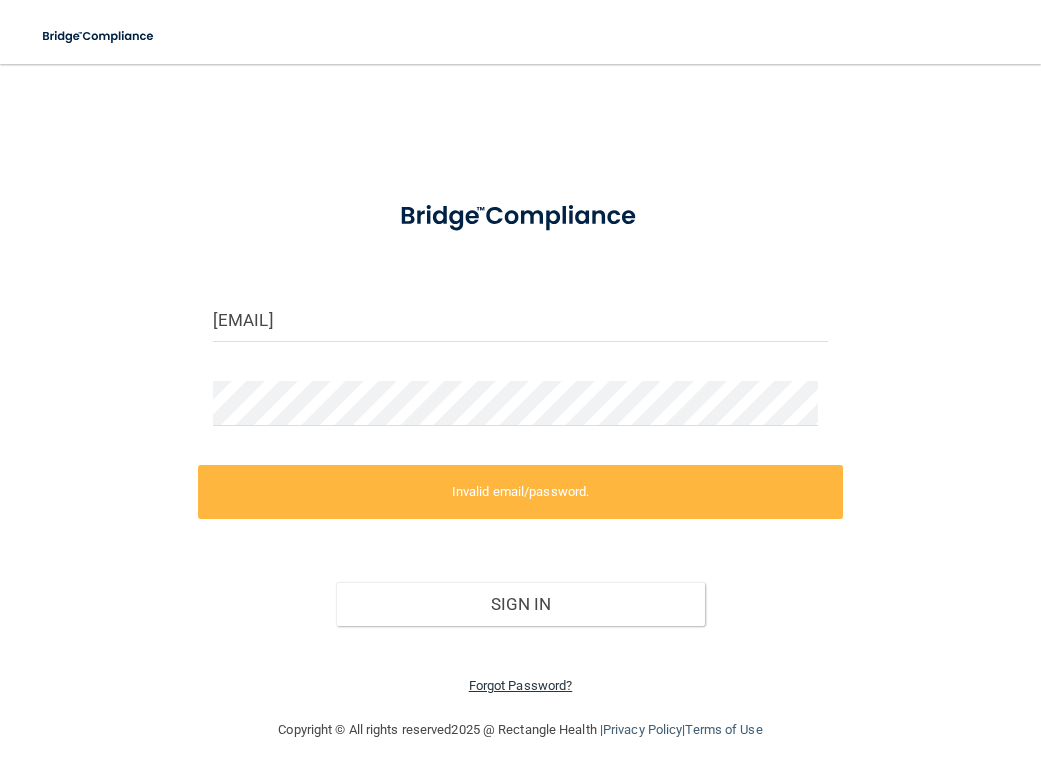 click on "Forgot Password?" at bounding box center (521, 685) 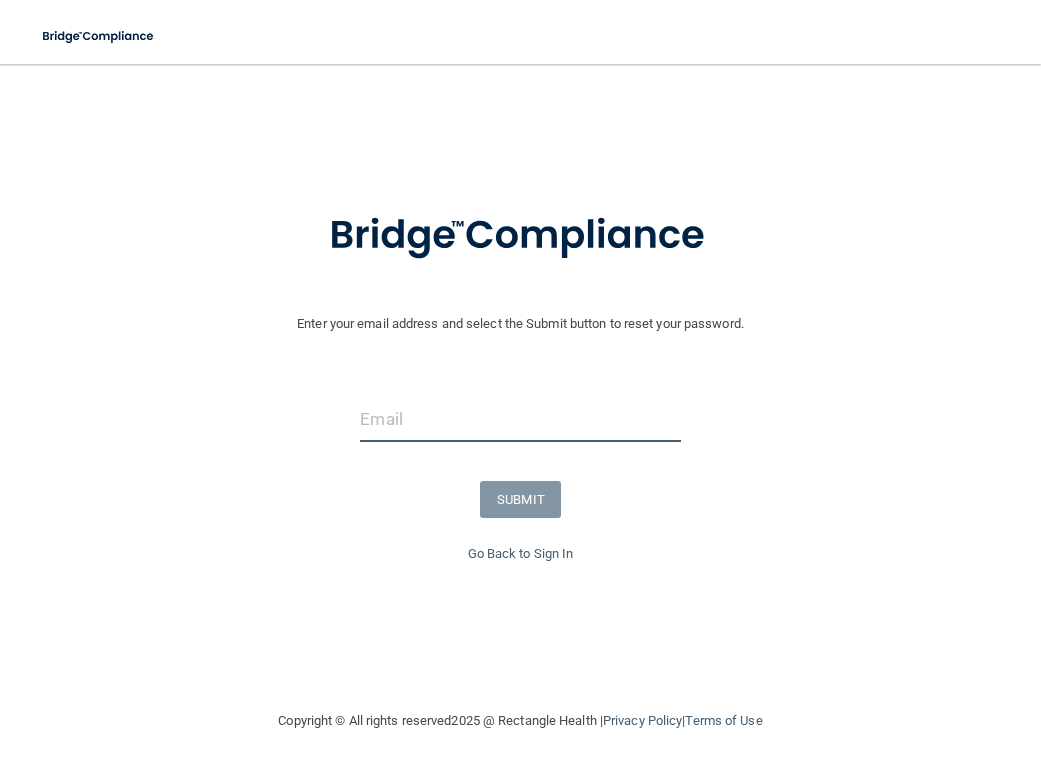 click at bounding box center [520, 419] 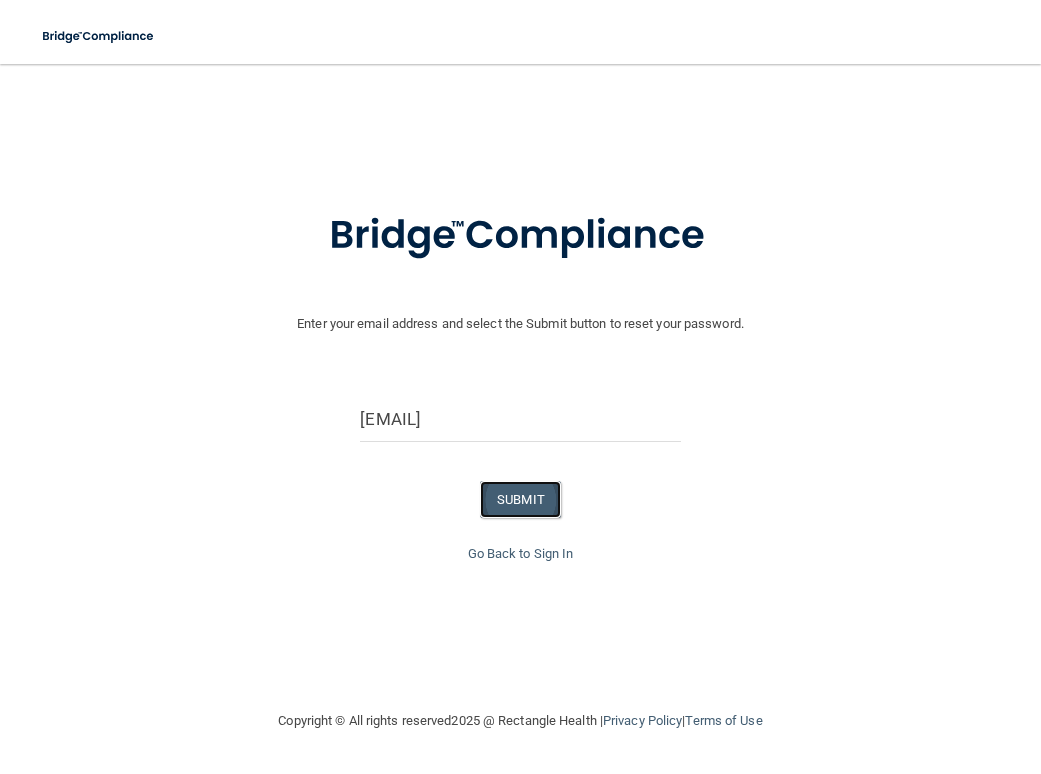 click on "SUBMIT" at bounding box center (520, 499) 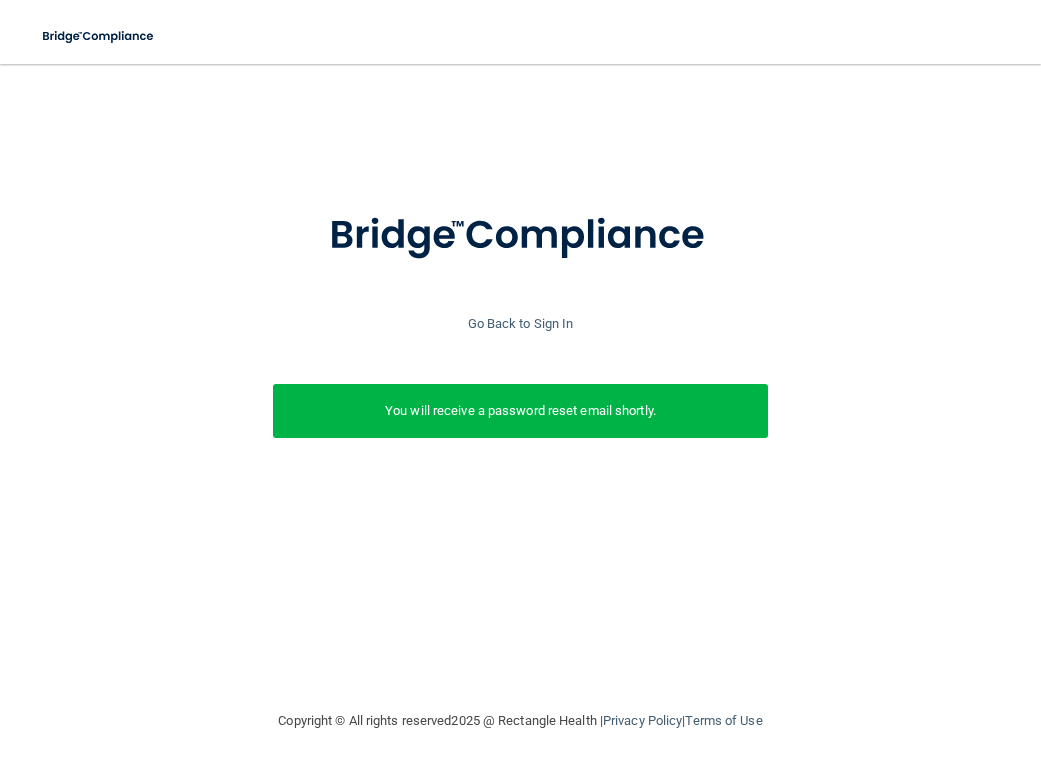 click on "You will receive a password reset email shortly." at bounding box center [521, 411] 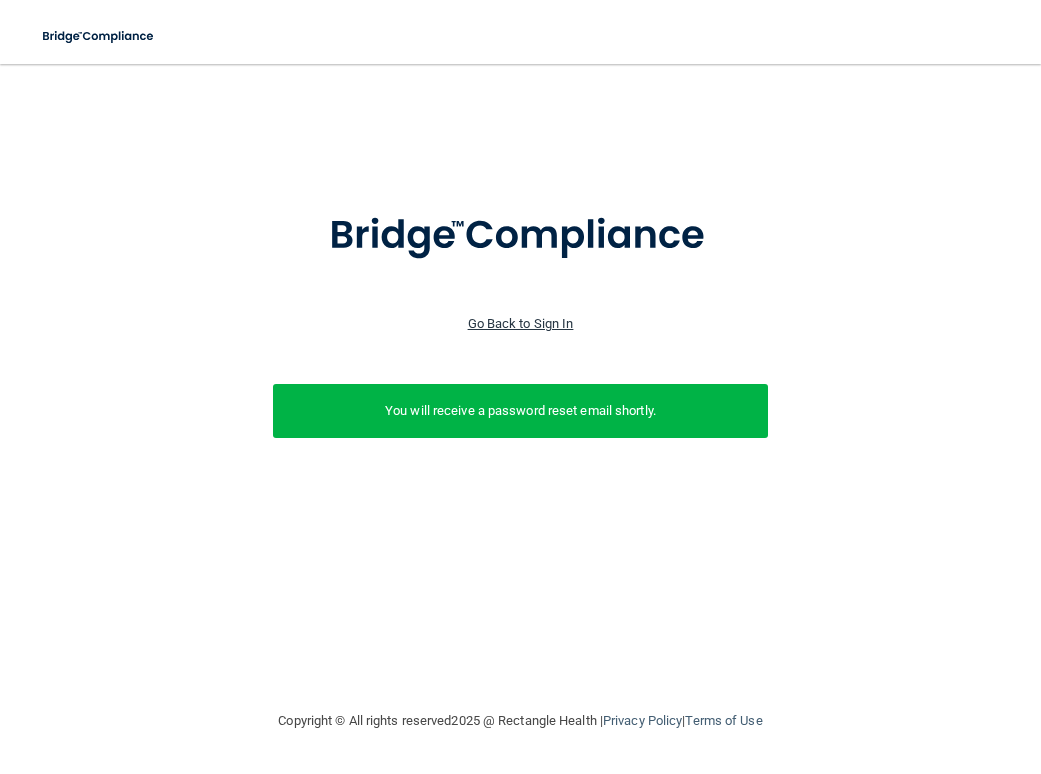 click on "Go Back to Sign In" at bounding box center [521, 323] 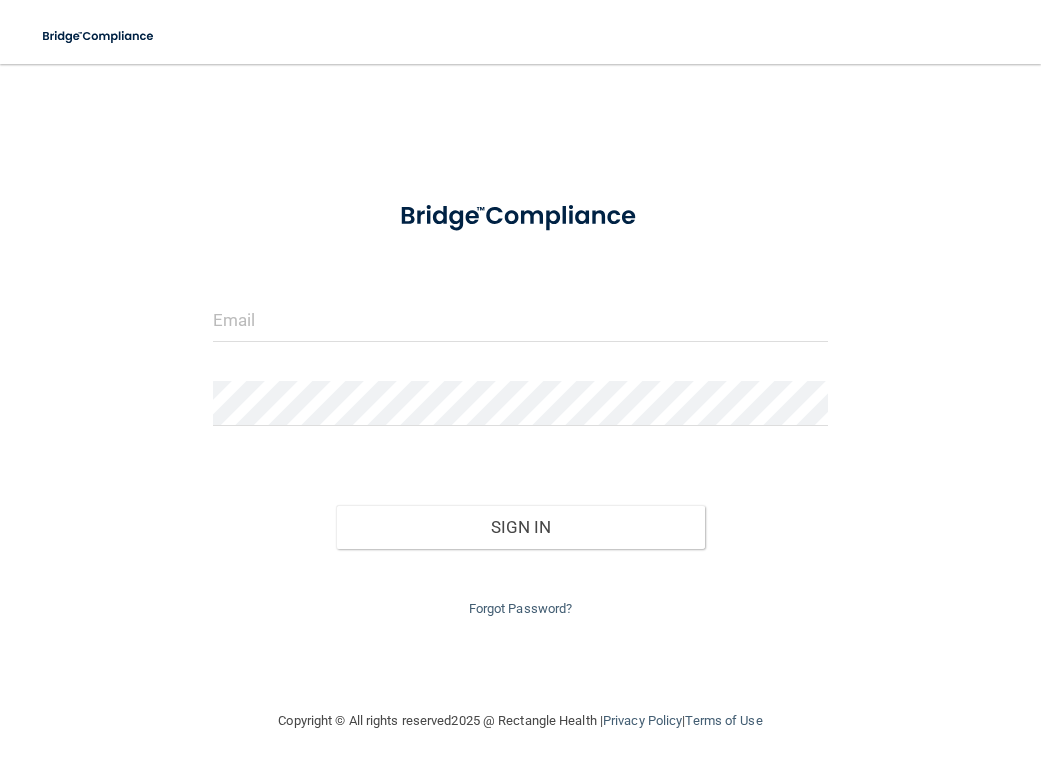 click on "Invalid email/password.     You don't have permission to access that page.       Sign In            Forgot Password?" at bounding box center [520, 402] 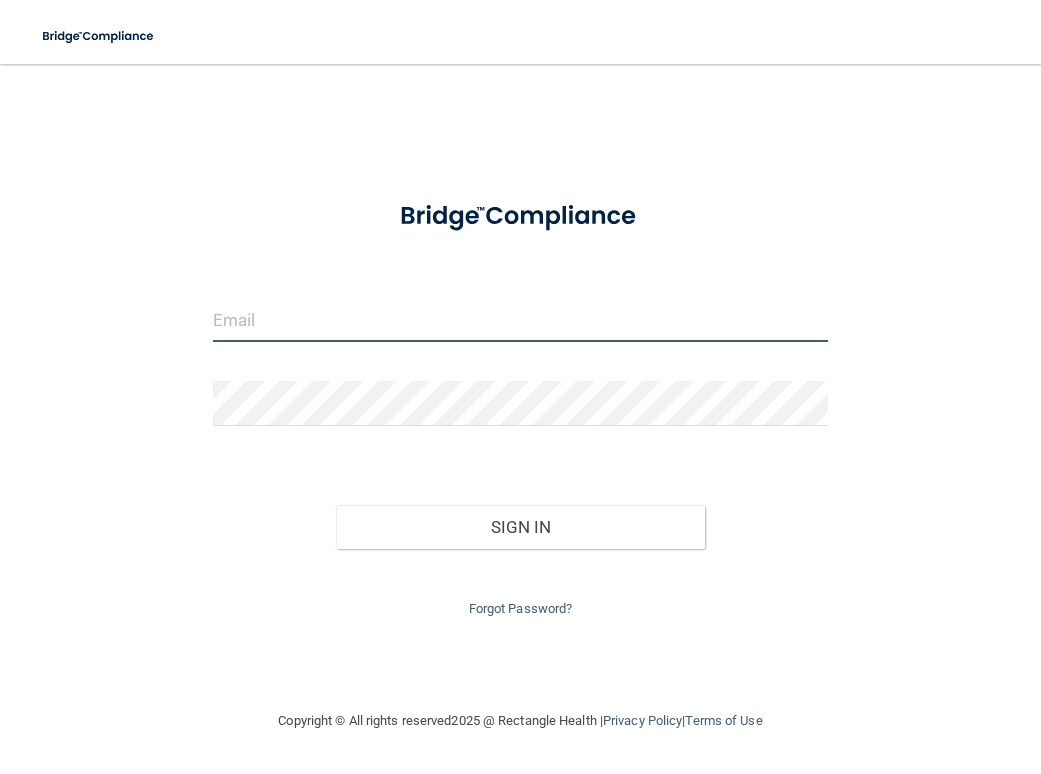 click at bounding box center (520, 319) 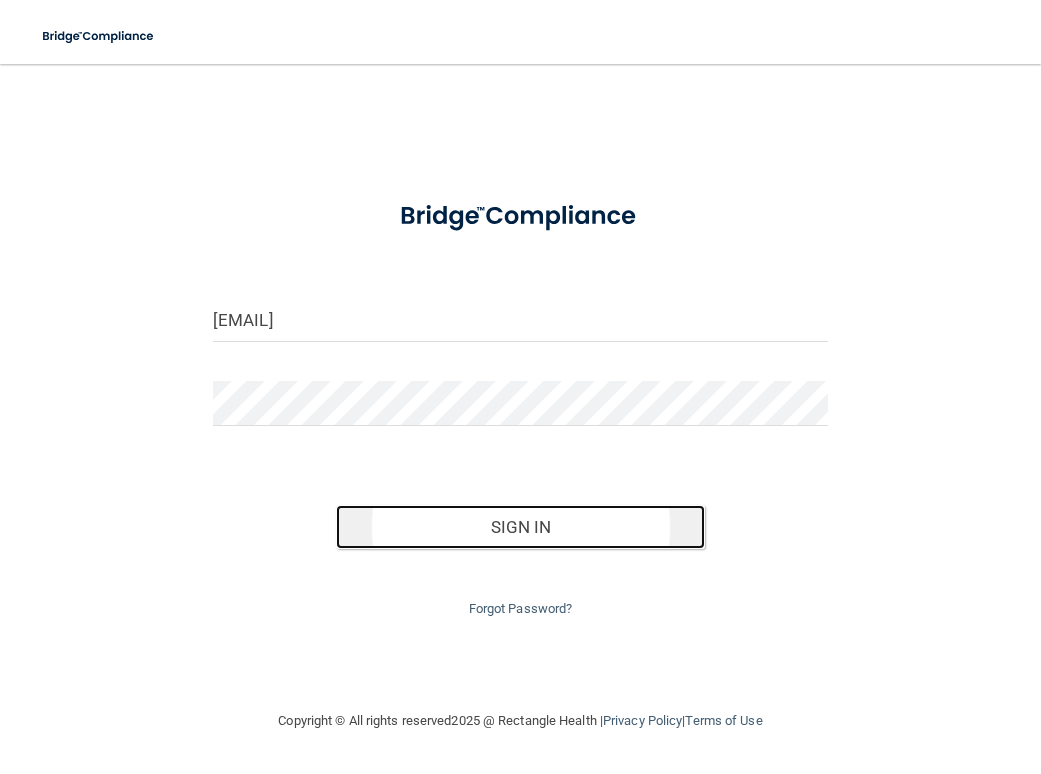 click on "Sign In" at bounding box center [520, 527] 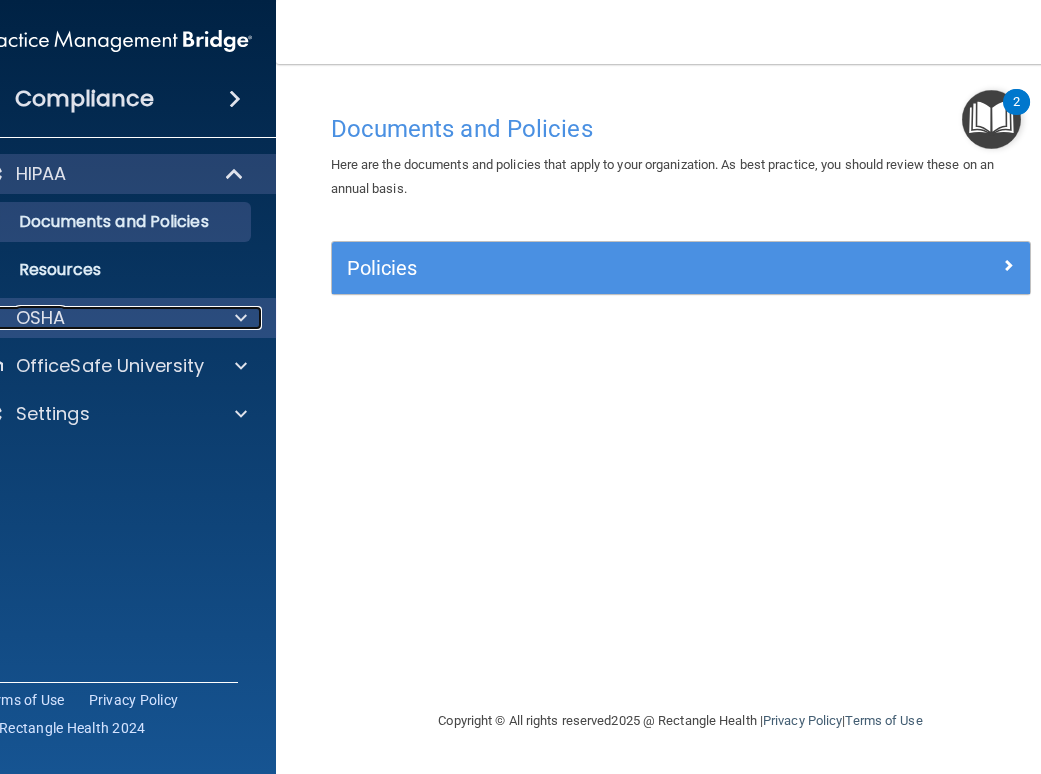 click at bounding box center (241, 318) 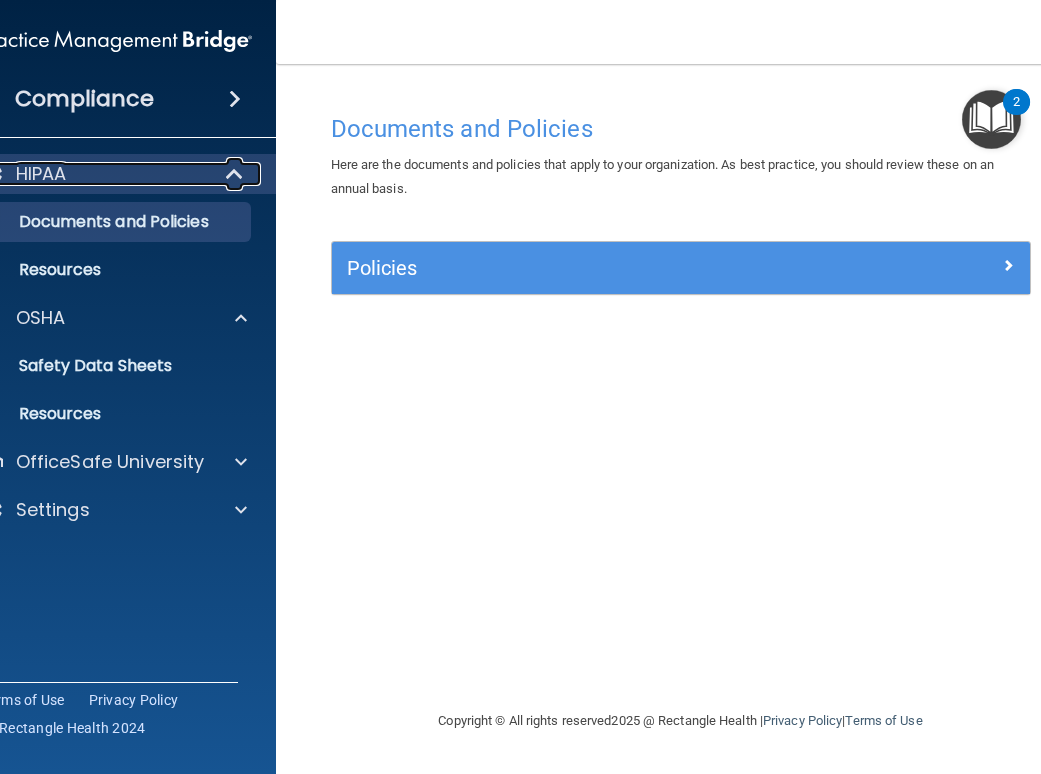click at bounding box center [235, 174] 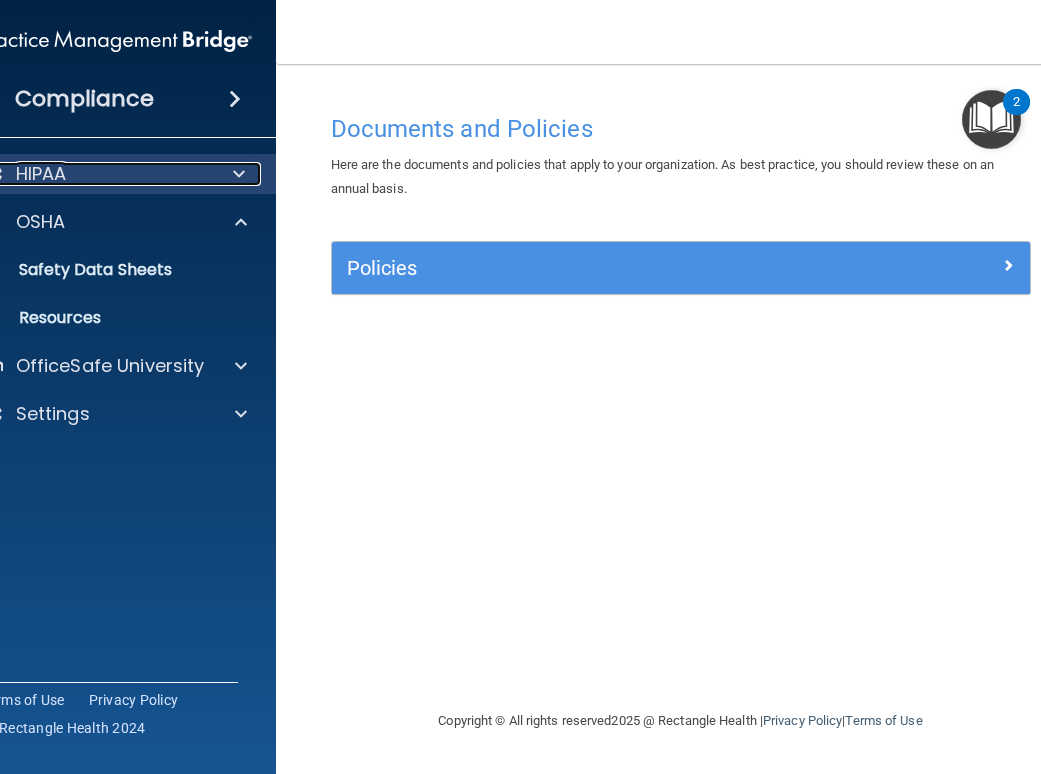 click at bounding box center [235, 174] 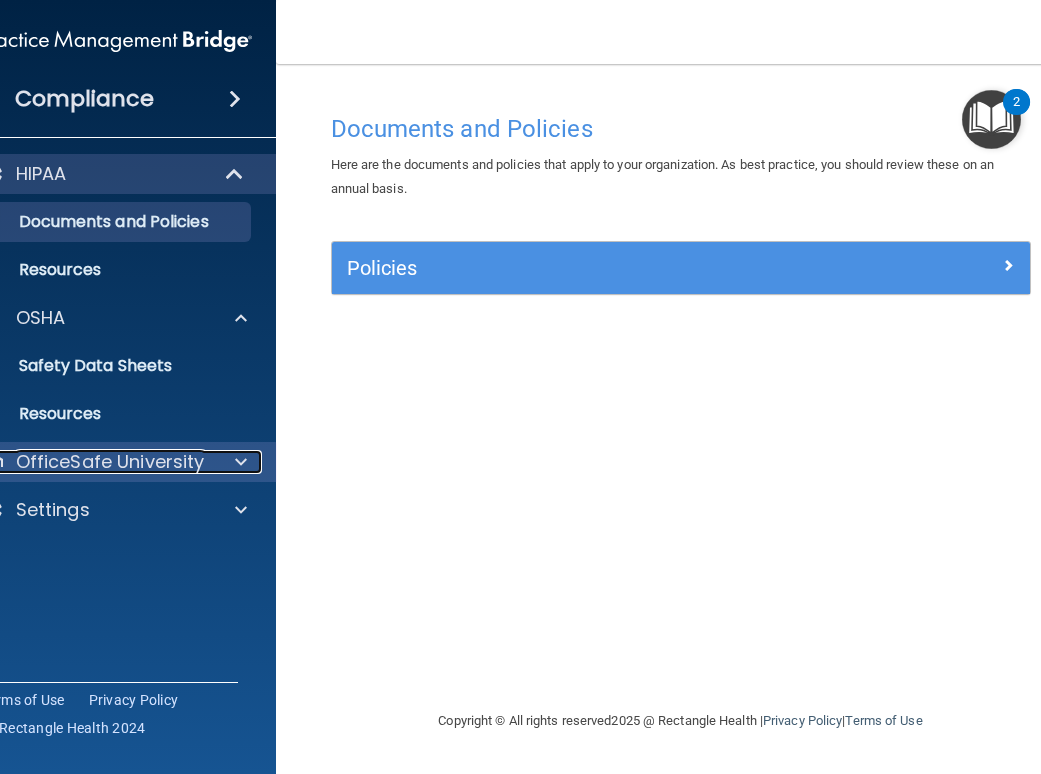 click at bounding box center (237, 462) 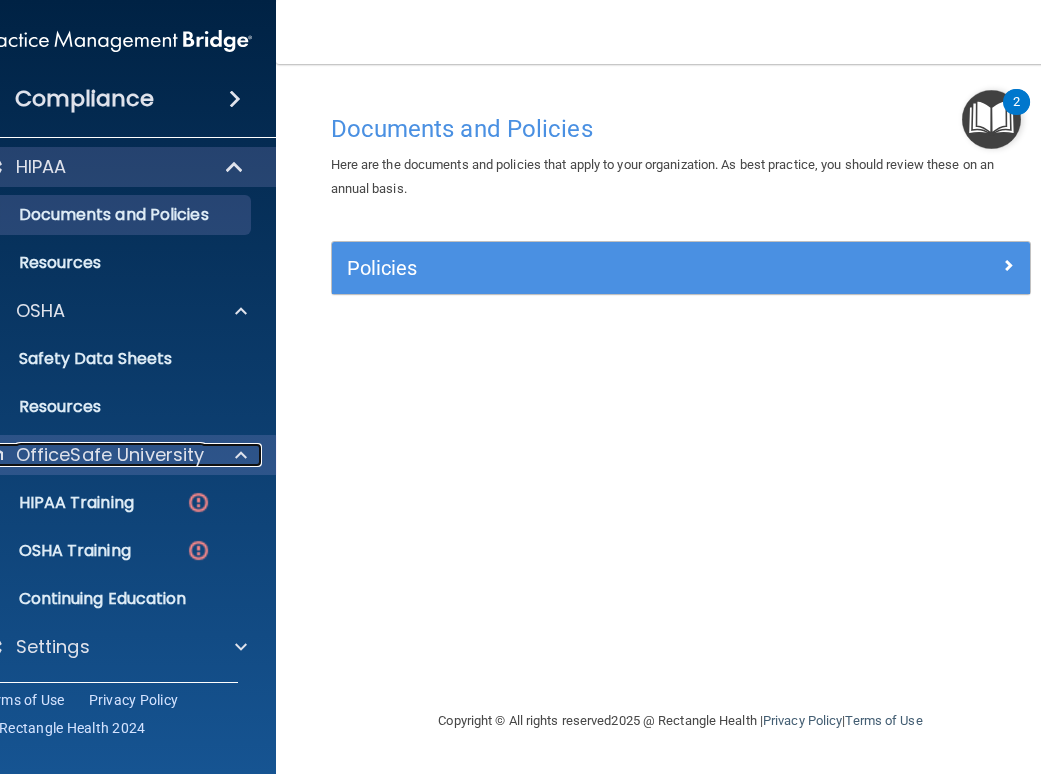 scroll, scrollTop: 8, scrollLeft: 0, axis: vertical 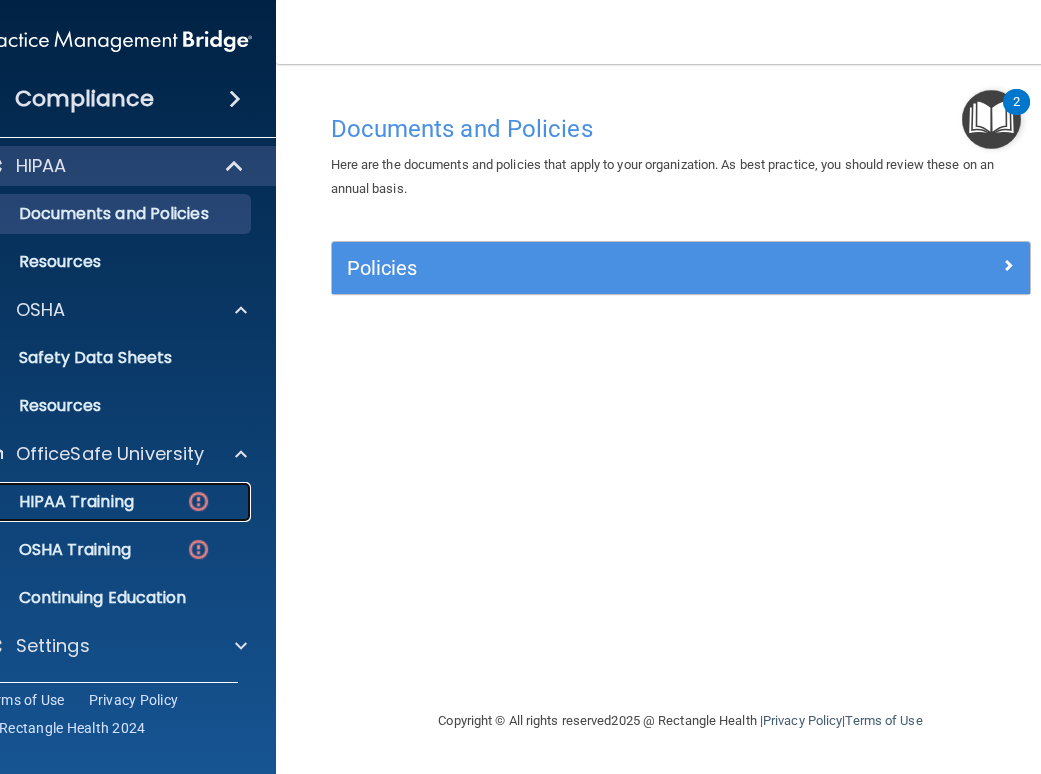click on "HIPAA Training" at bounding box center [51, 502] 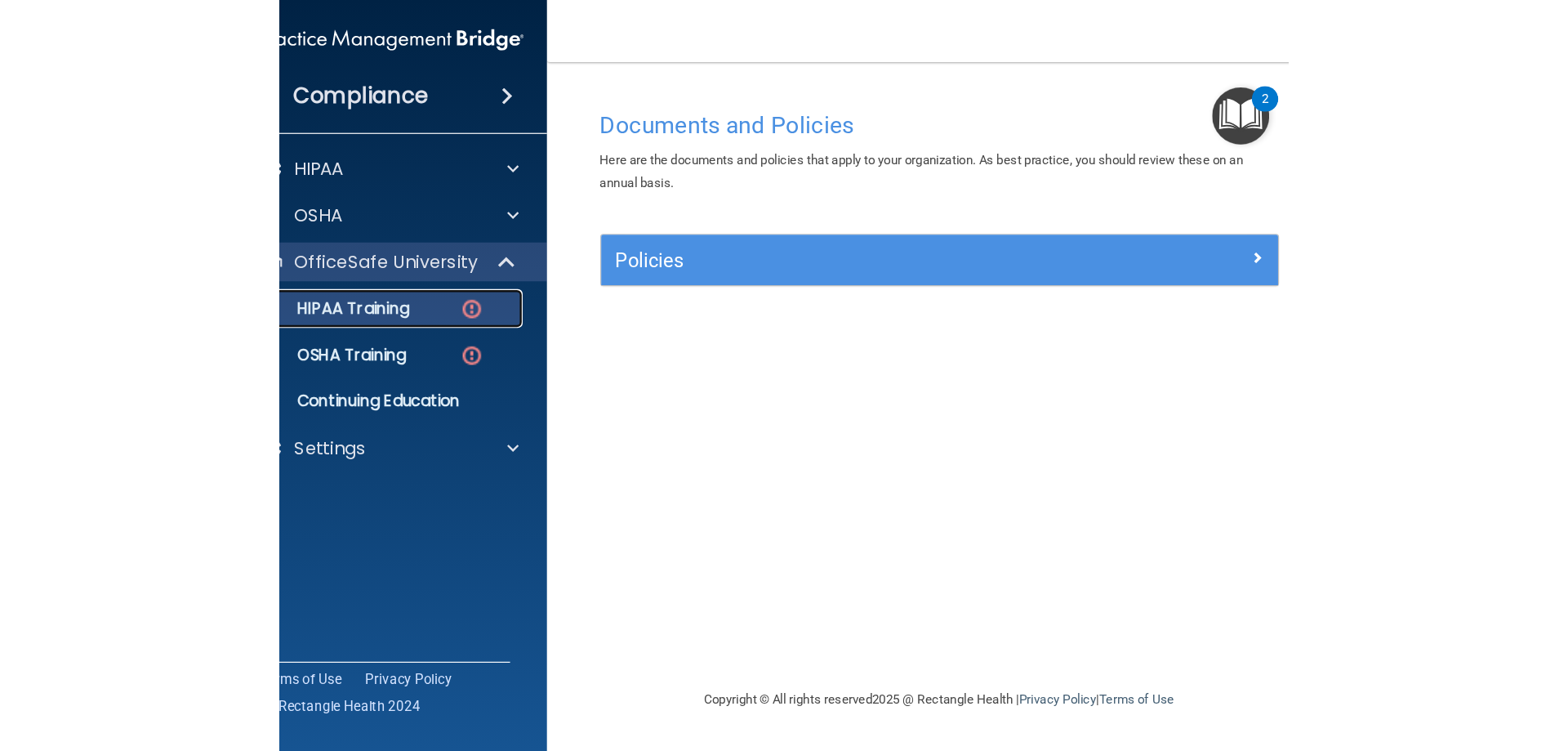 scroll, scrollTop: 0, scrollLeft: 0, axis: both 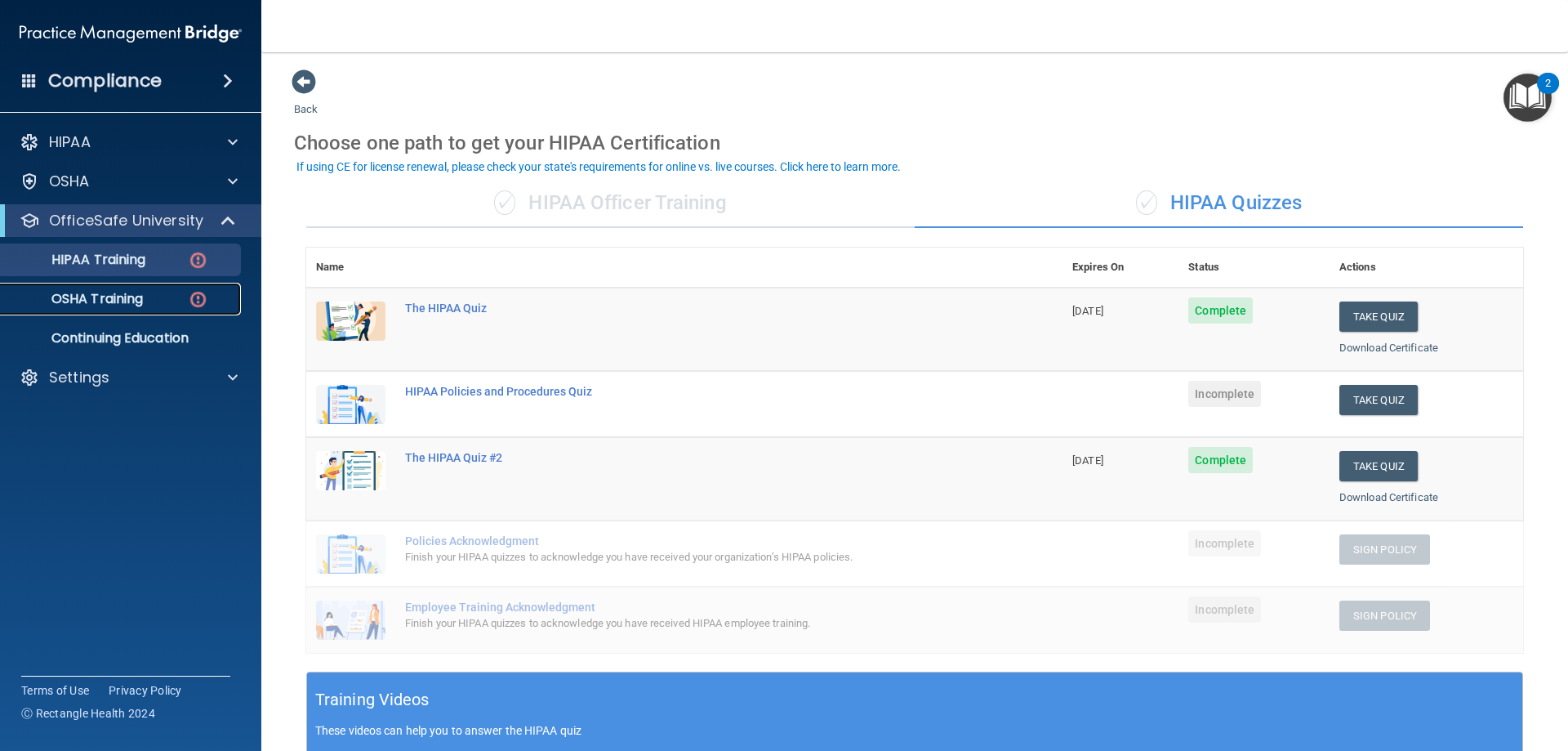 click on "OSHA Training" at bounding box center (77, 299) 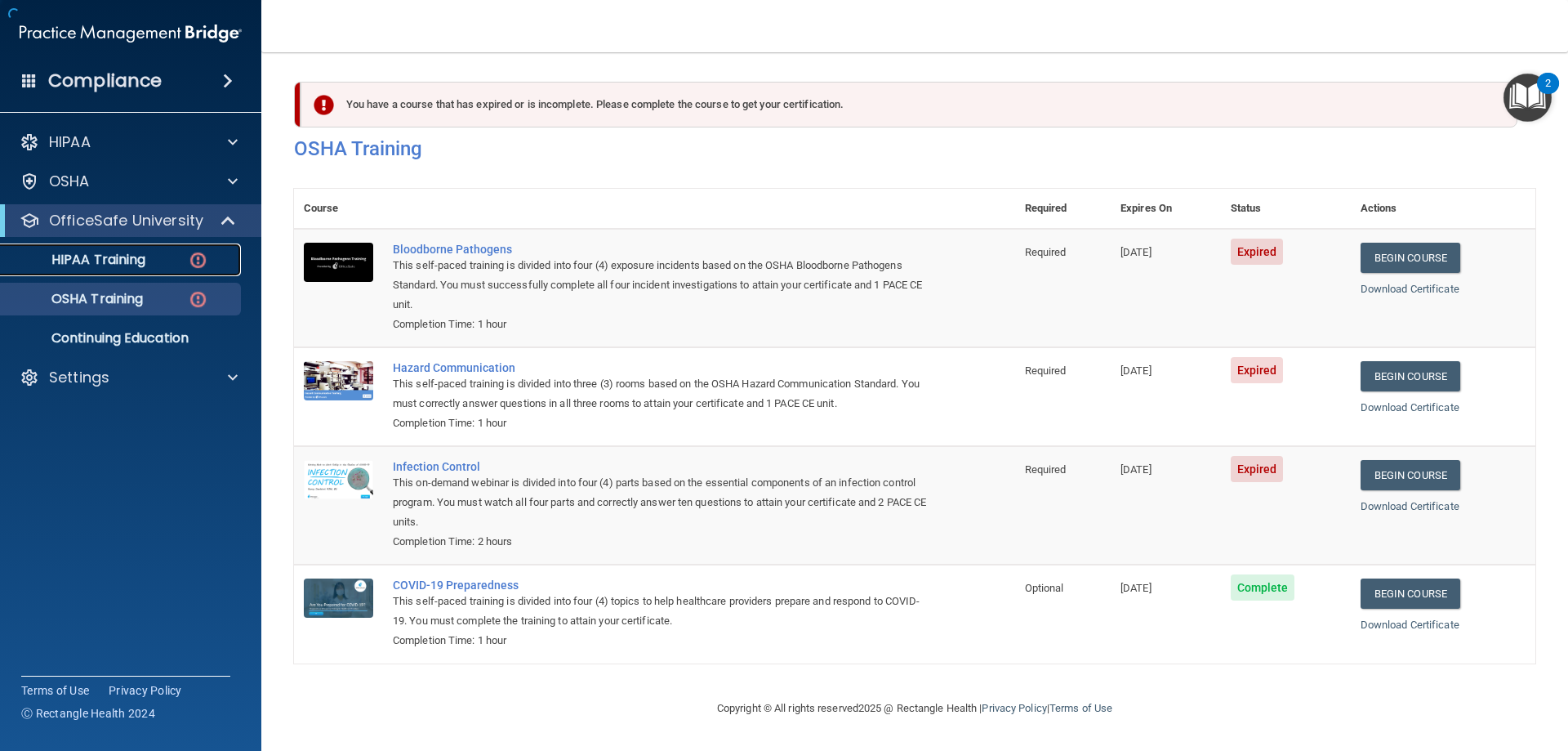click on "HIPAA Training" at bounding box center [78, 260] 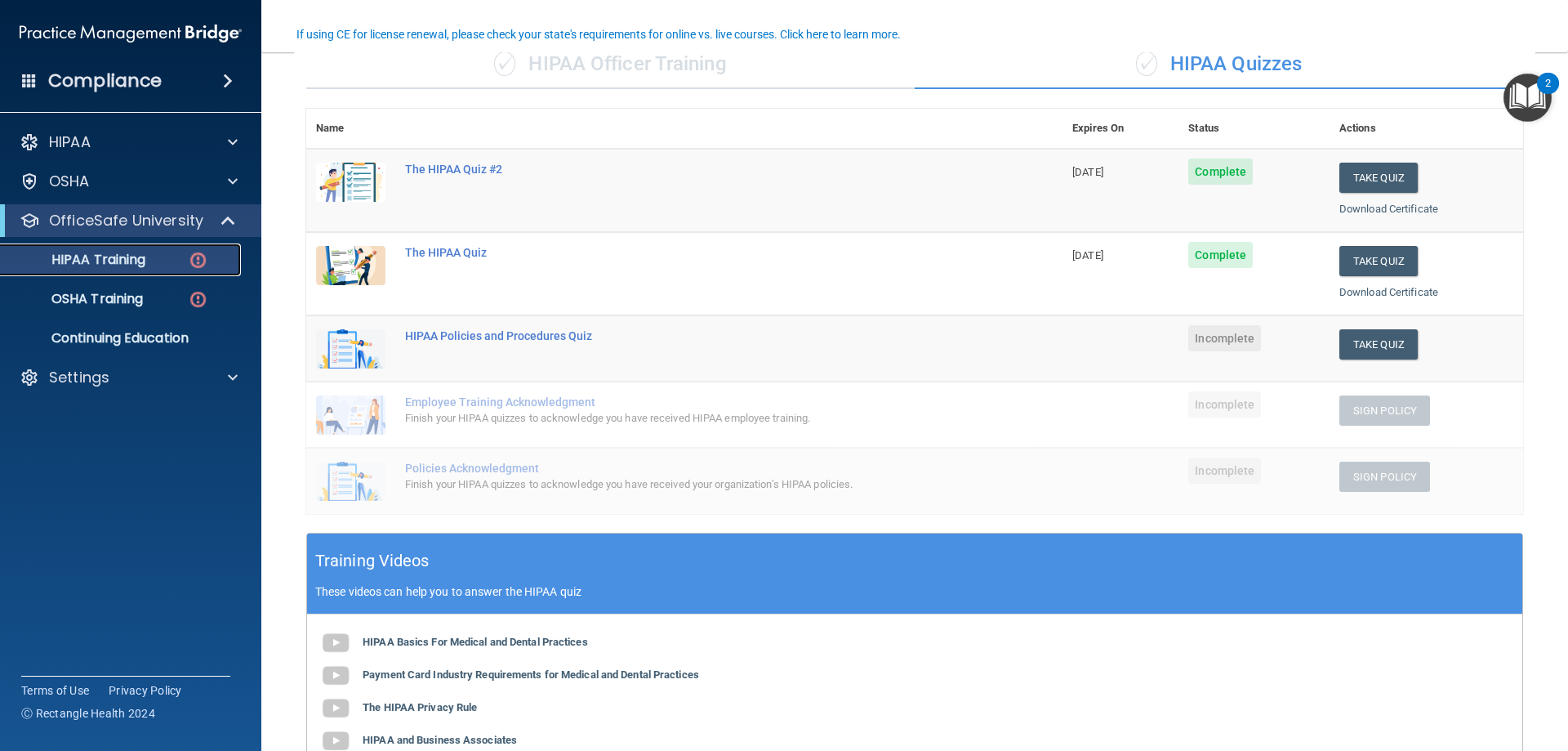 scroll, scrollTop: 141, scrollLeft: 0, axis: vertical 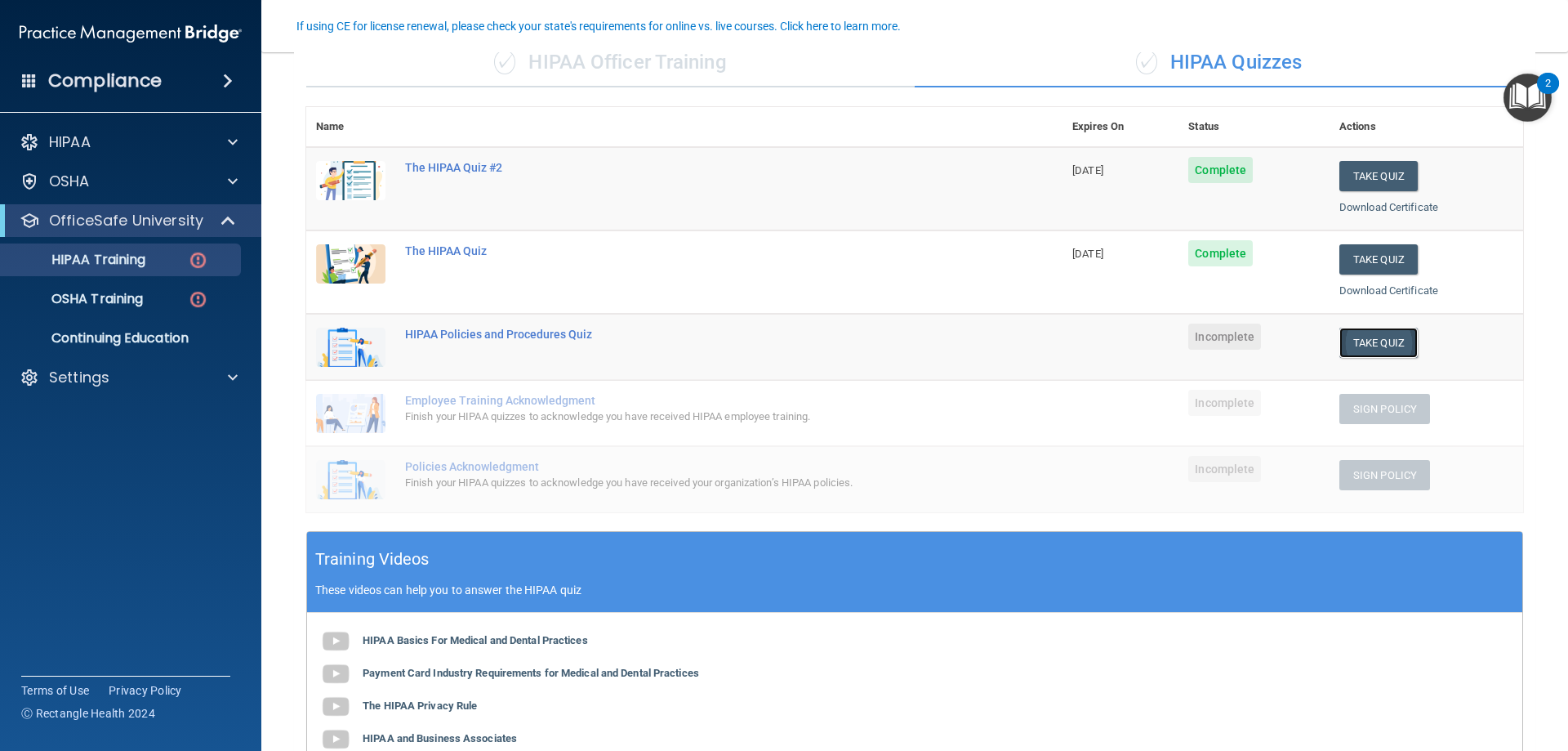 click on "Take Quiz" at bounding box center [1379, 342] 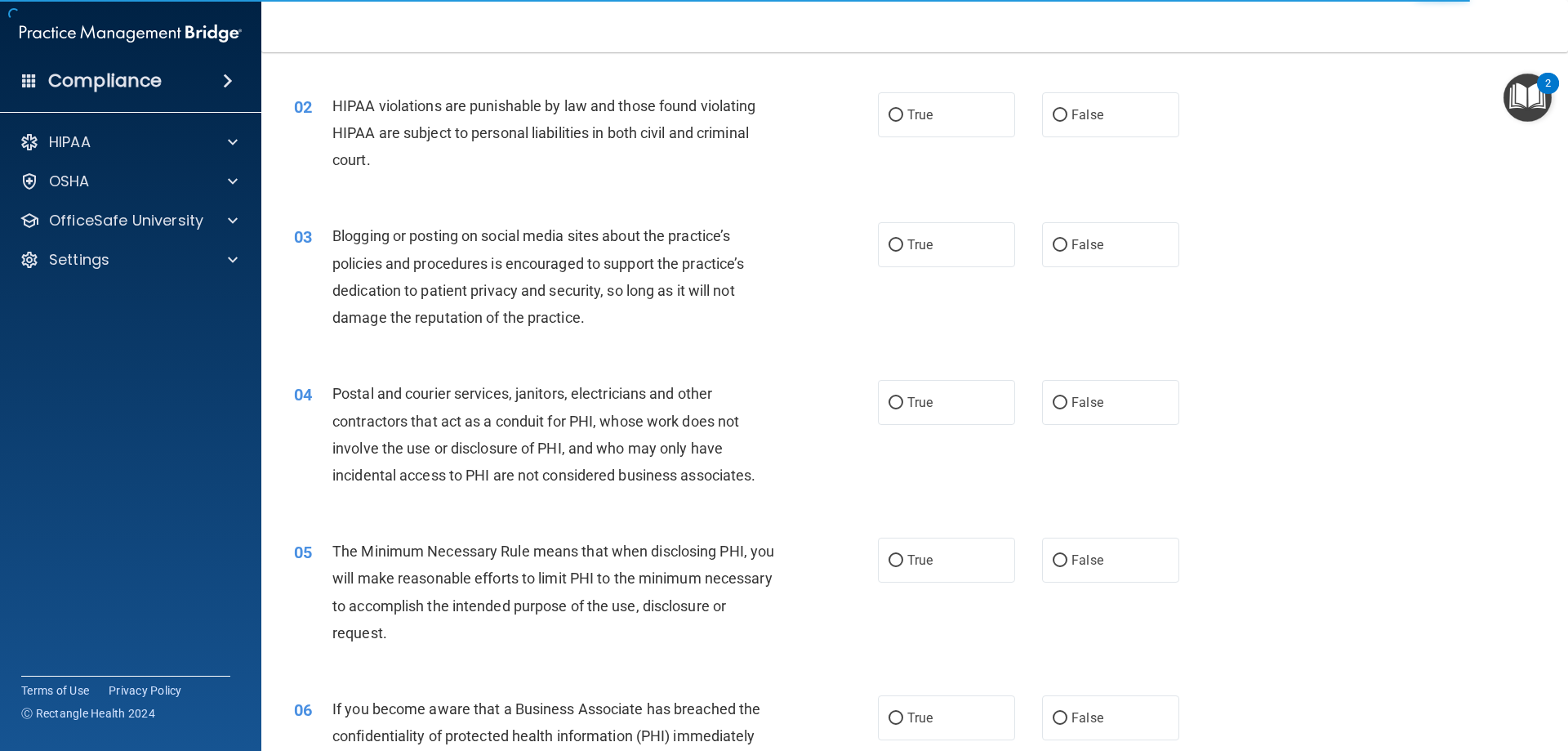 scroll, scrollTop: 0, scrollLeft: 0, axis: both 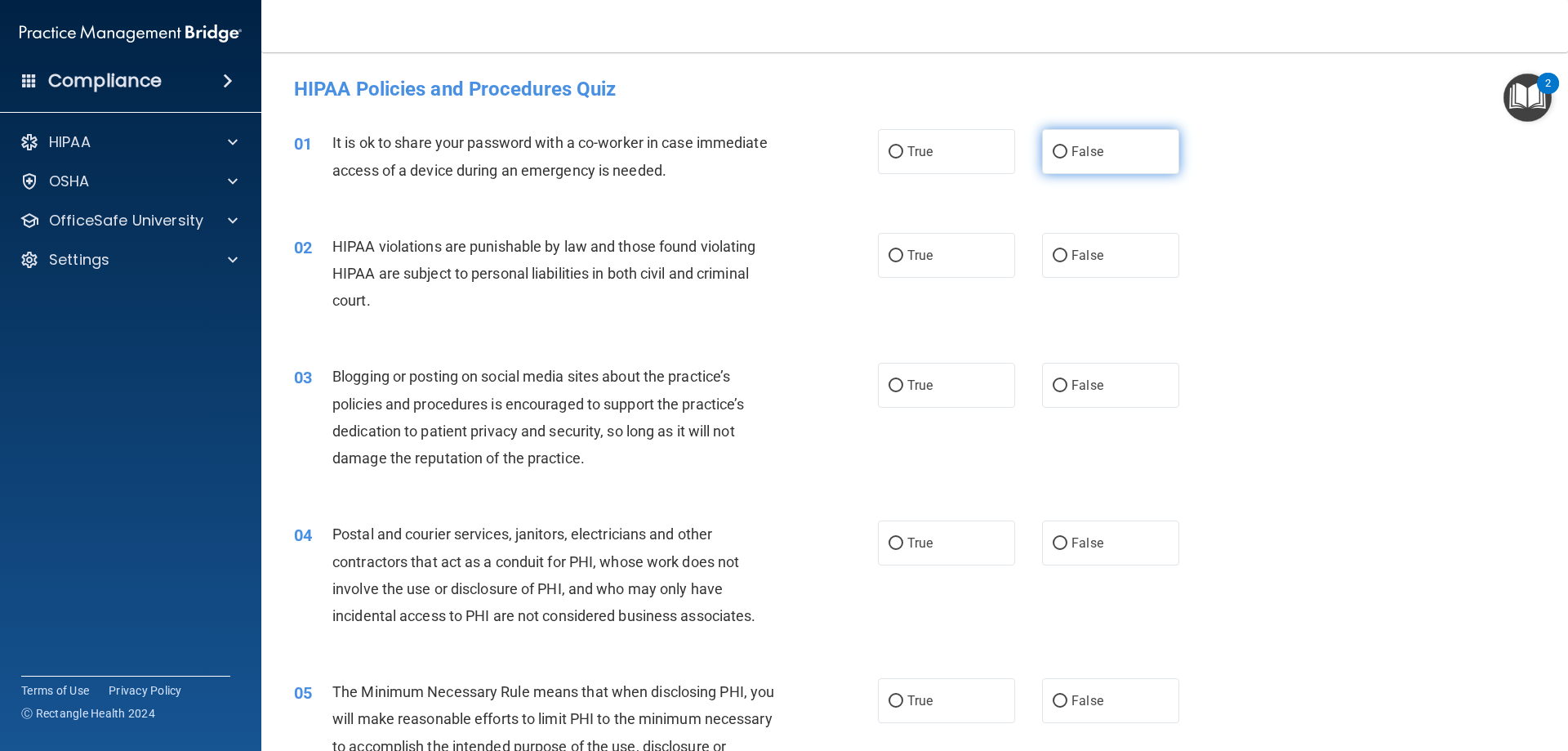 click on "False" at bounding box center [1111, 151] 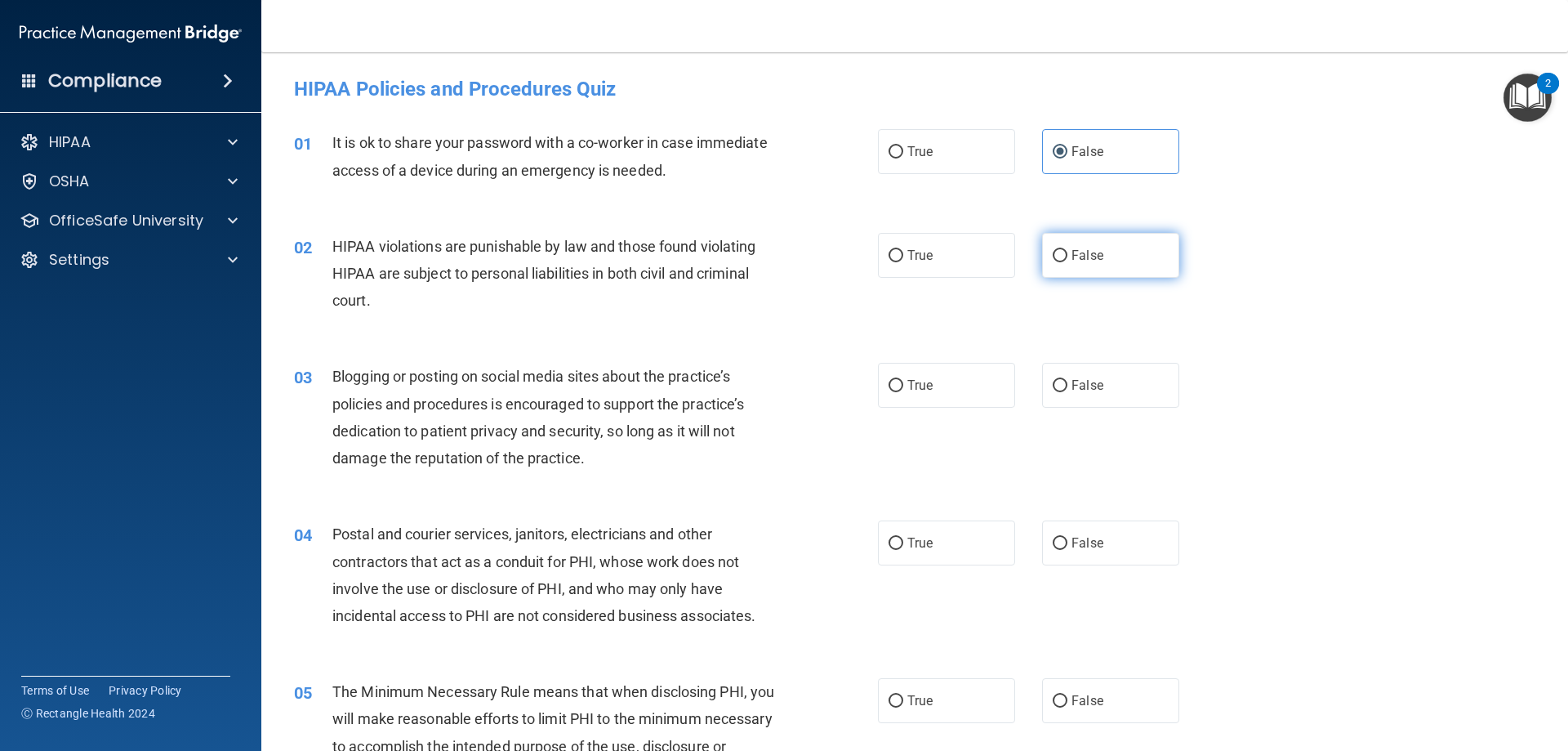 click on "False" at bounding box center (1060, 256) 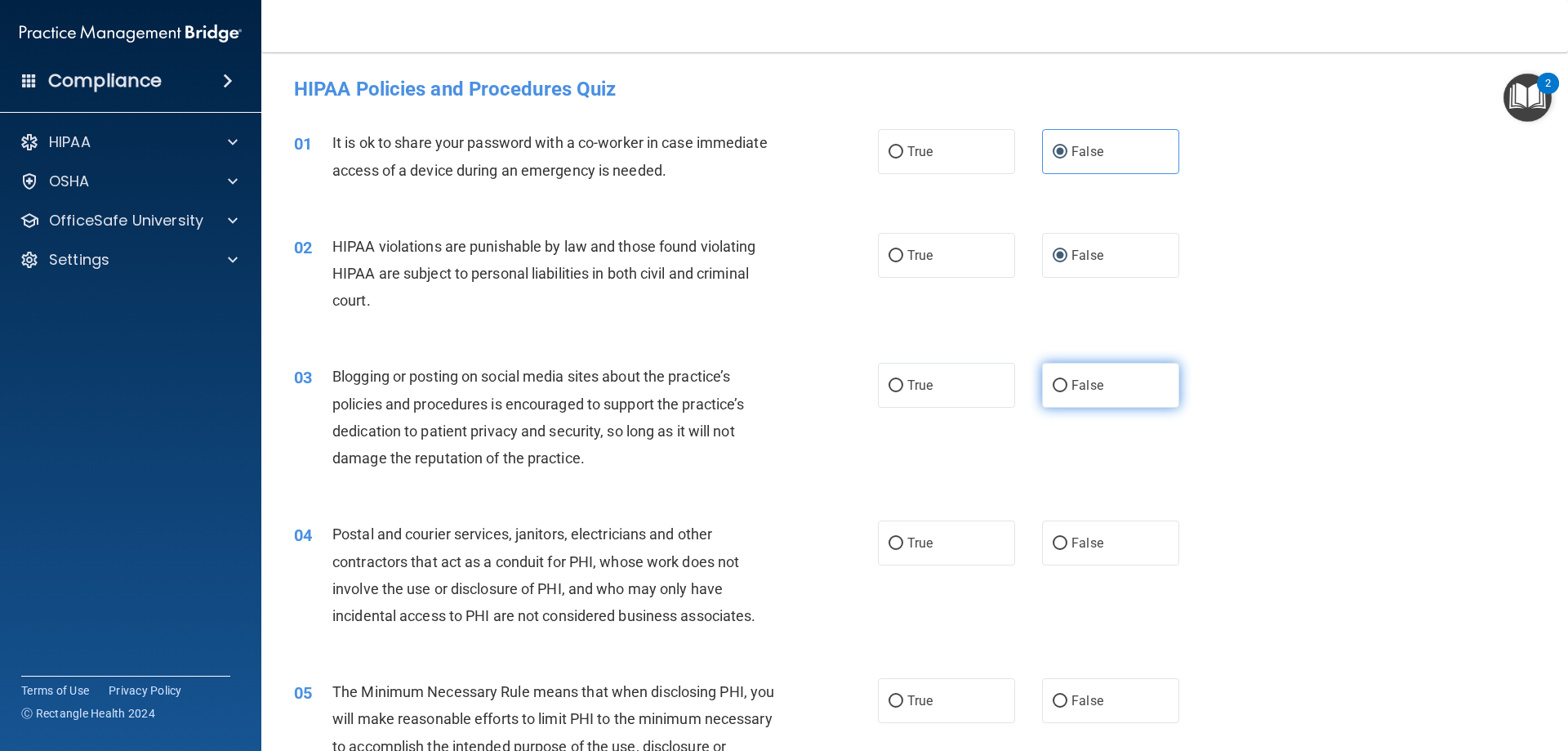 click on "False" at bounding box center (1087, 385) 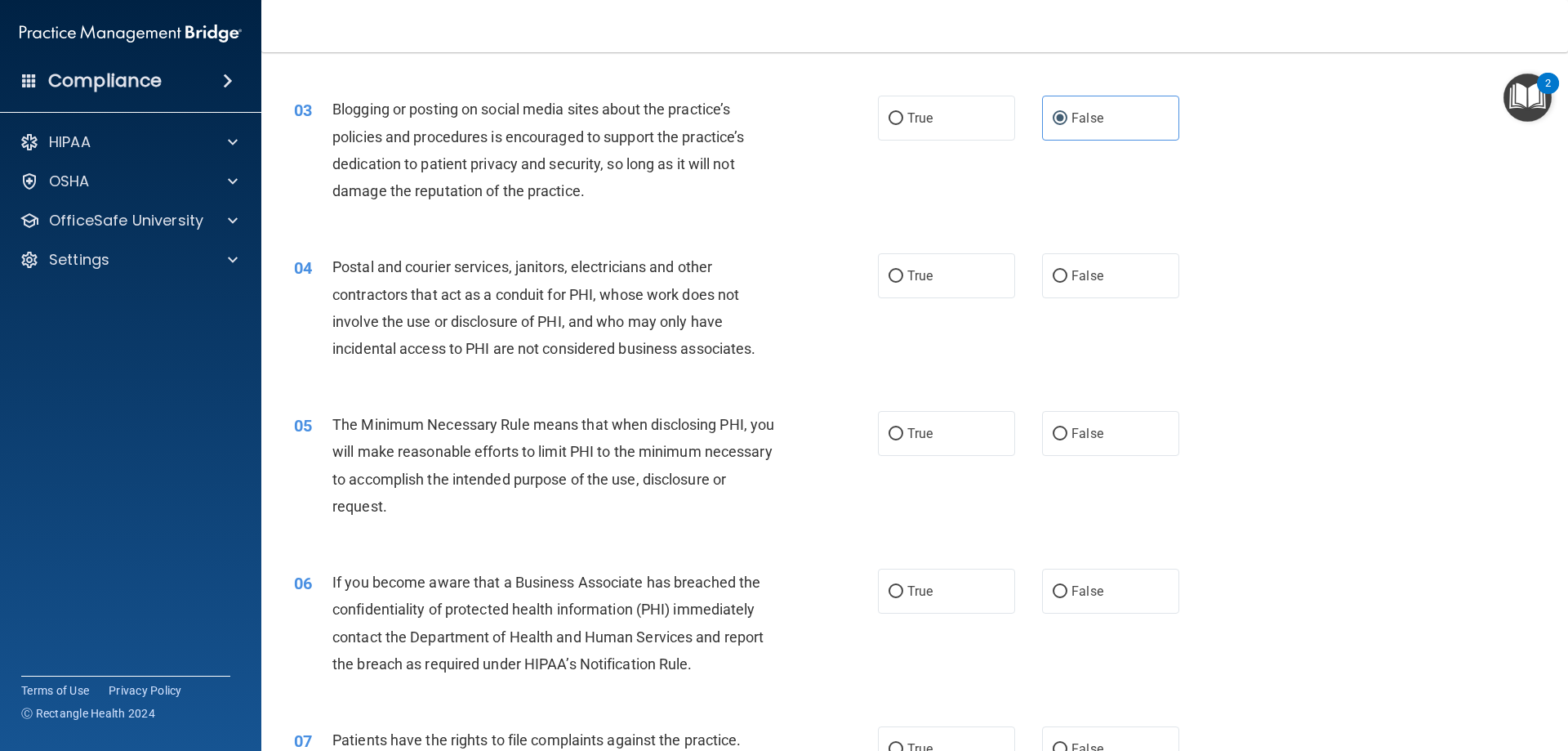 scroll, scrollTop: 262, scrollLeft: 0, axis: vertical 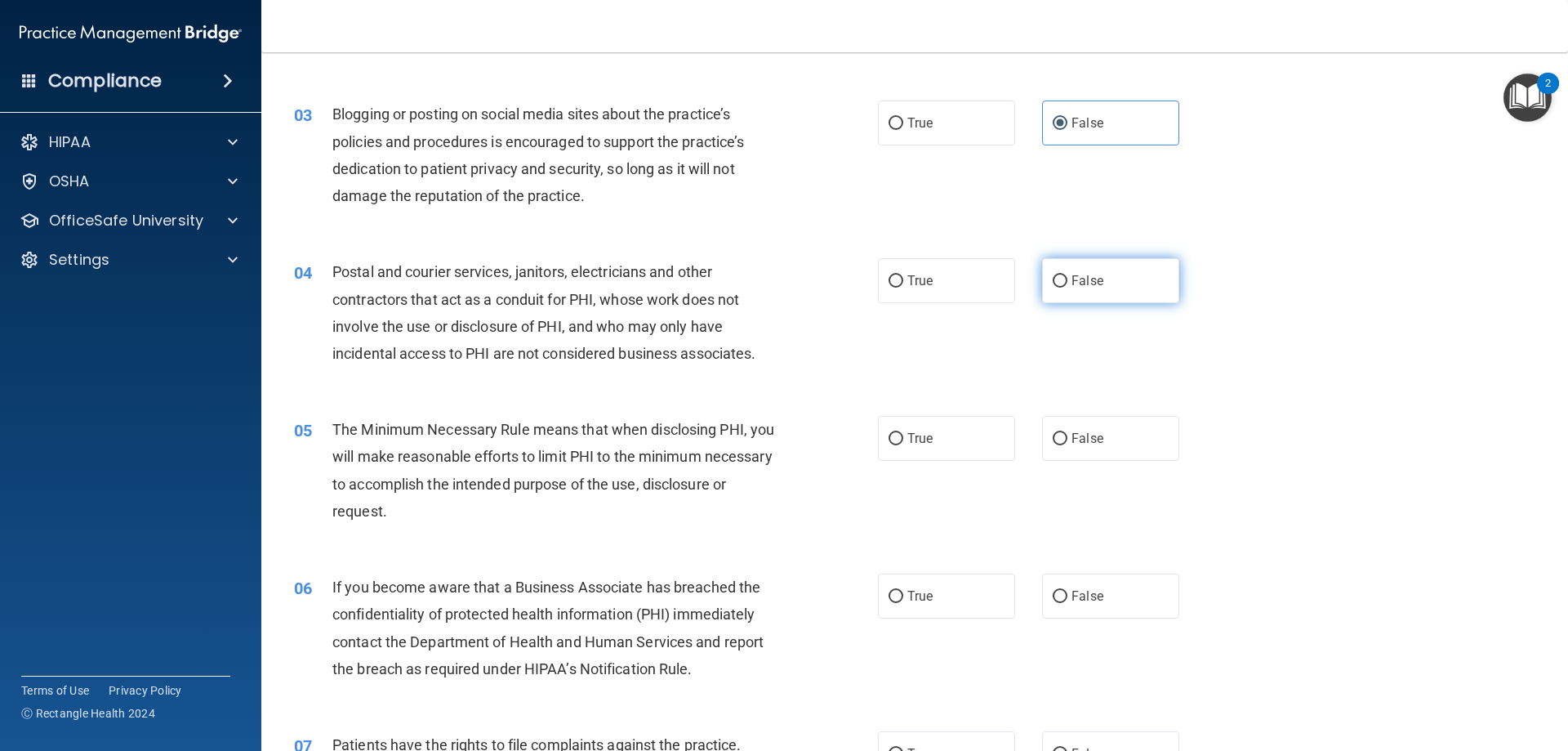 click on "False" at bounding box center [1060, 281] 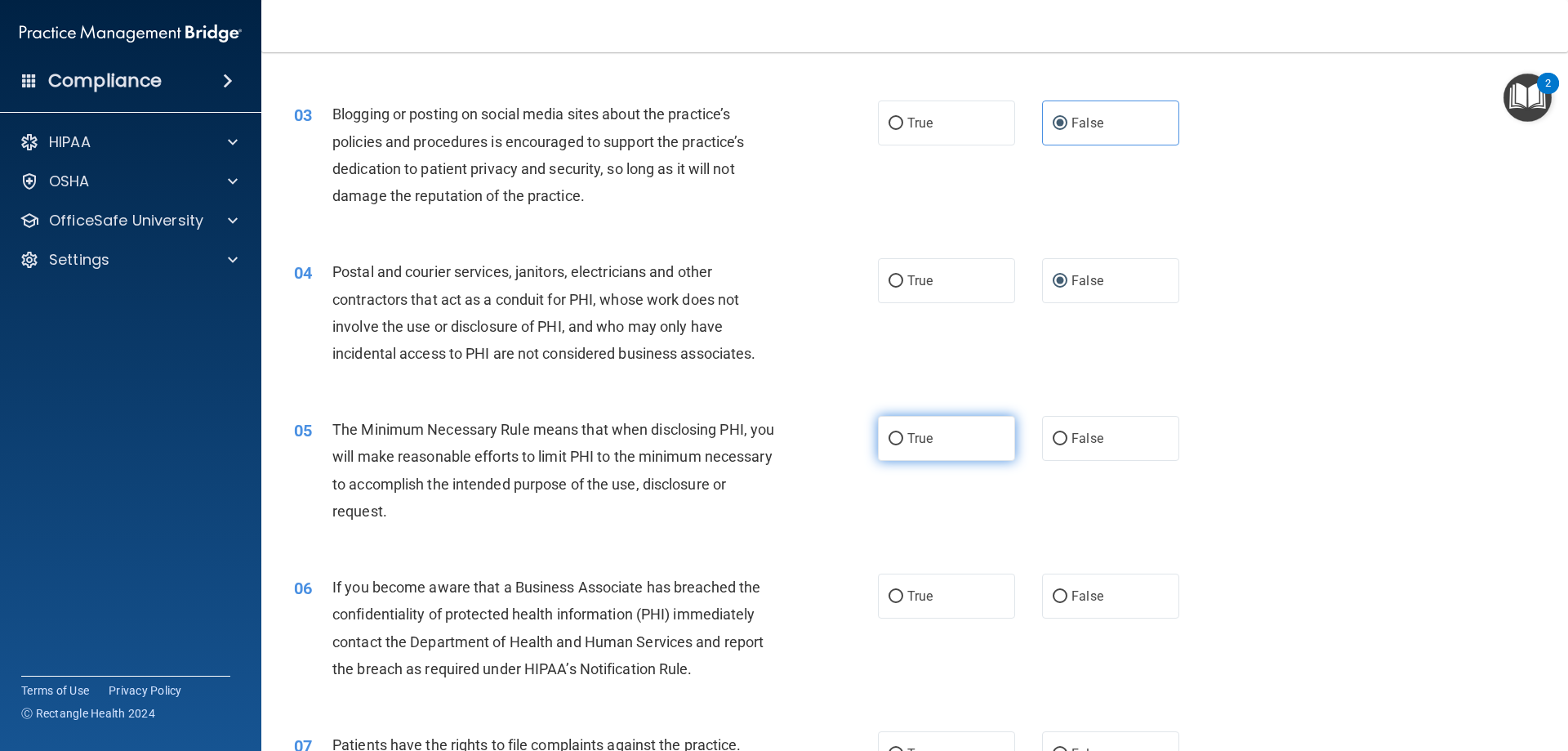 click on "True" at bounding box center [896, 439] 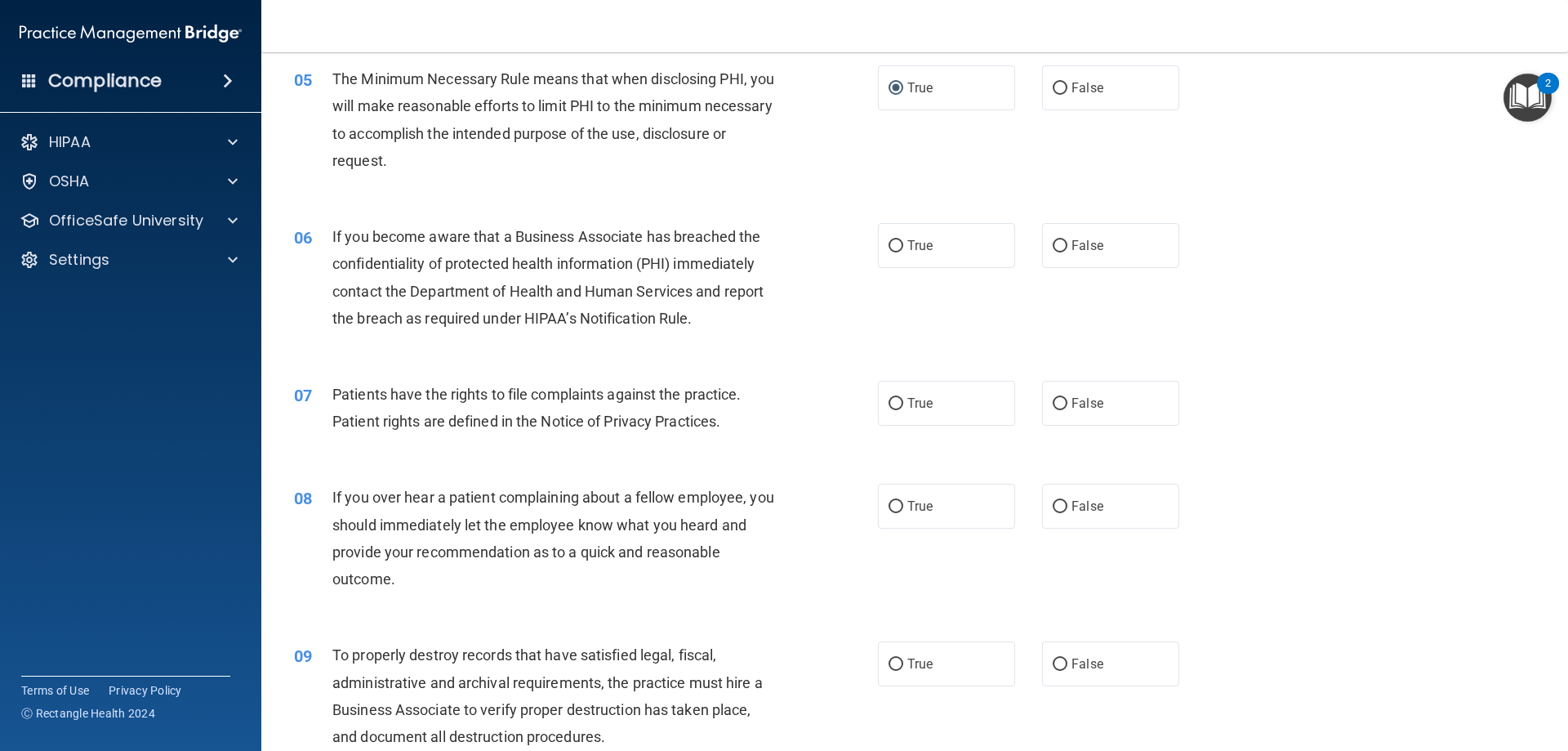 scroll, scrollTop: 465, scrollLeft: 0, axis: vertical 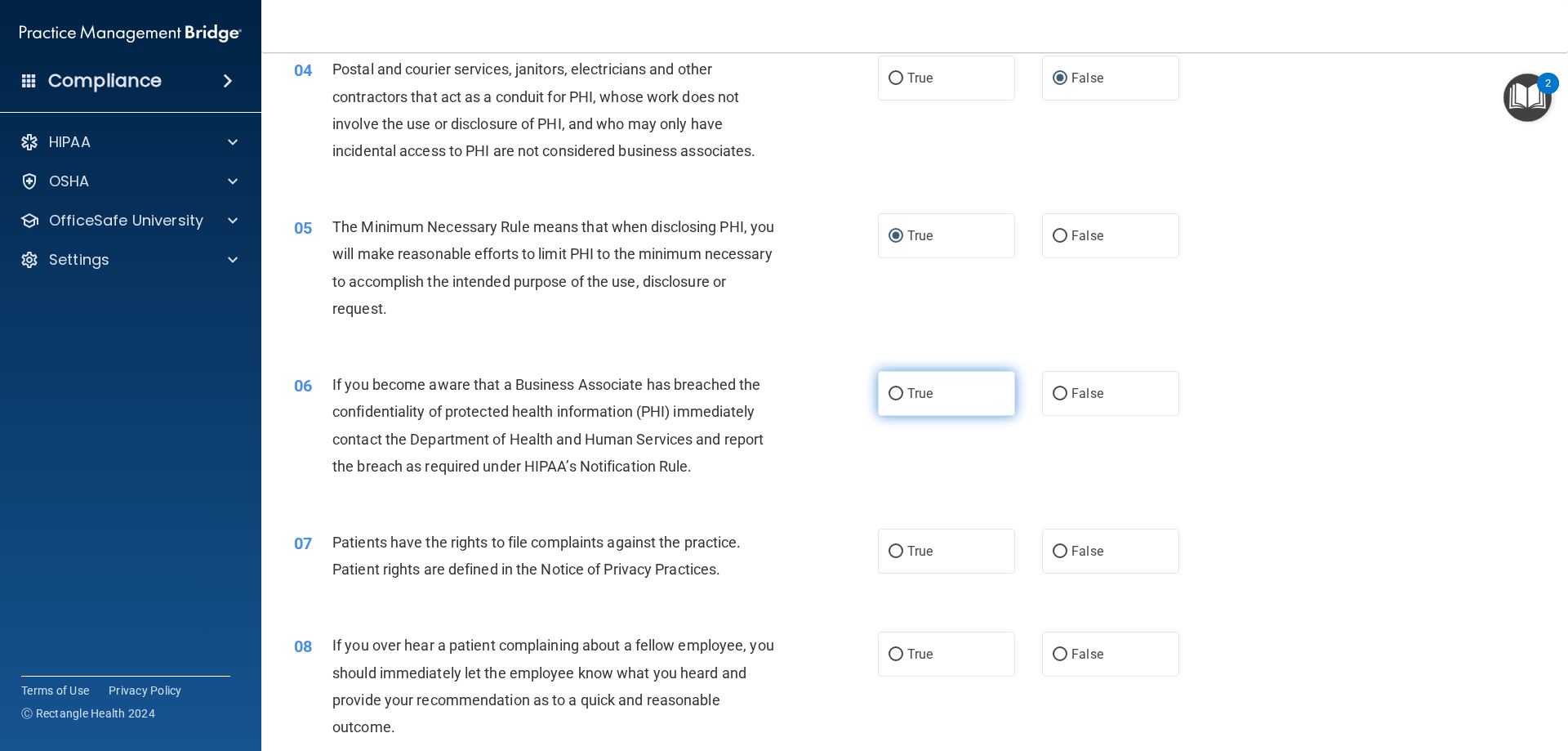 click on "True" at bounding box center (896, 394) 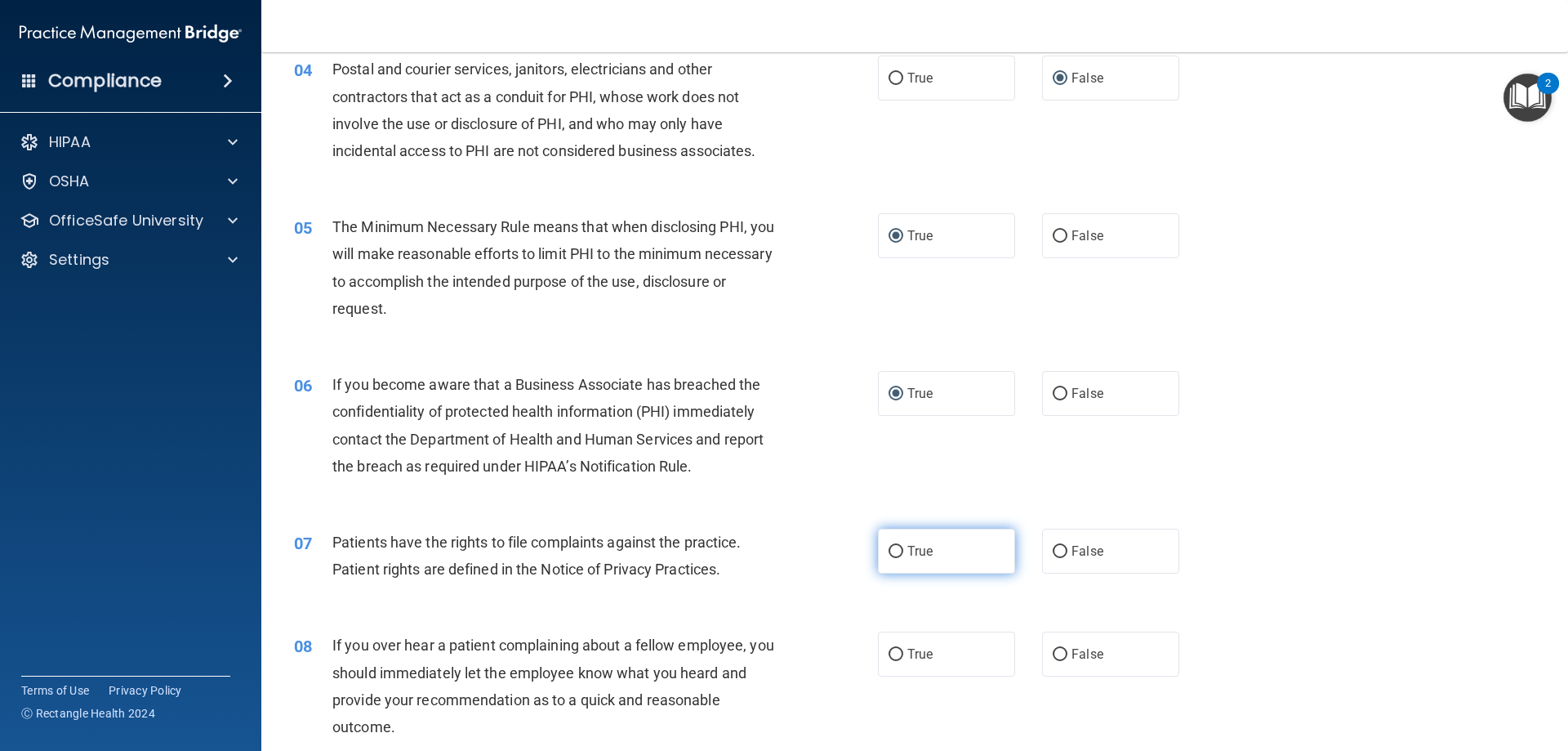 click on "True" at bounding box center [947, 551] 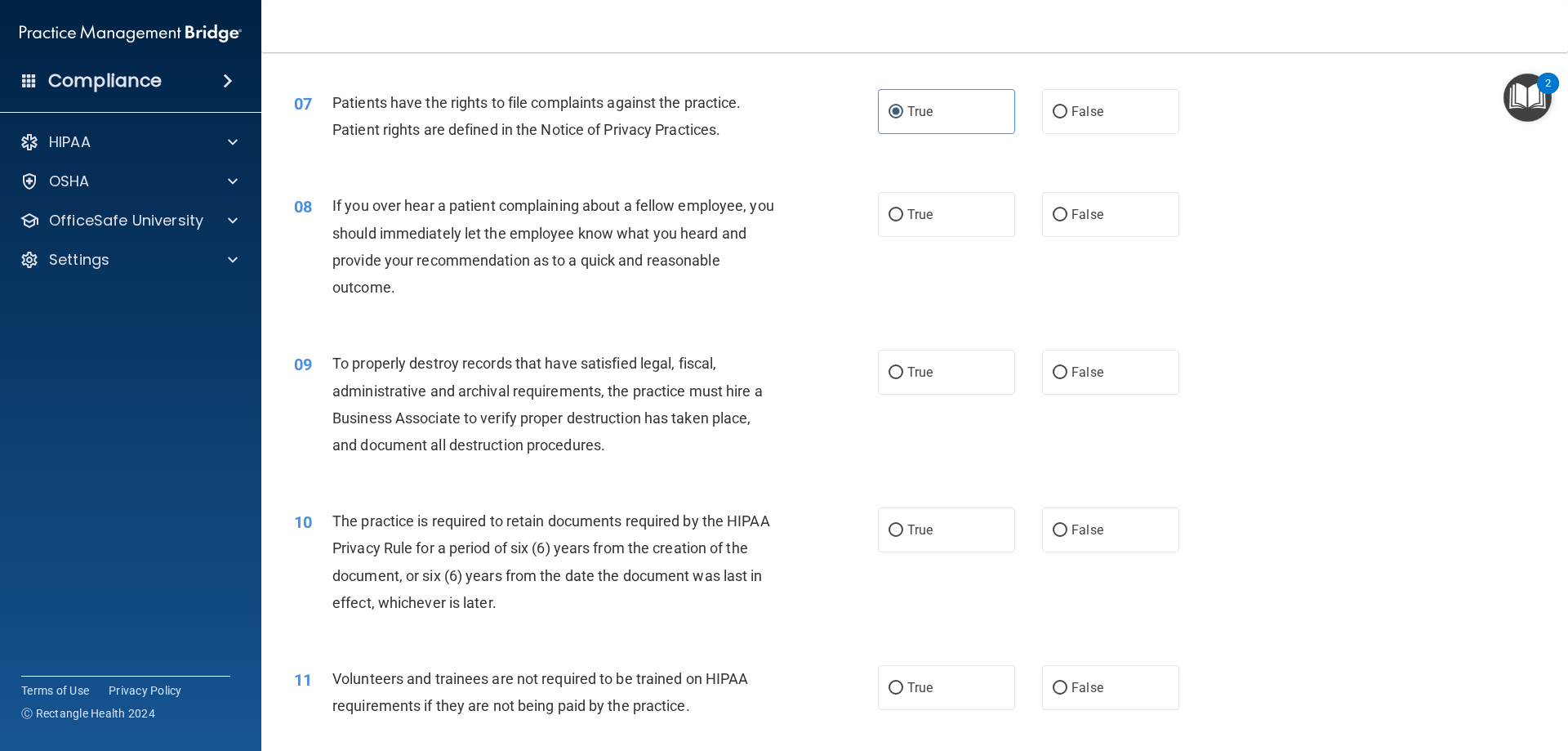 scroll, scrollTop: 910, scrollLeft: 0, axis: vertical 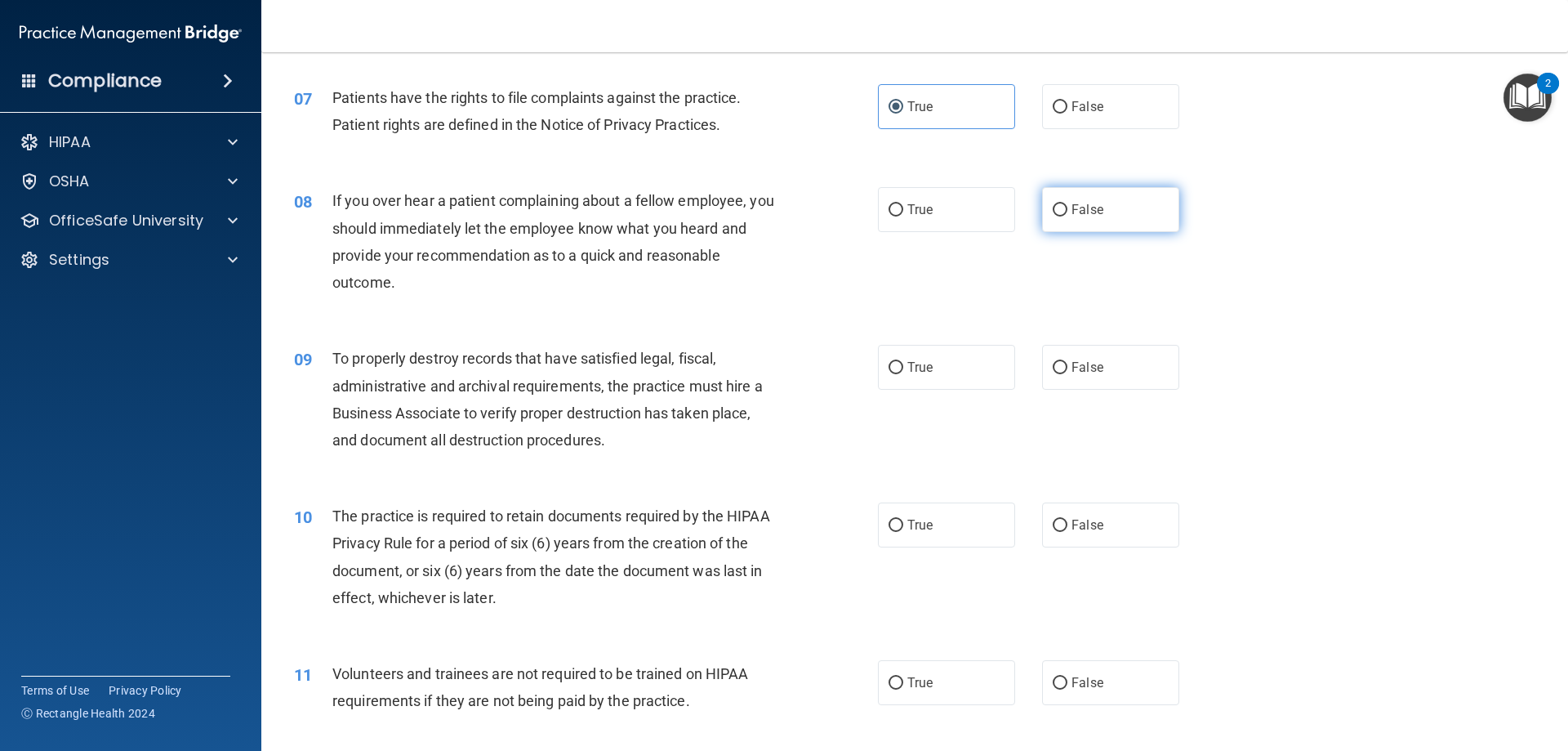 drag, startPoint x: 1048, startPoint y: 205, endPoint x: 970, endPoint y: 280, distance: 108.20813 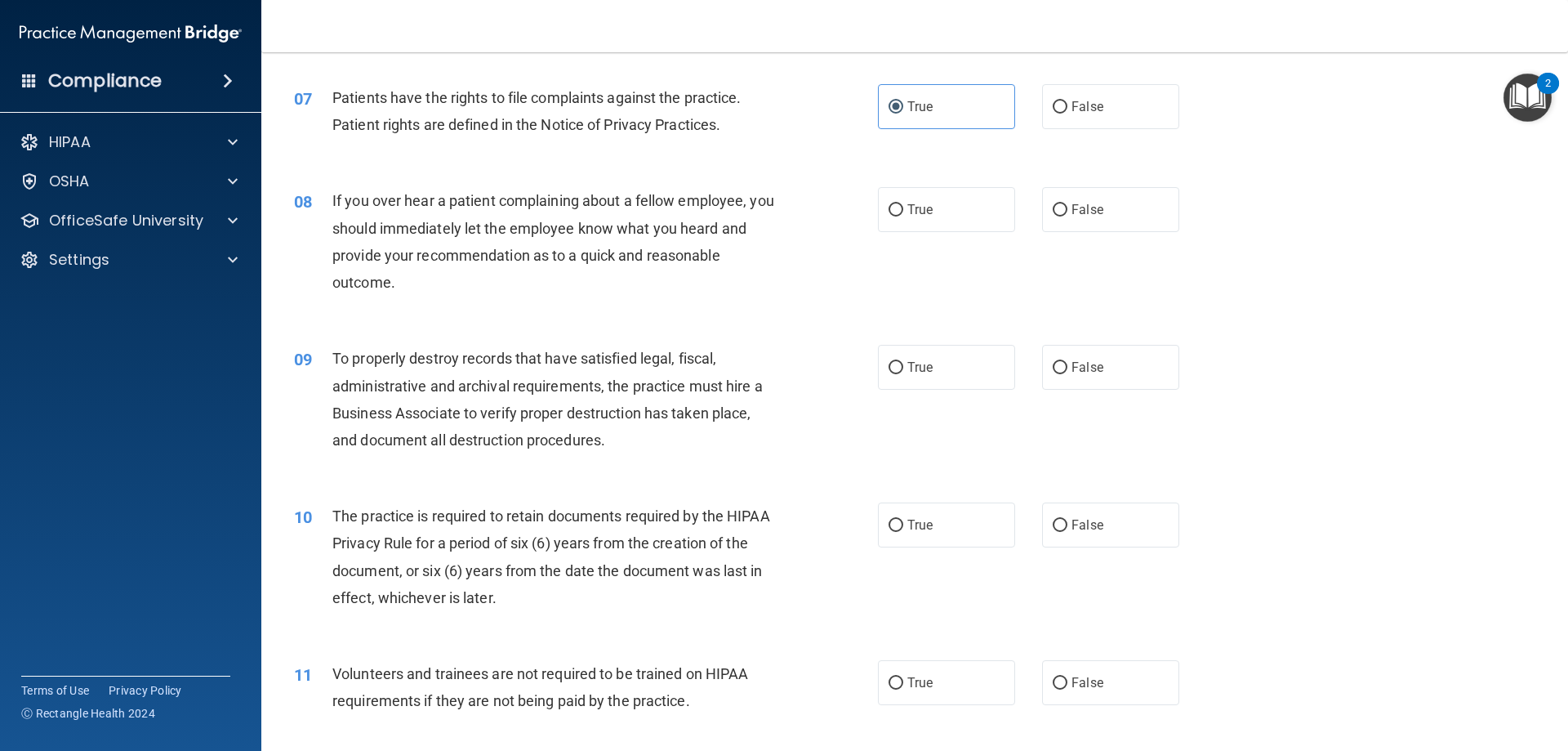 click on "False" at bounding box center (1060, 210) 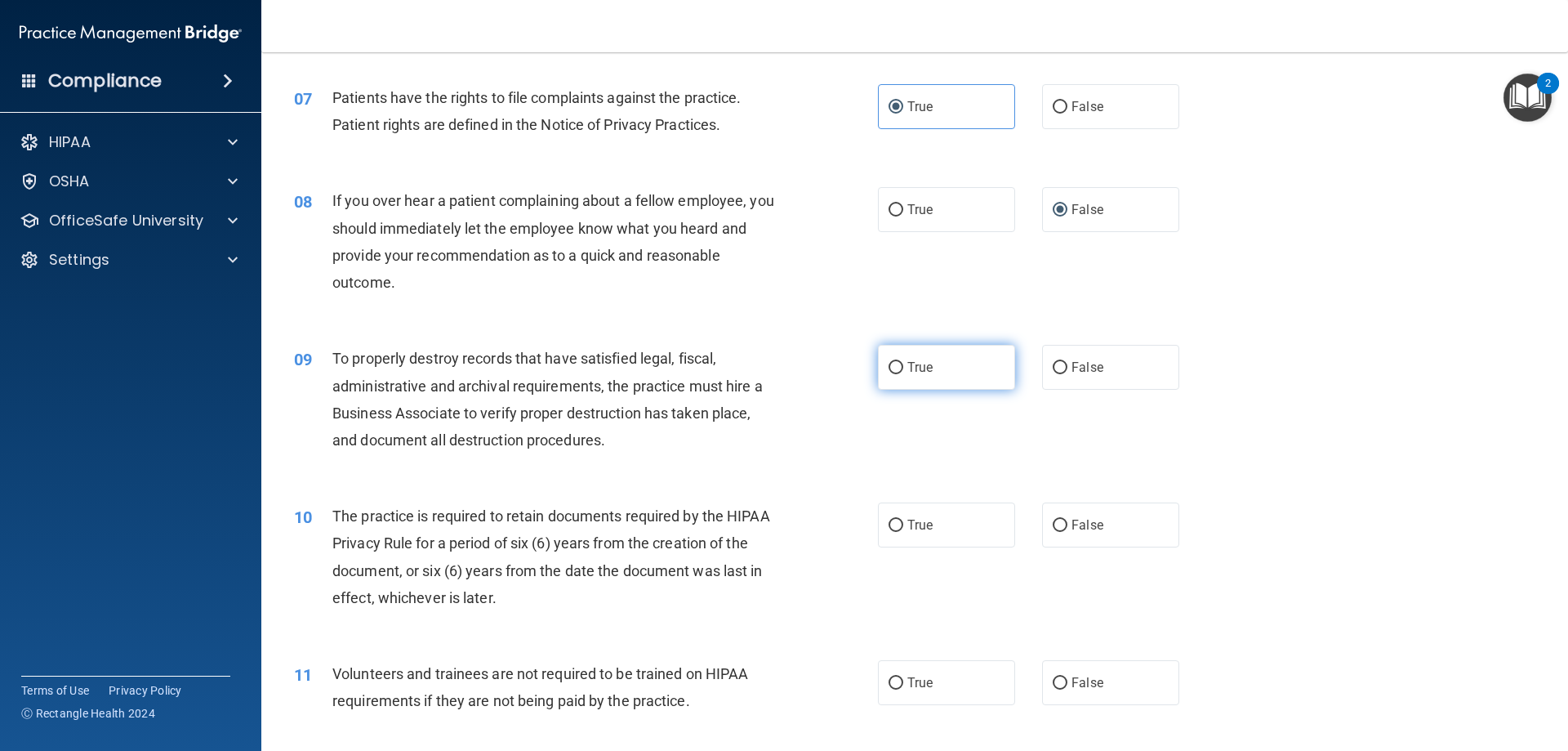 click on "True" at bounding box center (896, 368) 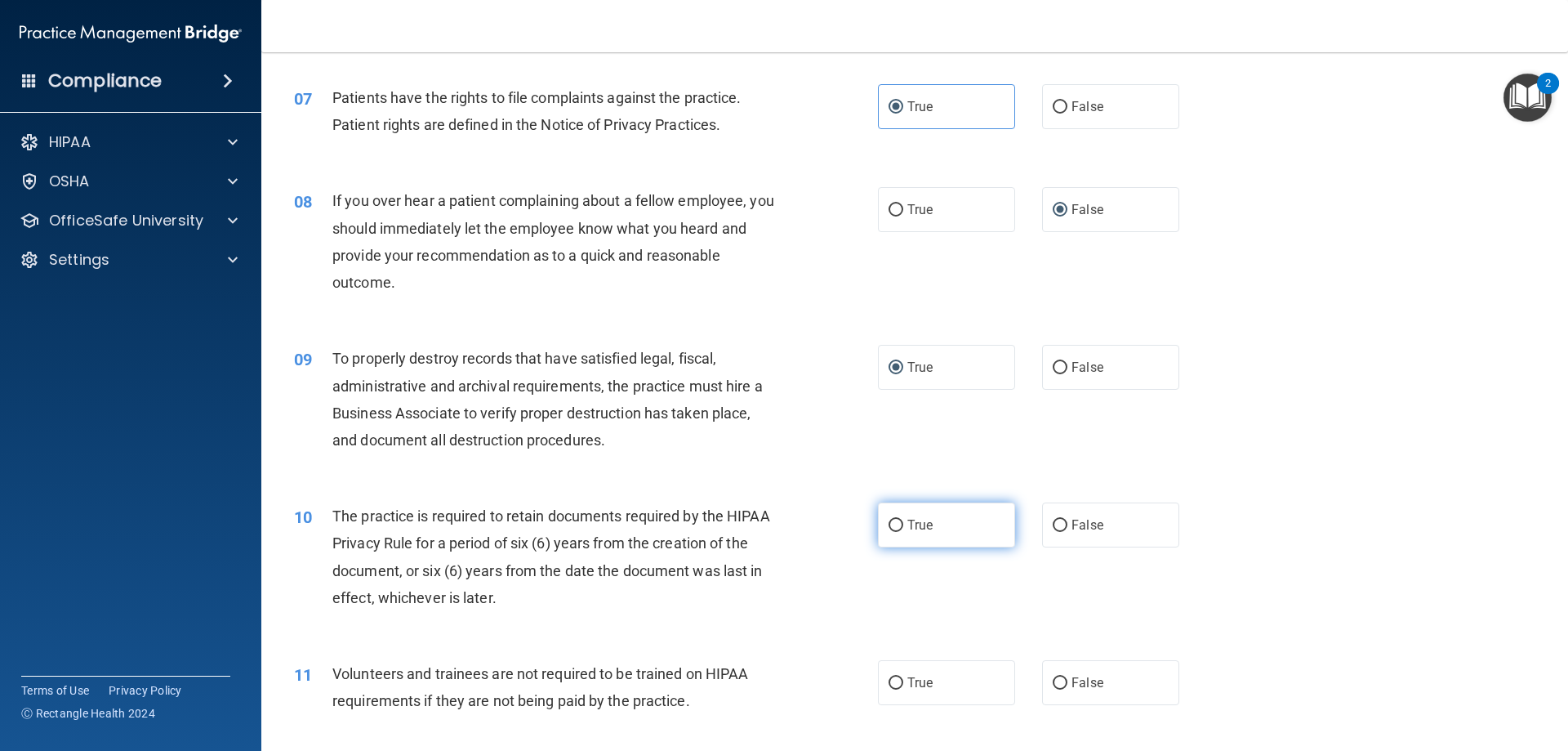 click on "True" at bounding box center (896, 525) 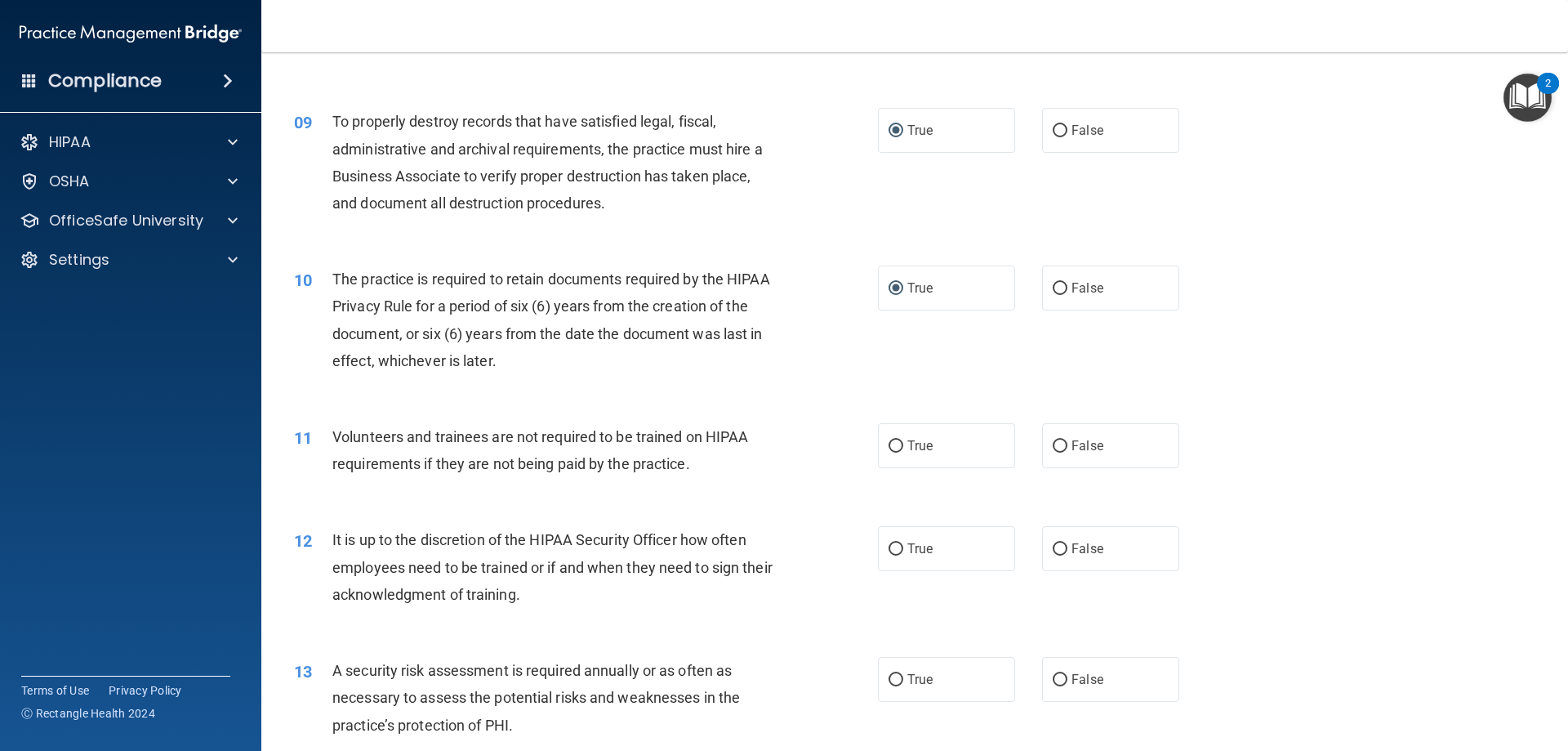 scroll, scrollTop: 1182, scrollLeft: 0, axis: vertical 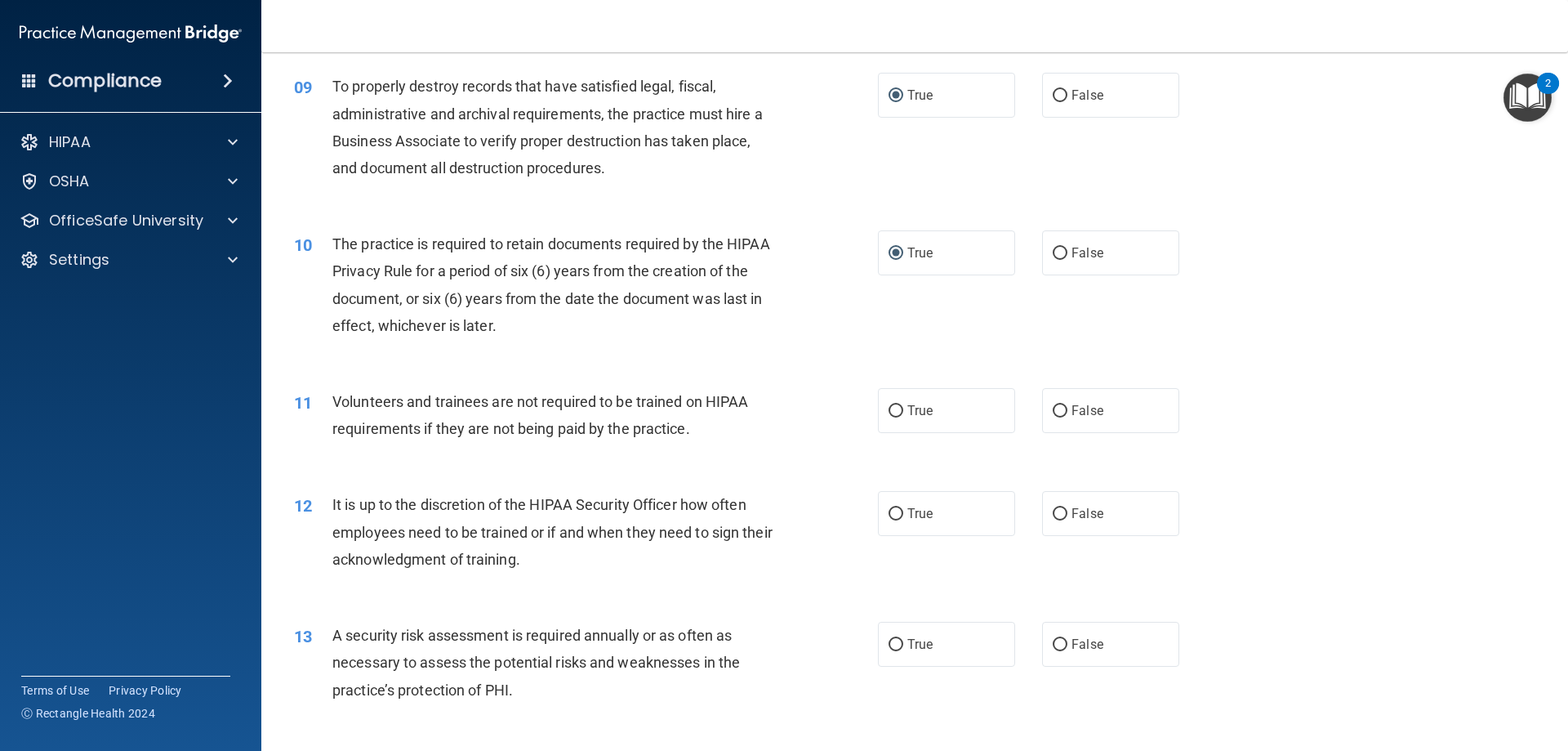 drag, startPoint x: 1052, startPoint y: 409, endPoint x: 862, endPoint y: 484, distance: 204.267 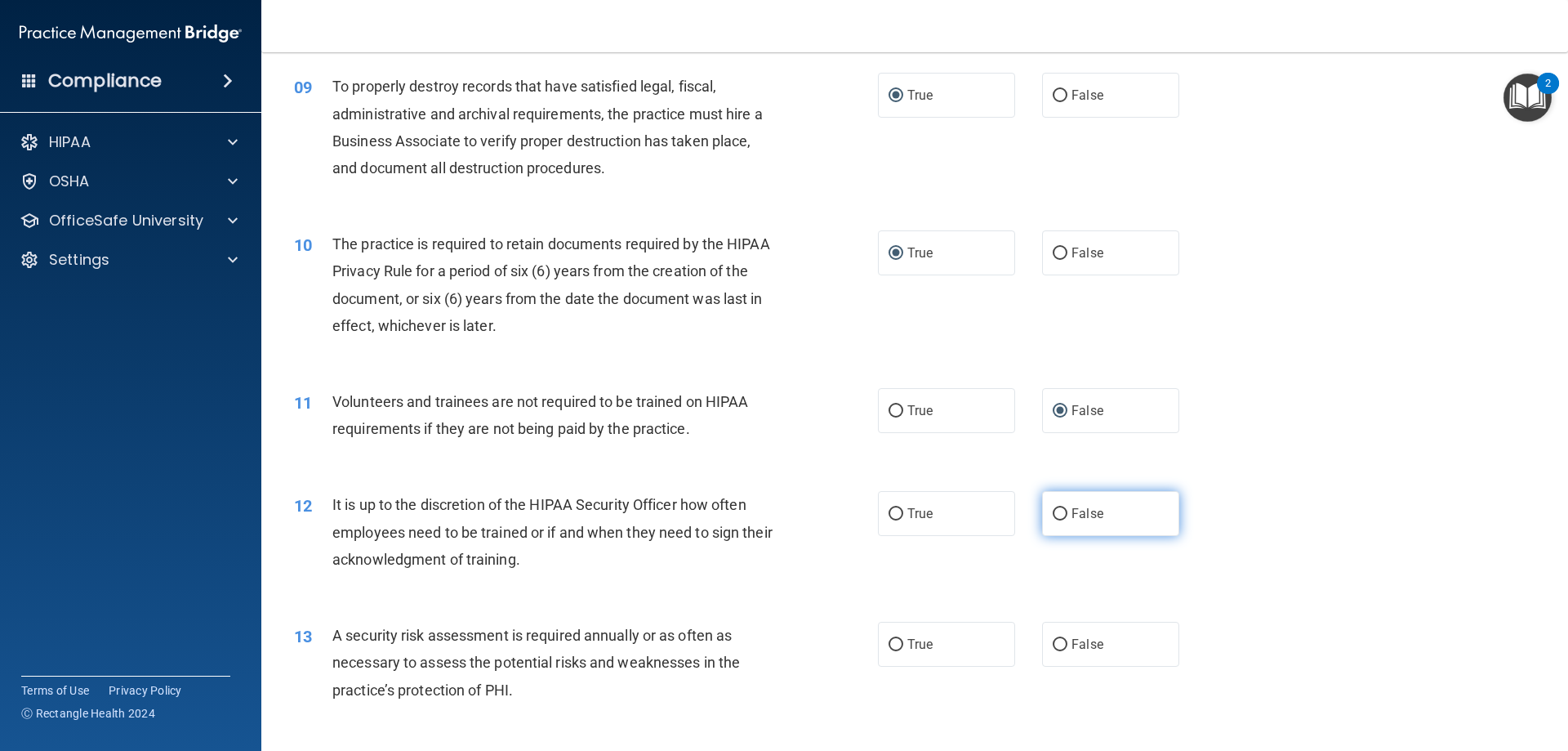 click on "False" at bounding box center (1060, 514) 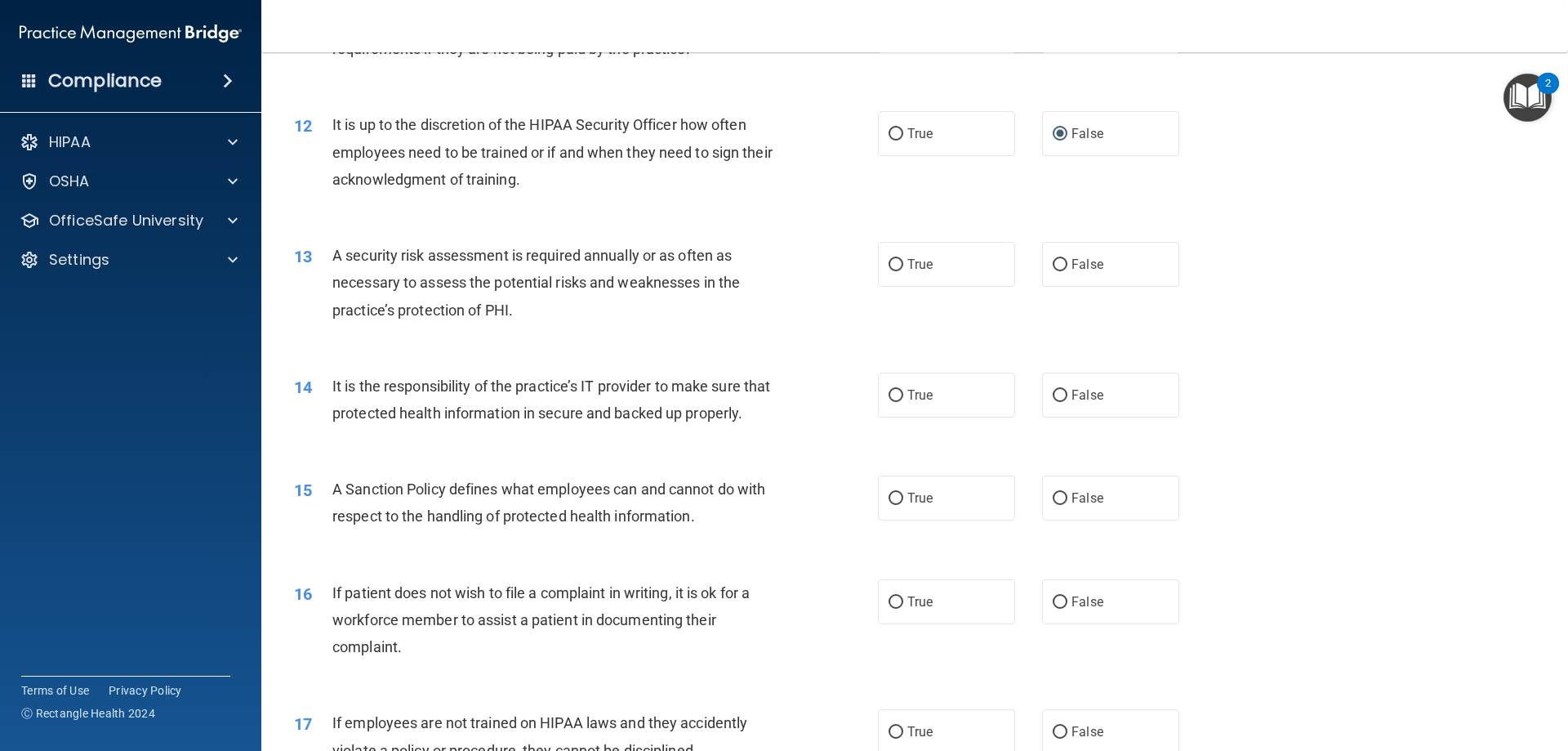scroll, scrollTop: 1567, scrollLeft: 0, axis: vertical 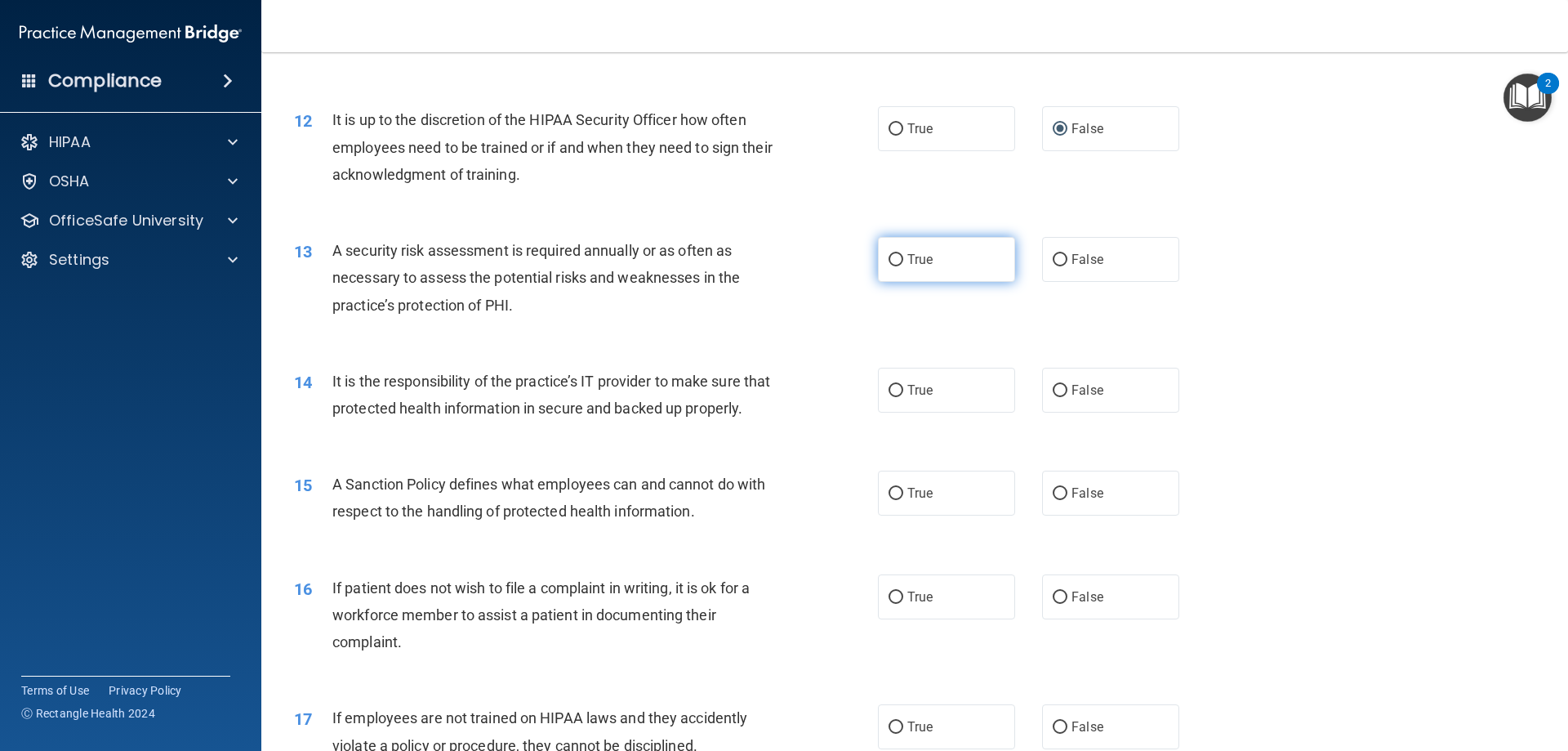 click on "True" at bounding box center (896, 260) 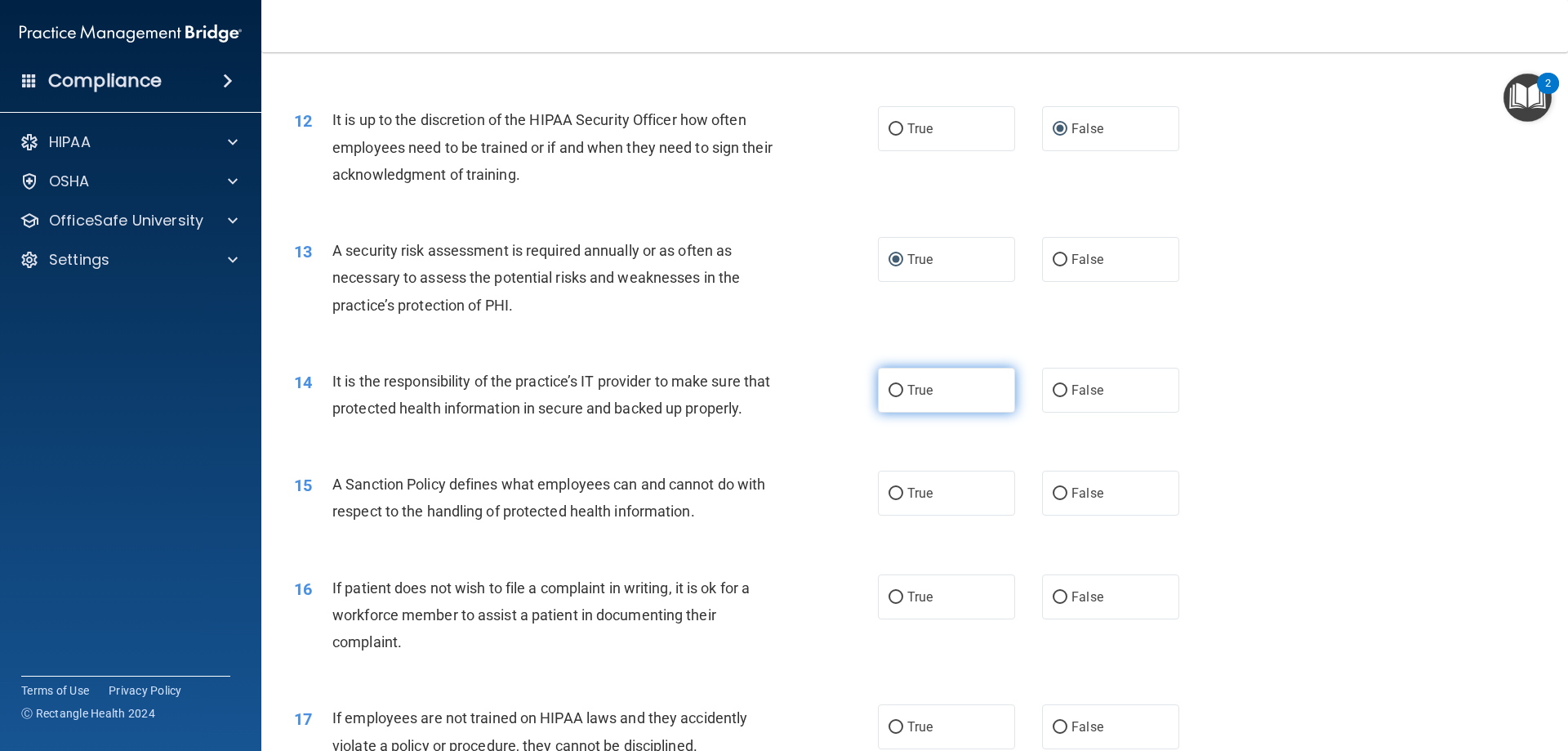 click on "True" at bounding box center [896, 391] 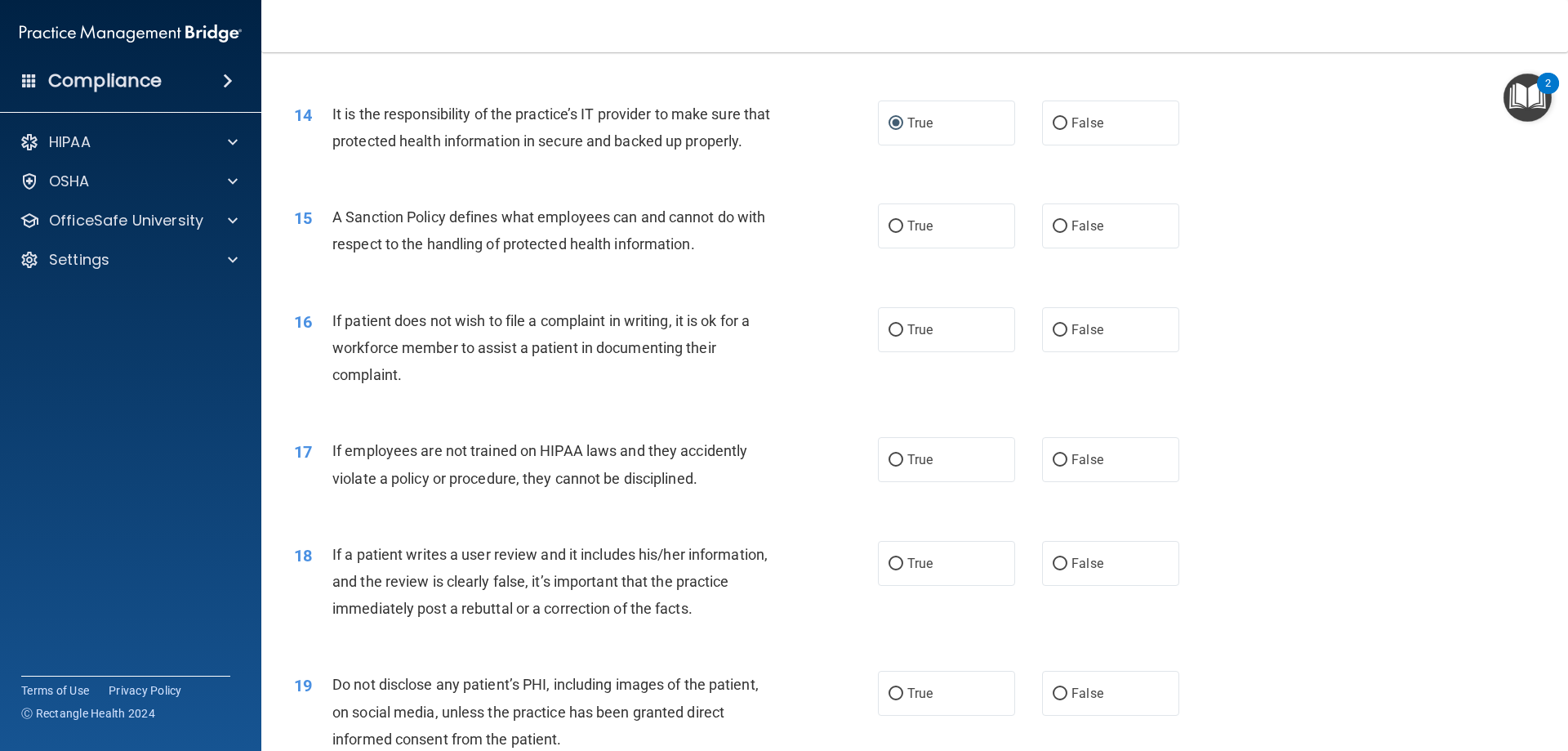 scroll, scrollTop: 1884, scrollLeft: 0, axis: vertical 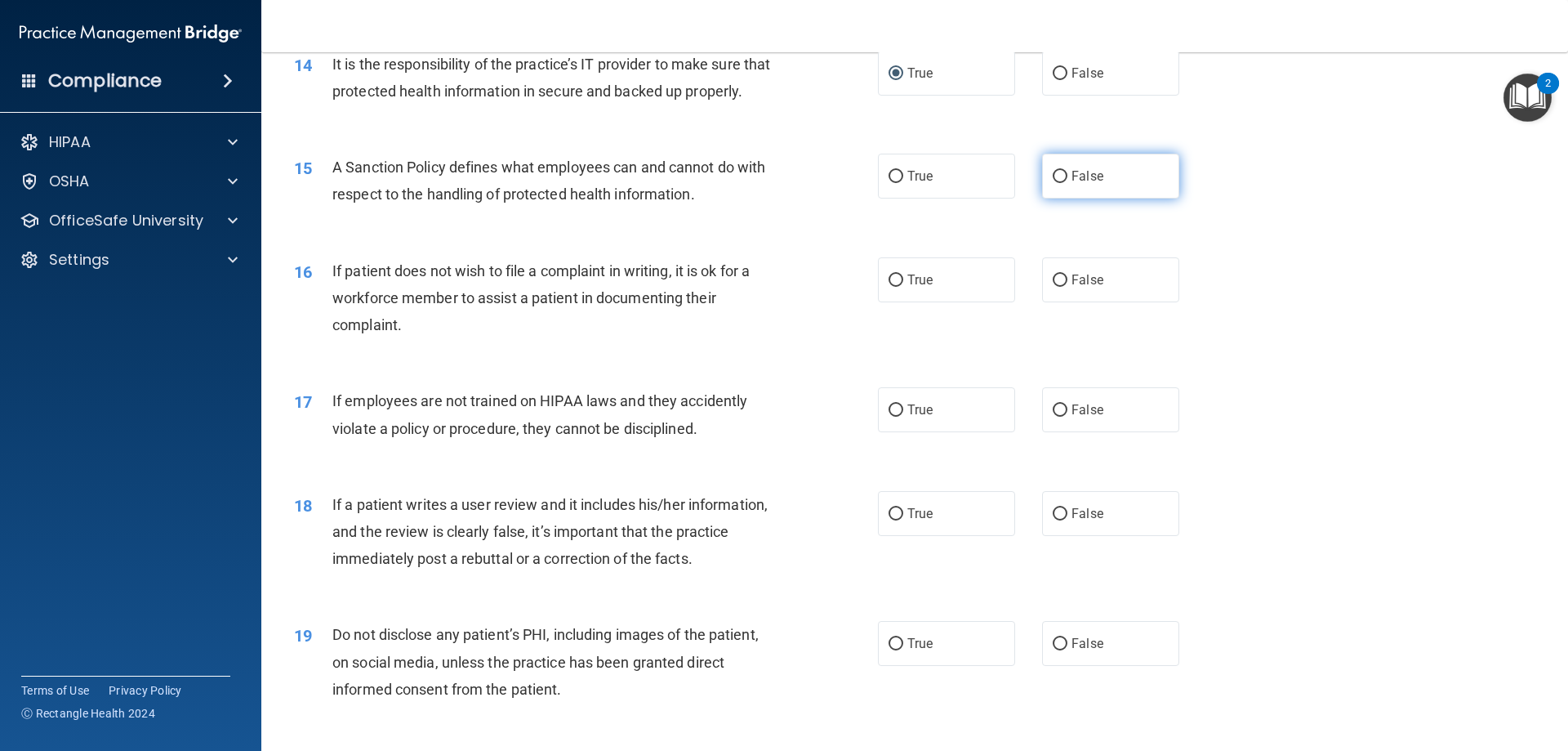 click on "False" at bounding box center (1111, 176) 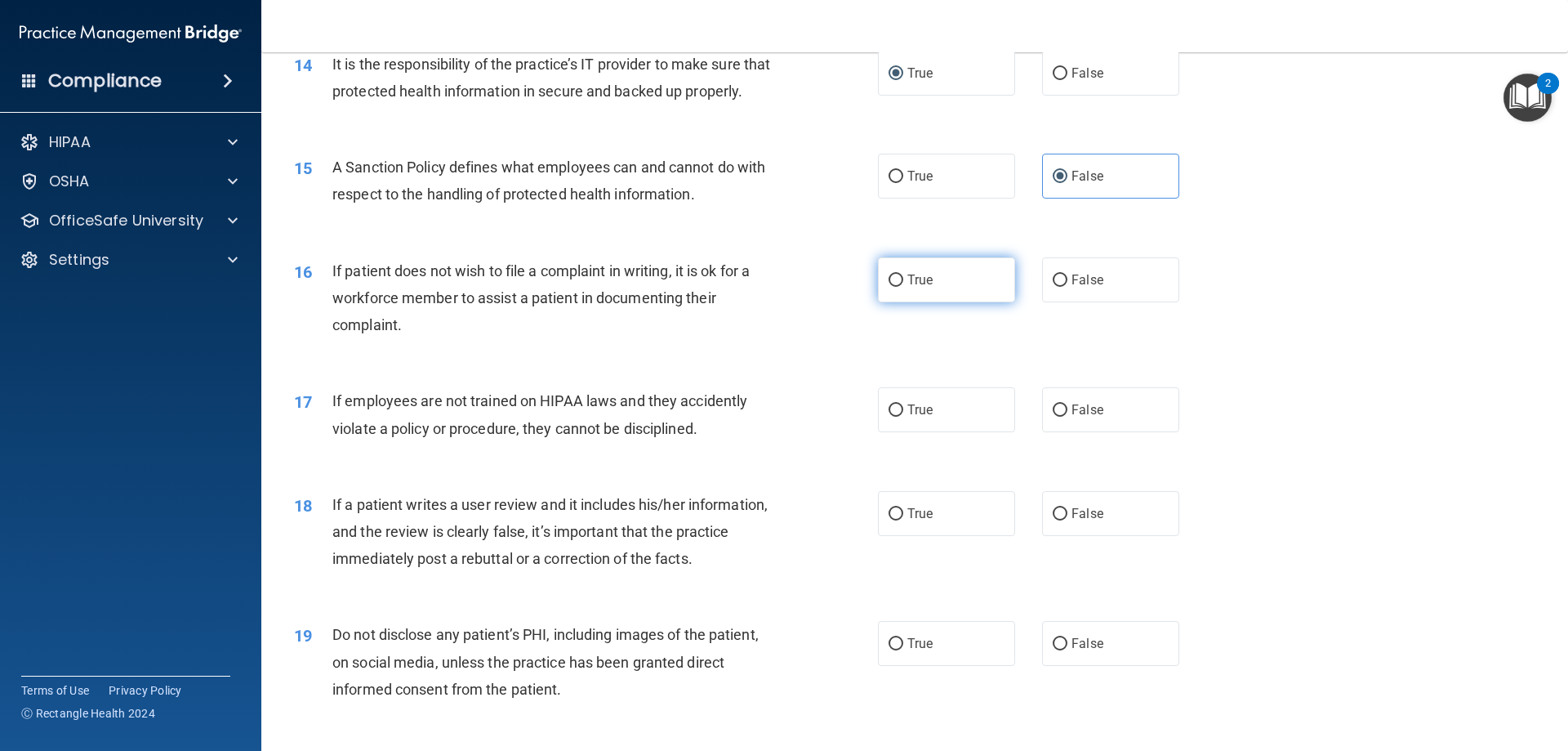 click on "True" at bounding box center (896, 280) 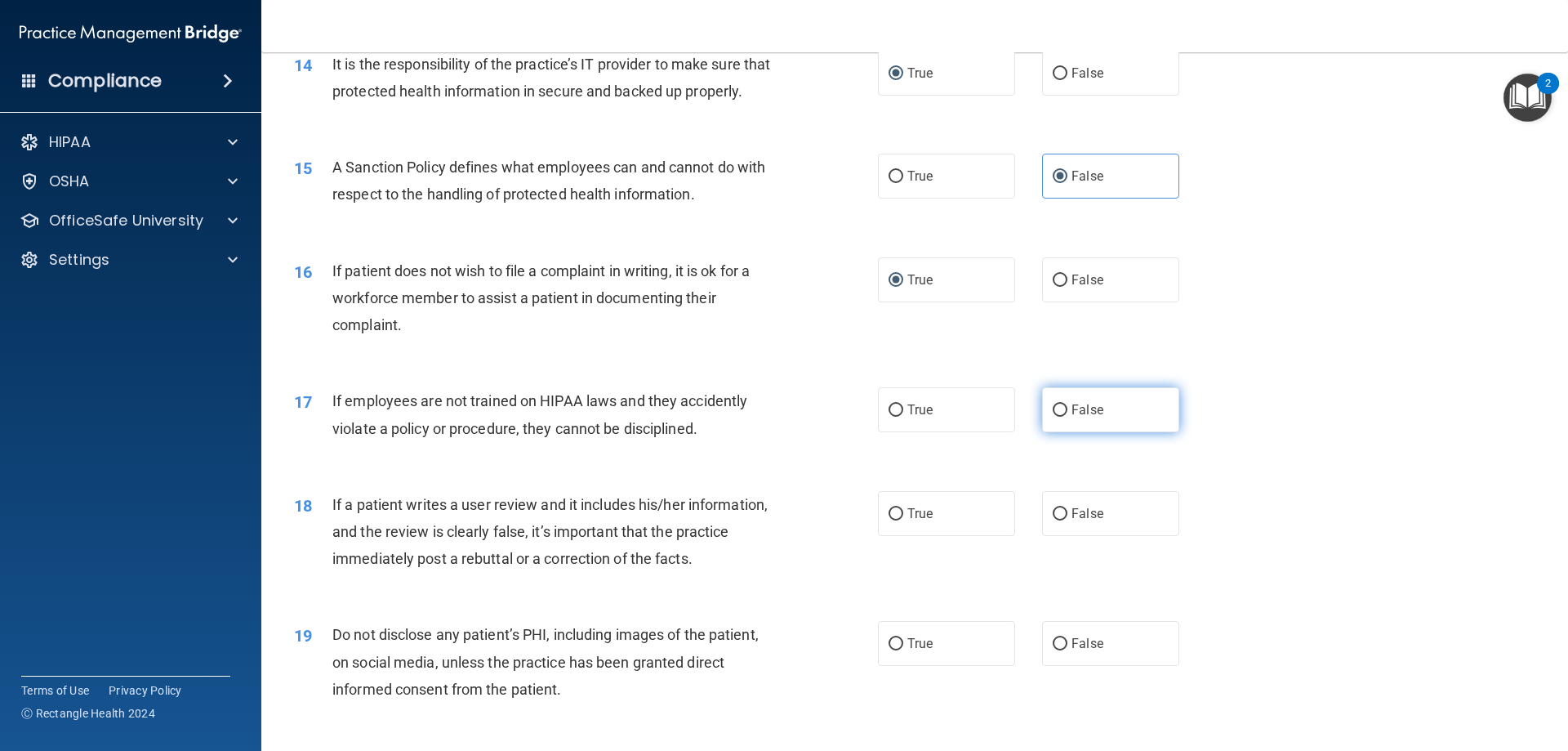 click on "False" at bounding box center [1060, 410] 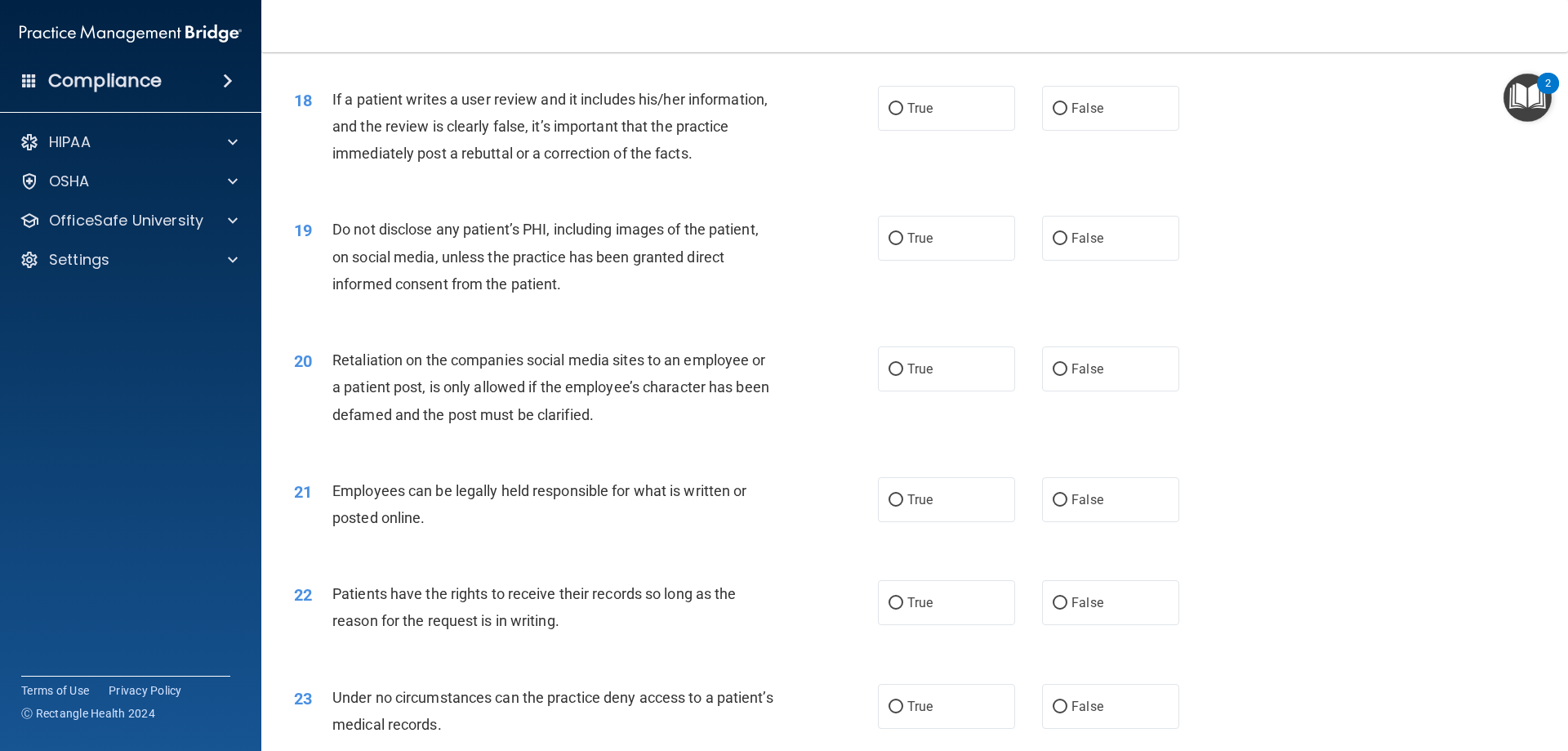 scroll, scrollTop: 2229, scrollLeft: 0, axis: vertical 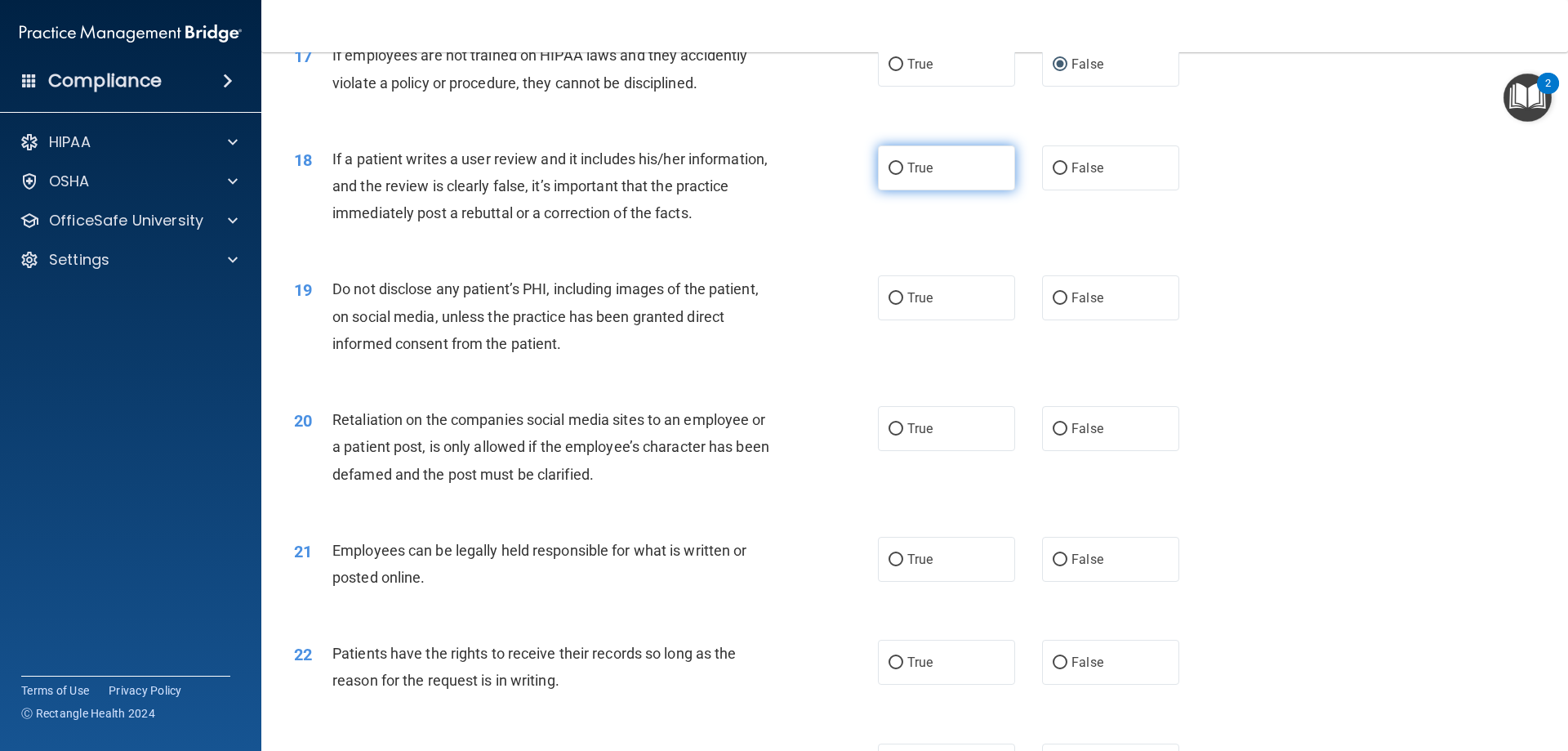 click on "True" at bounding box center (896, 168) 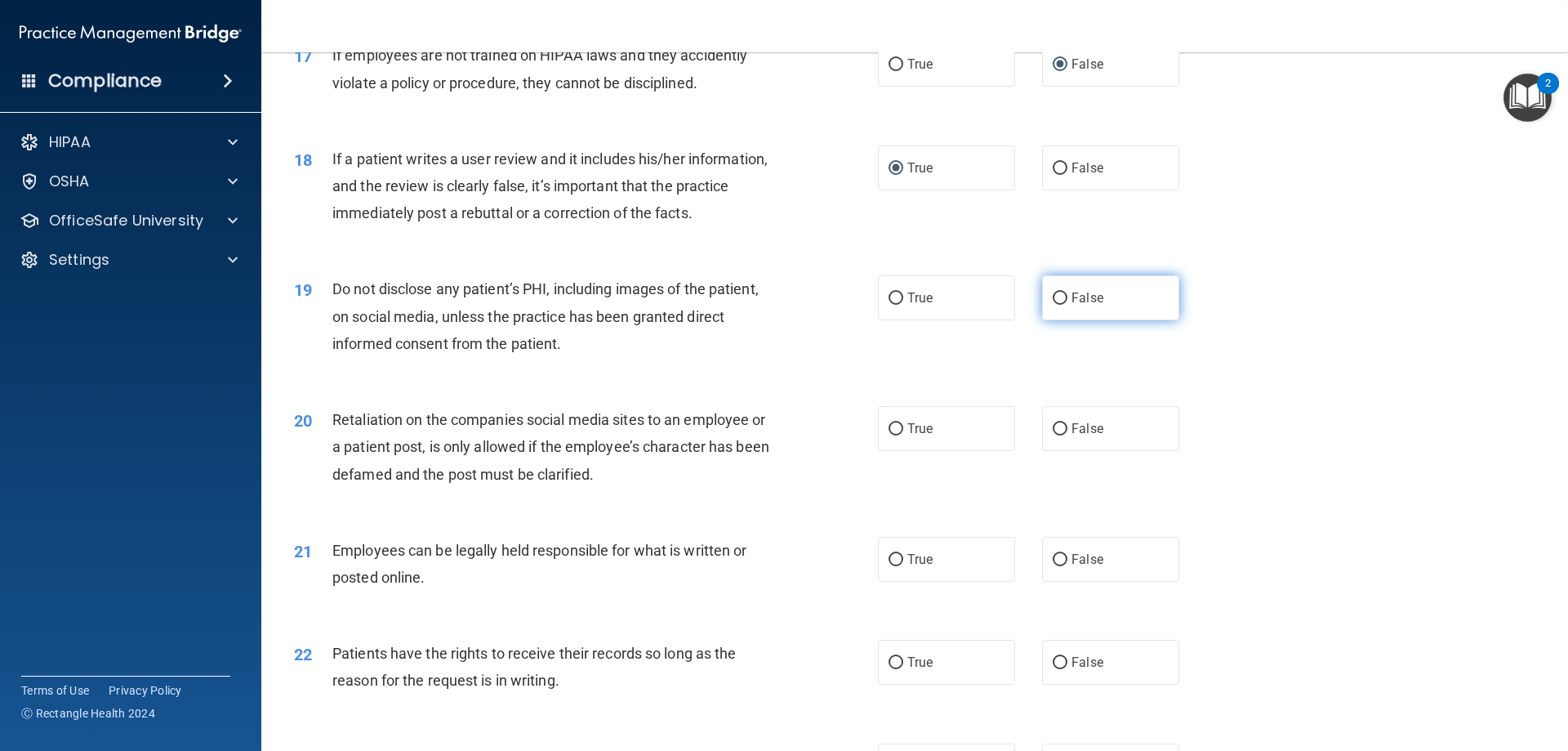 click on "False" at bounding box center [1060, 298] 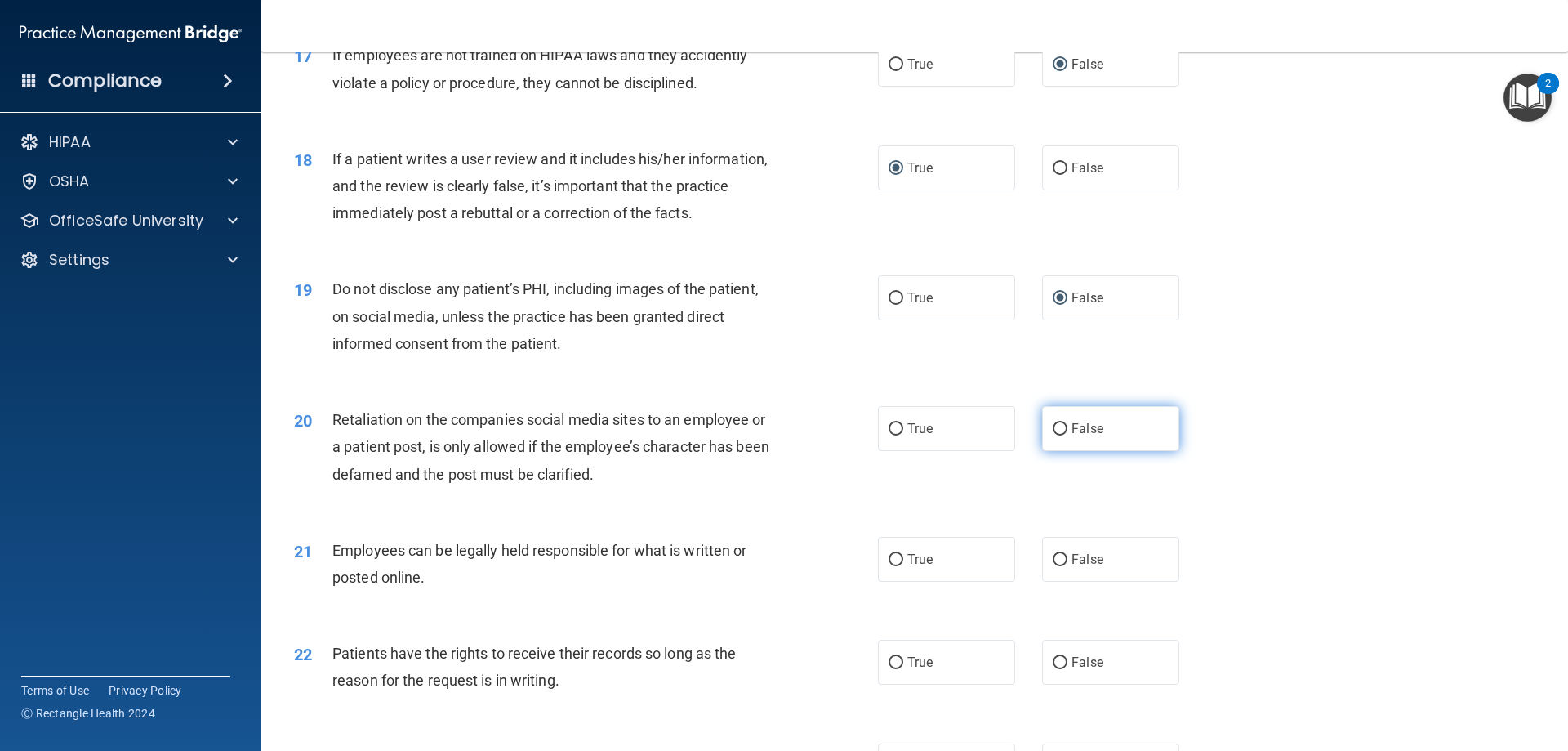 click on "False" at bounding box center [1060, 429] 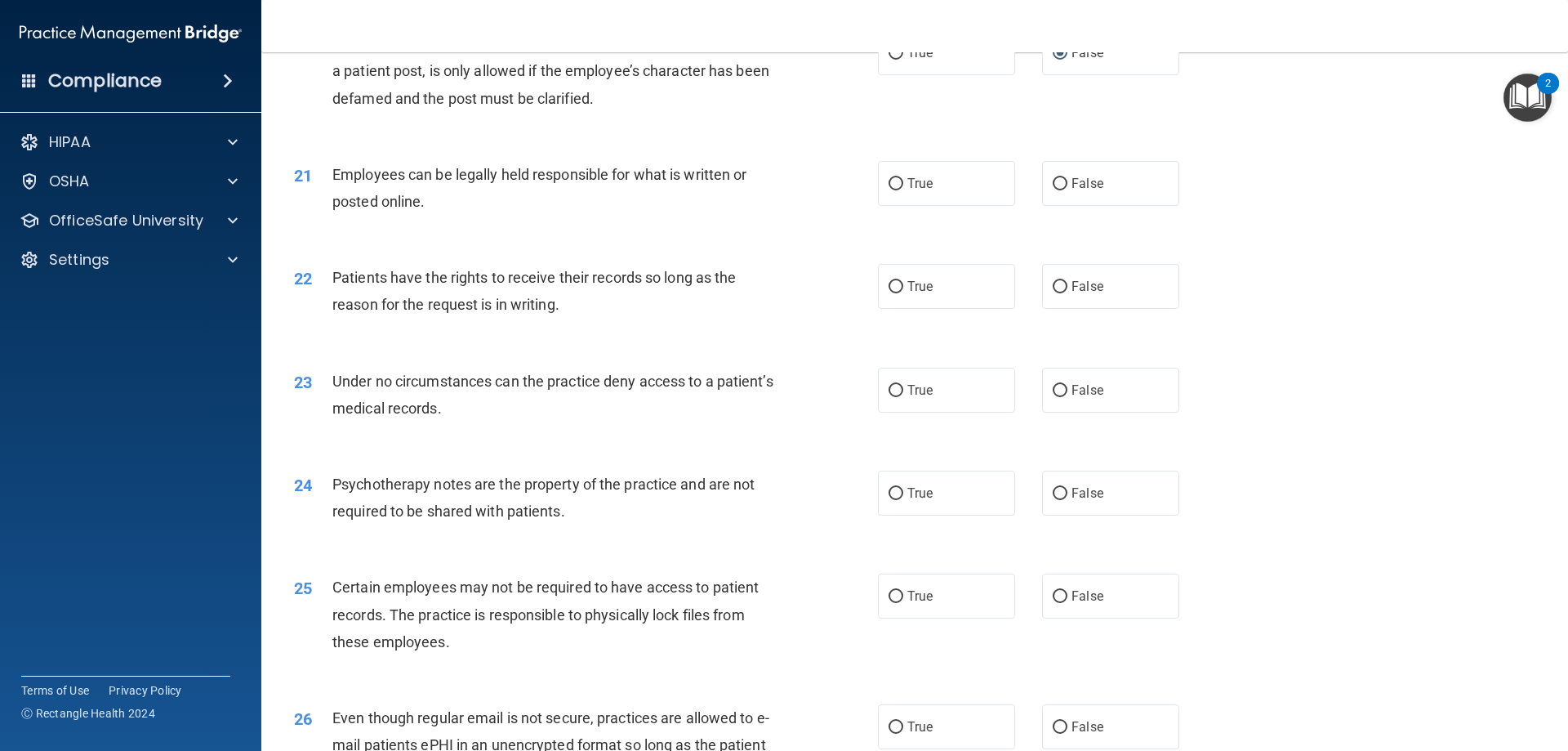 scroll, scrollTop: 2610, scrollLeft: 0, axis: vertical 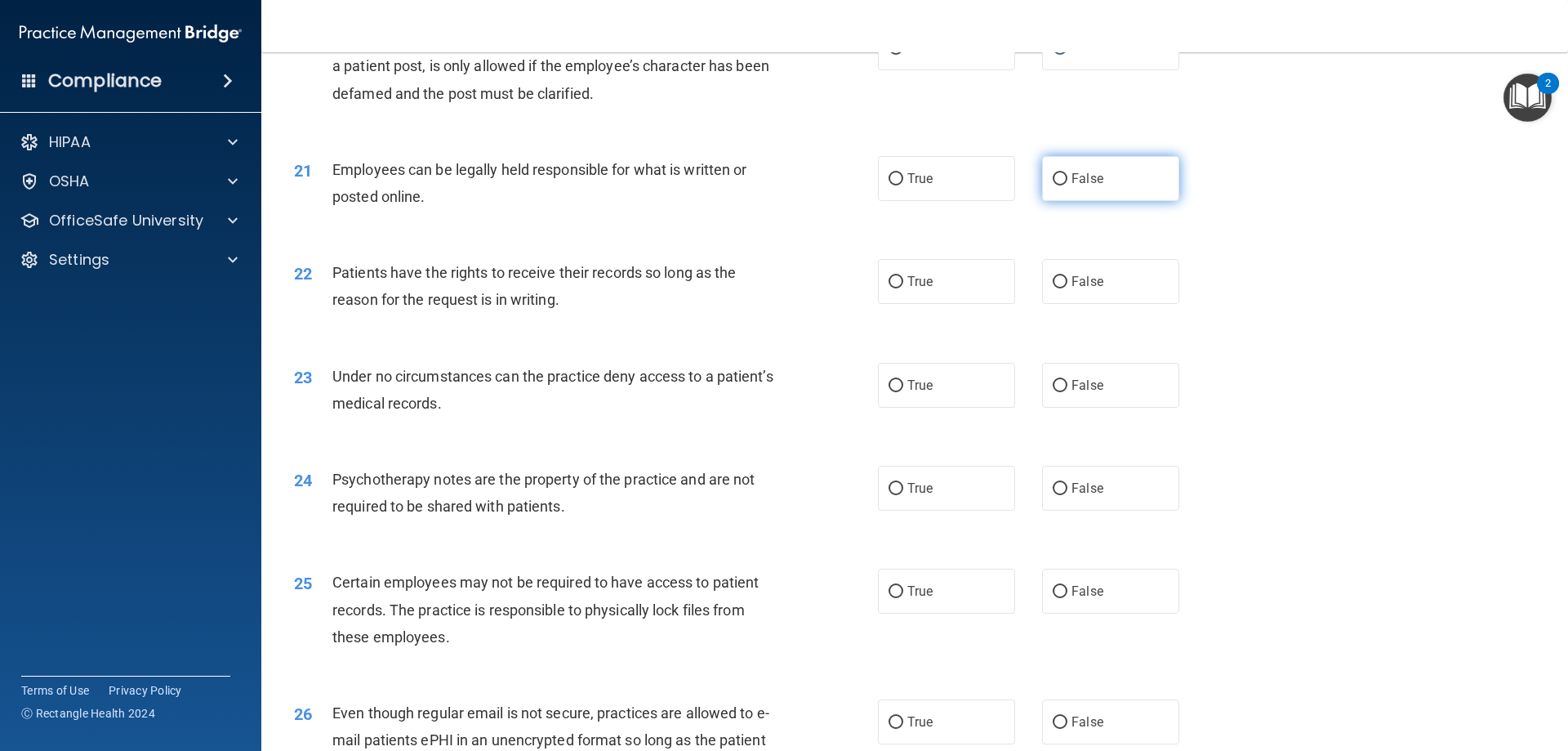 click on "False" at bounding box center (1060, 179) 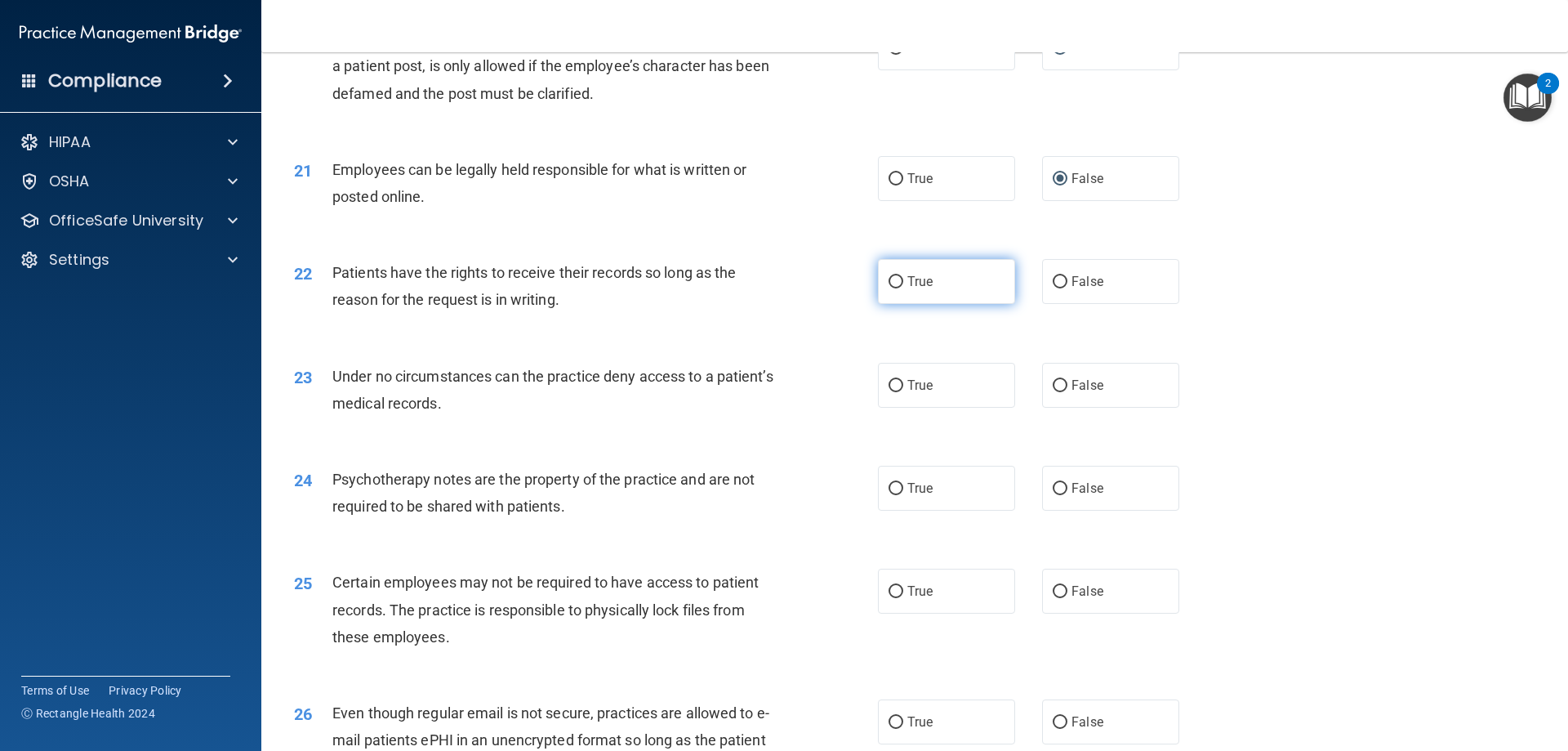 click on "True" at bounding box center (896, 282) 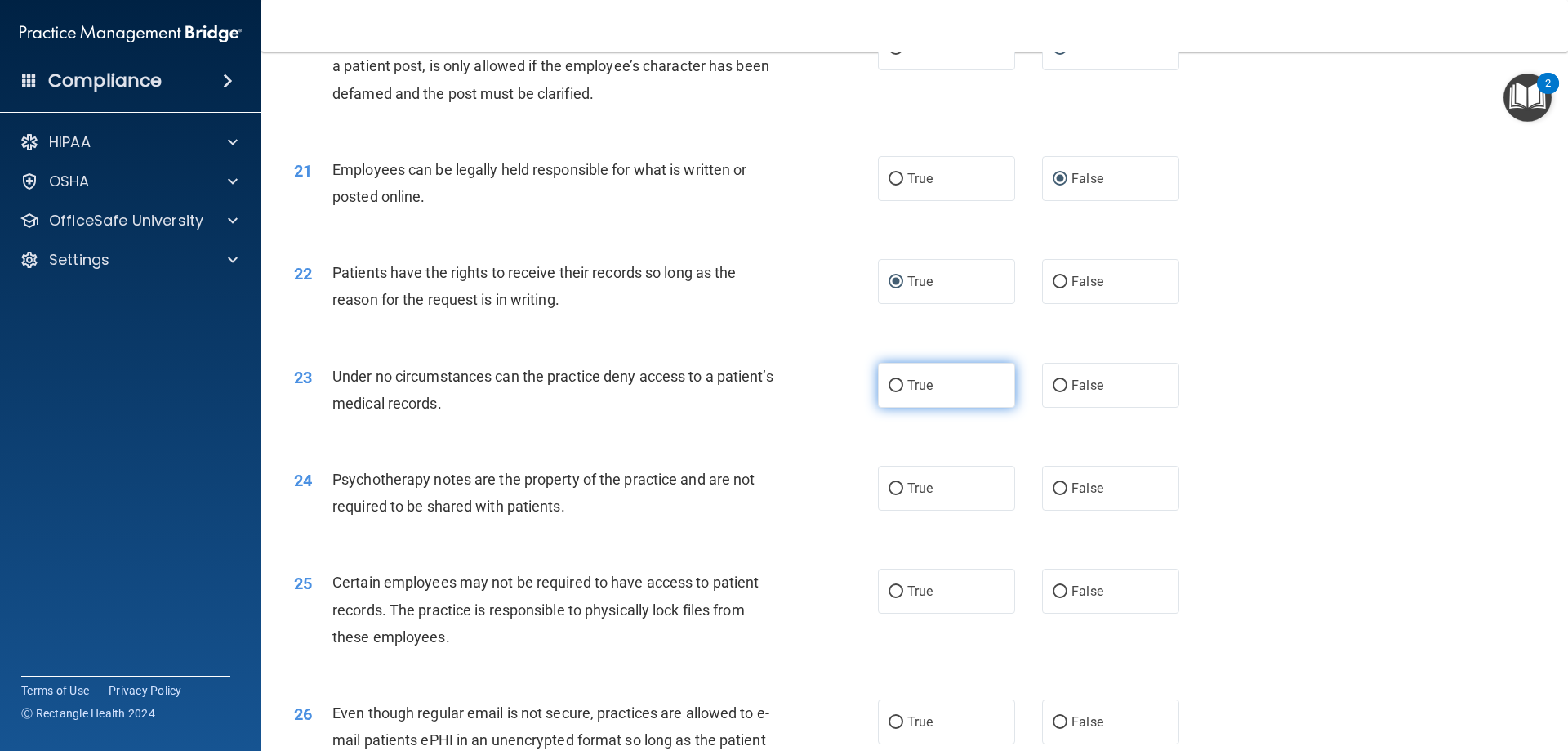 click on "True" at bounding box center [896, 386] 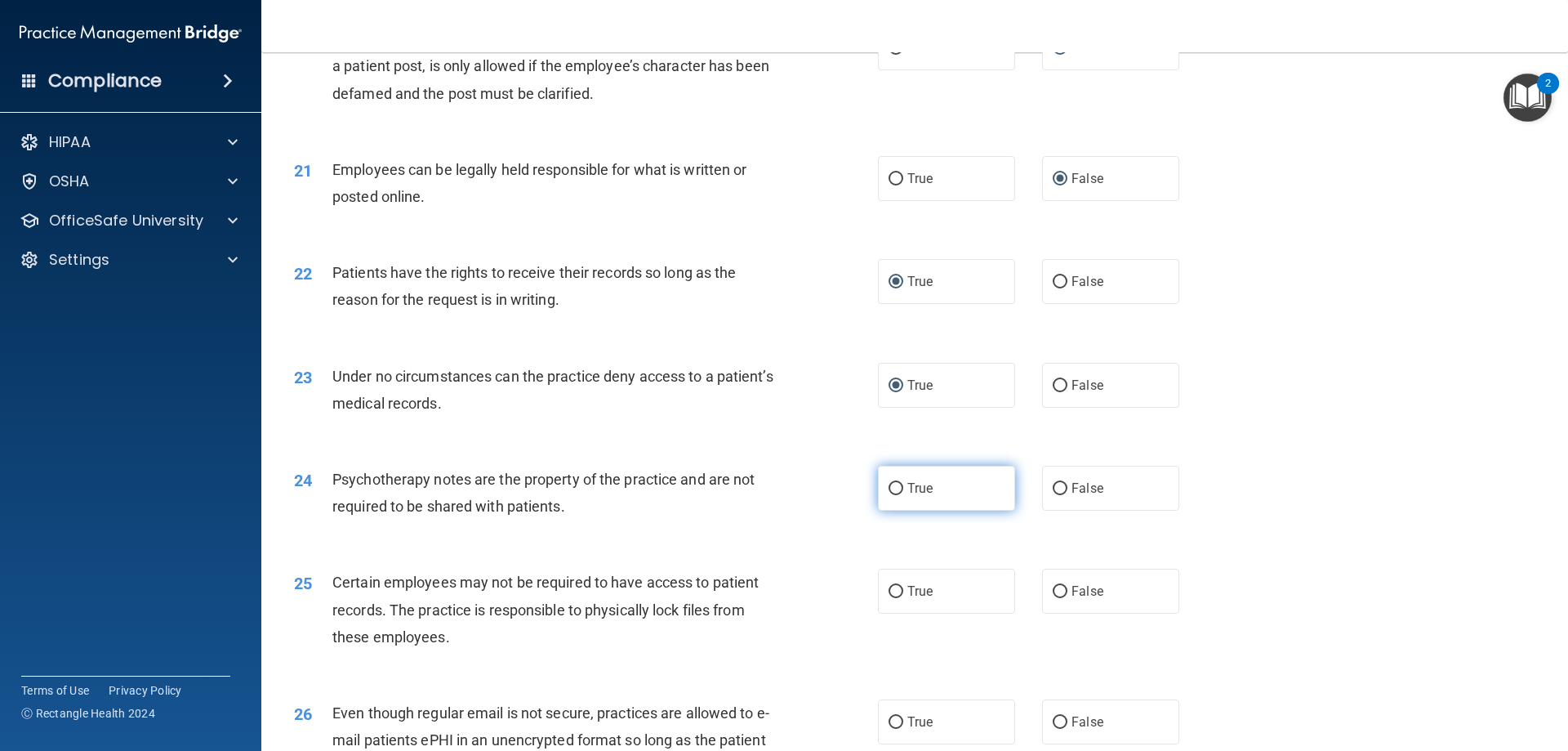 click on "True" at bounding box center [896, 489] 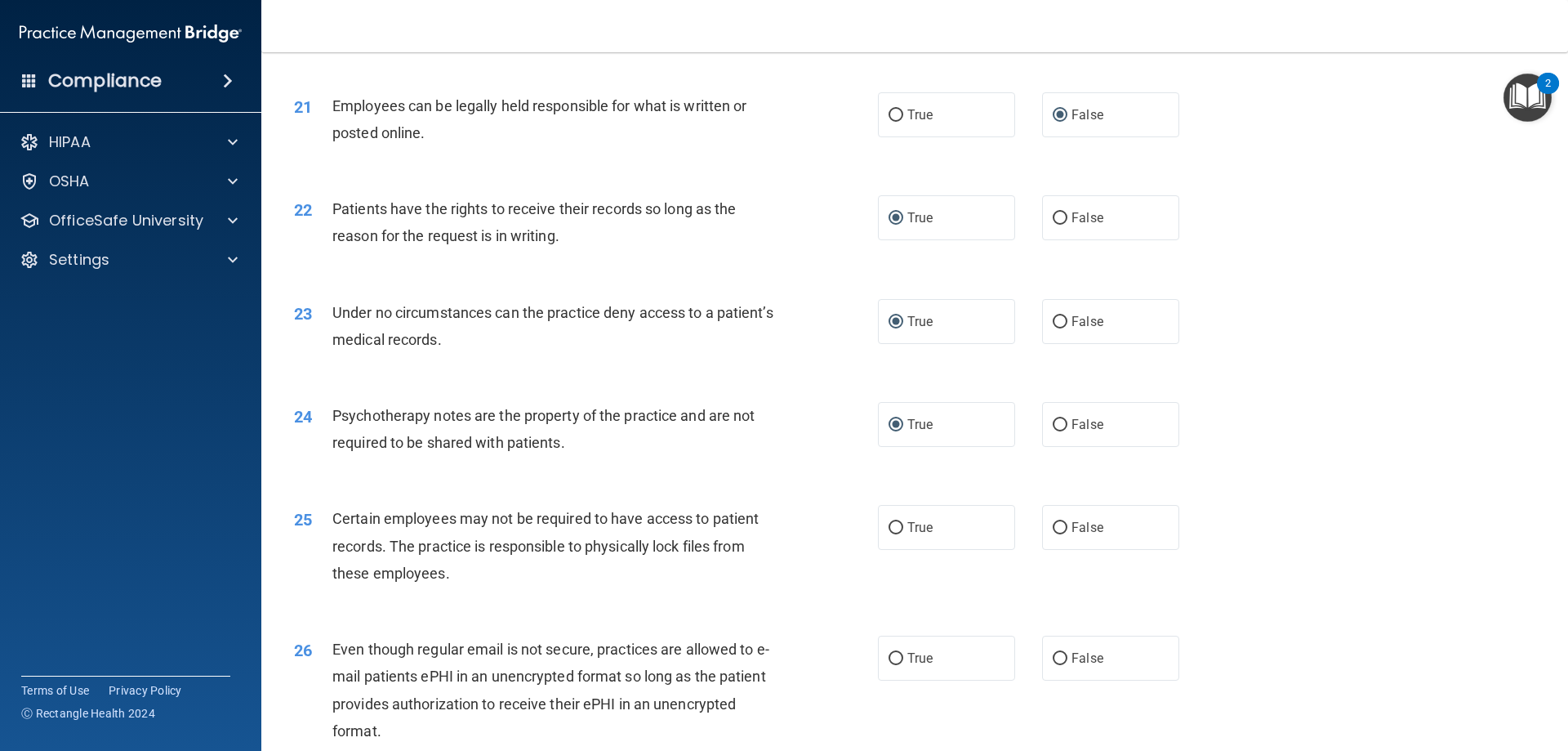 scroll, scrollTop: 2694, scrollLeft: 0, axis: vertical 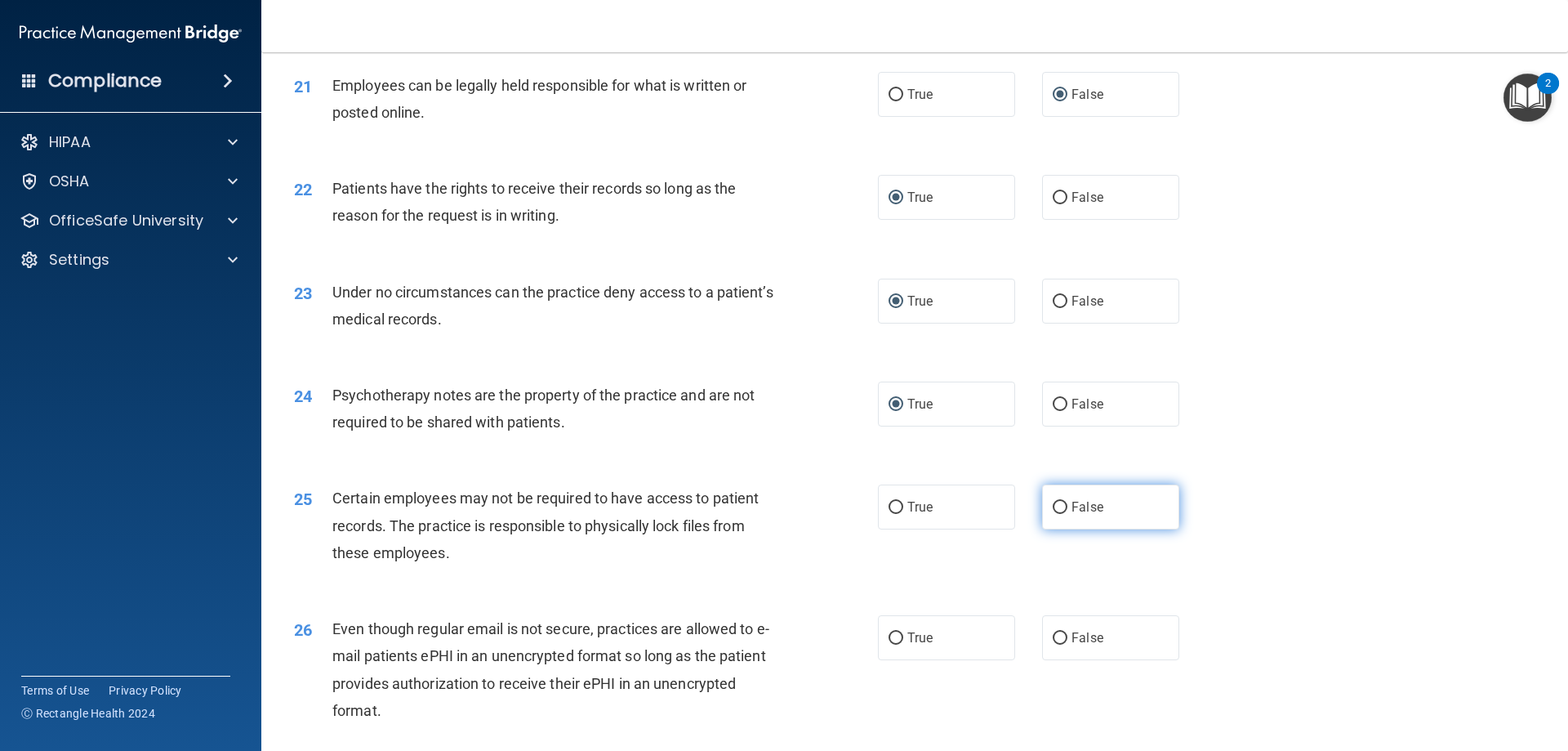 click on "False" at bounding box center [1060, 507] 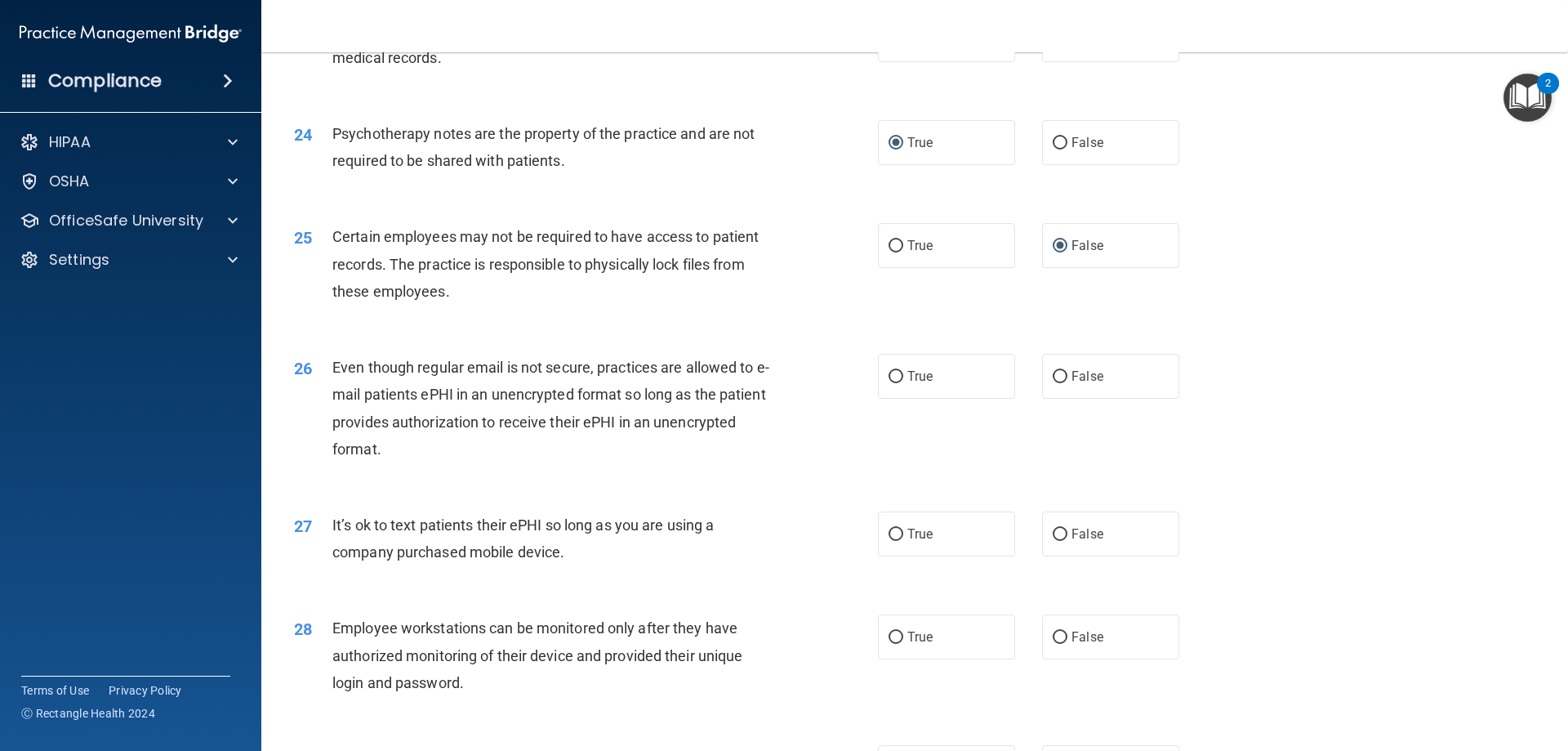 scroll, scrollTop: 2990, scrollLeft: 0, axis: vertical 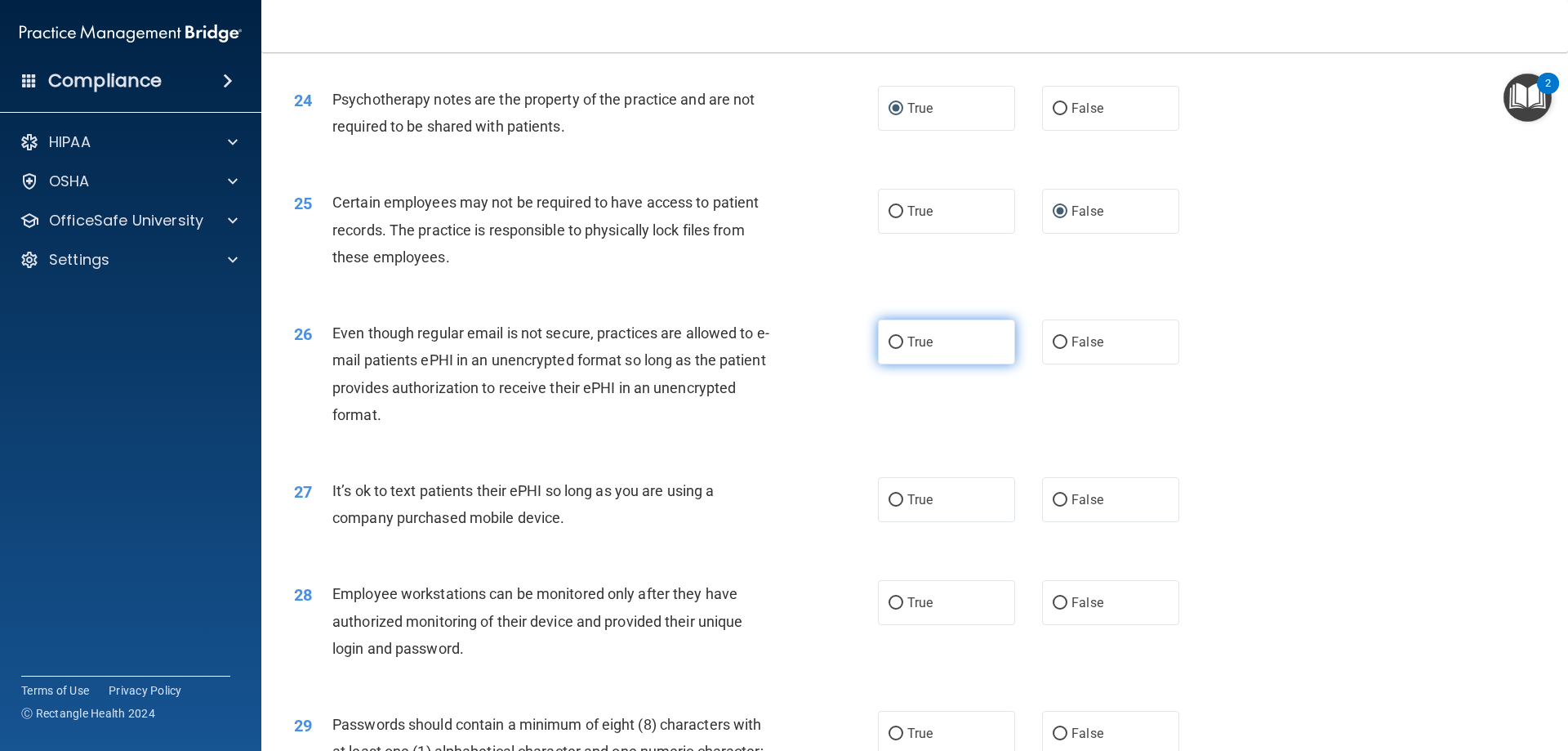 click on "True" at bounding box center (896, 342) 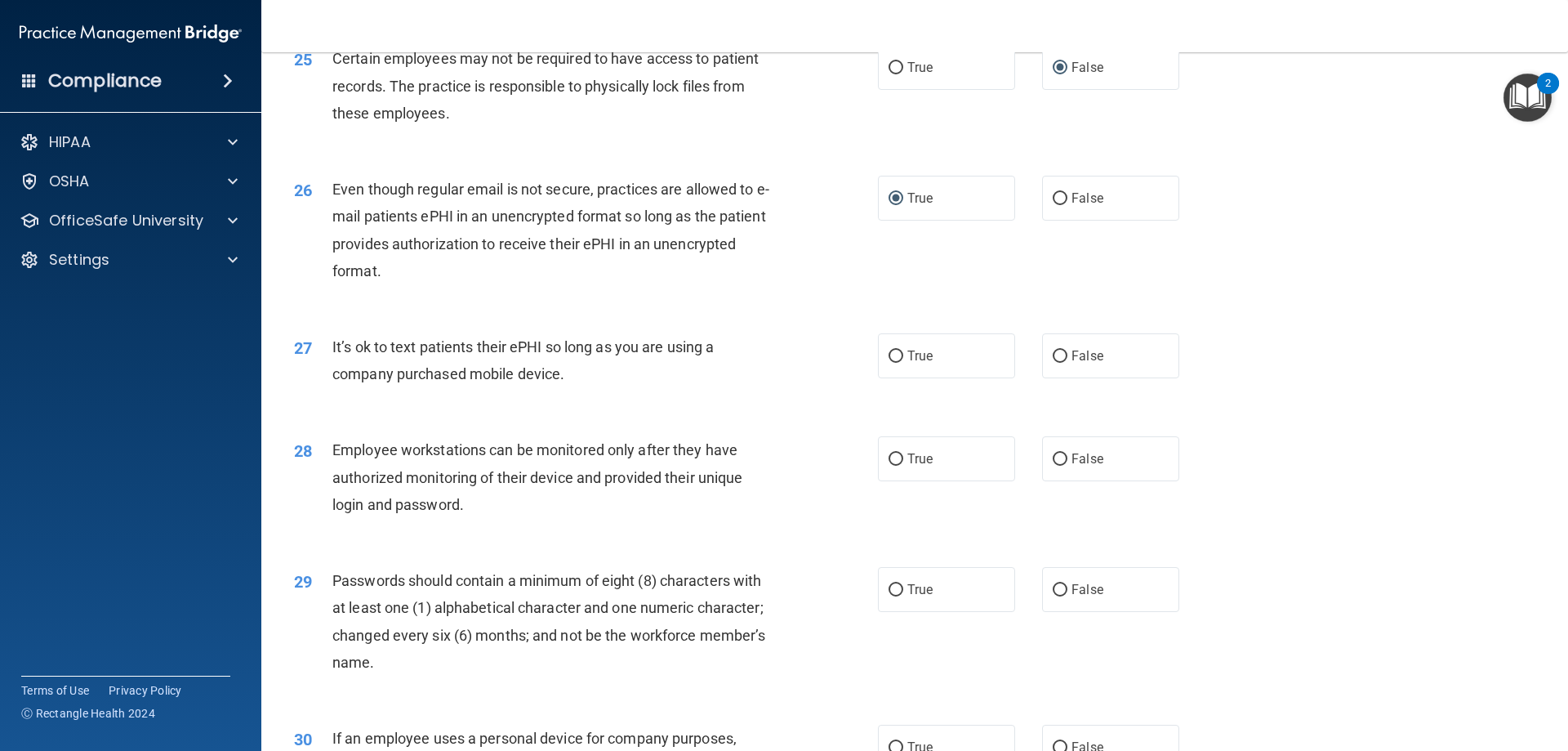 scroll, scrollTop: 3208, scrollLeft: 0, axis: vertical 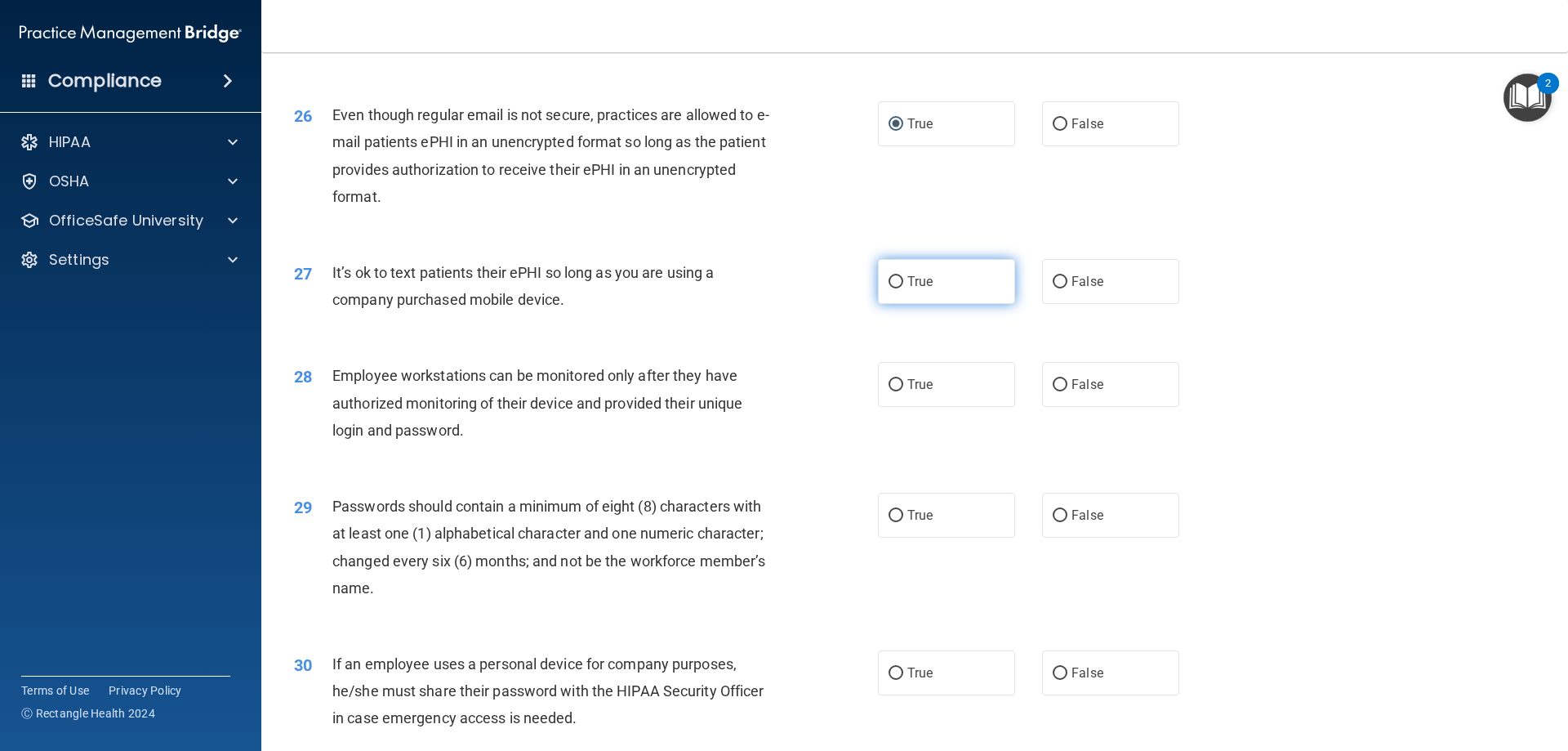 click on "True" at bounding box center [896, 282] 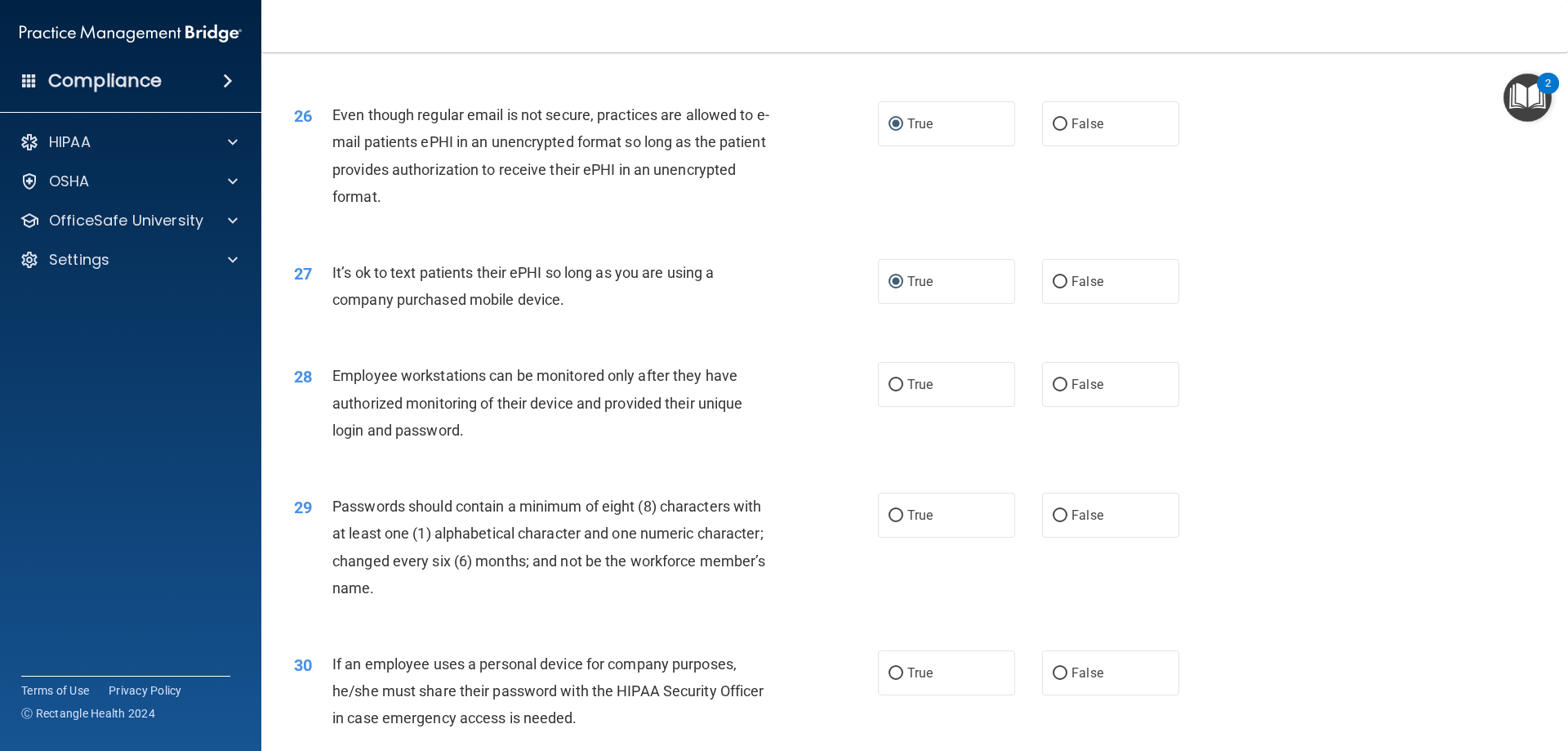 drag, startPoint x: 889, startPoint y: 413, endPoint x: 828, endPoint y: 519, distance: 122.29881 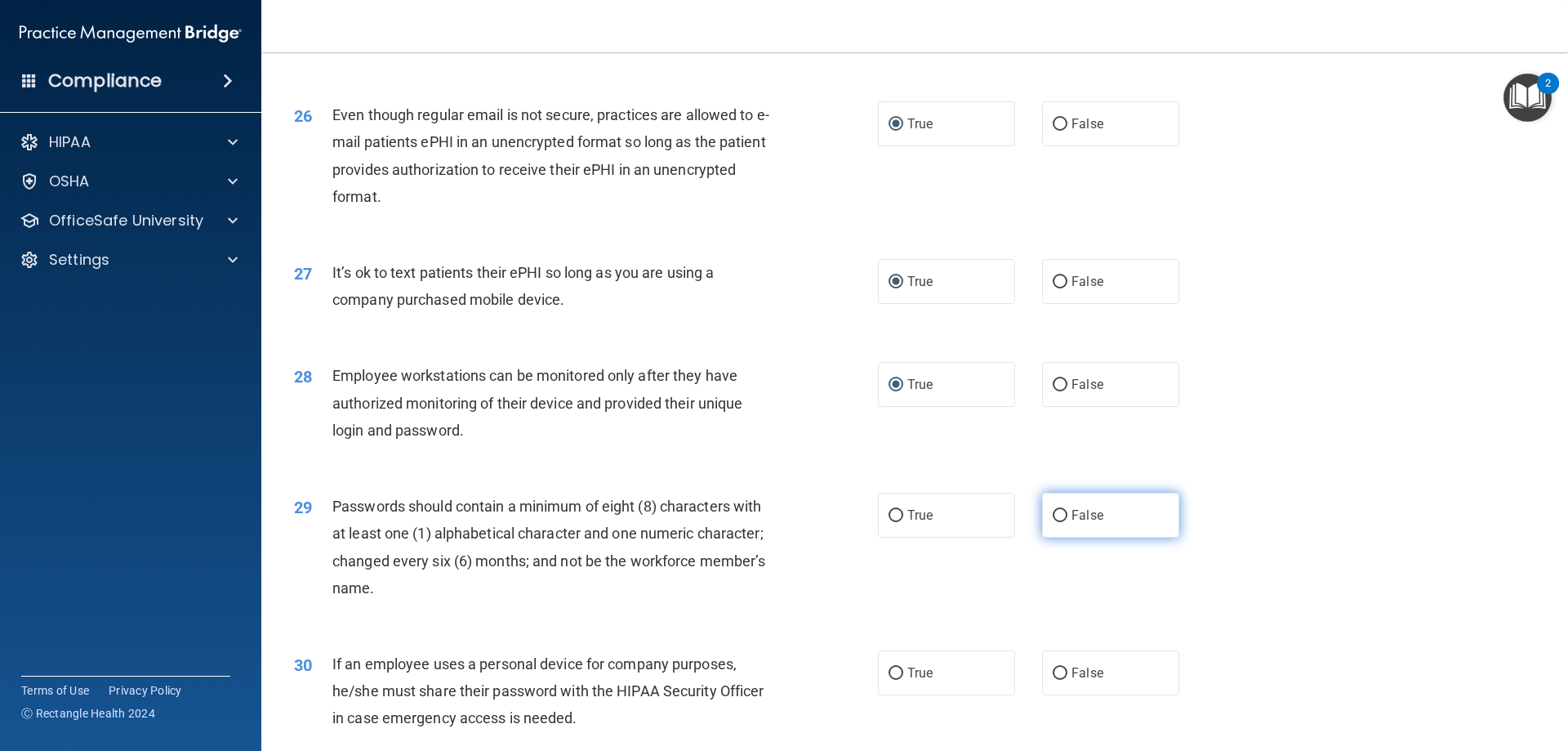 click on "False" at bounding box center [1060, 516] 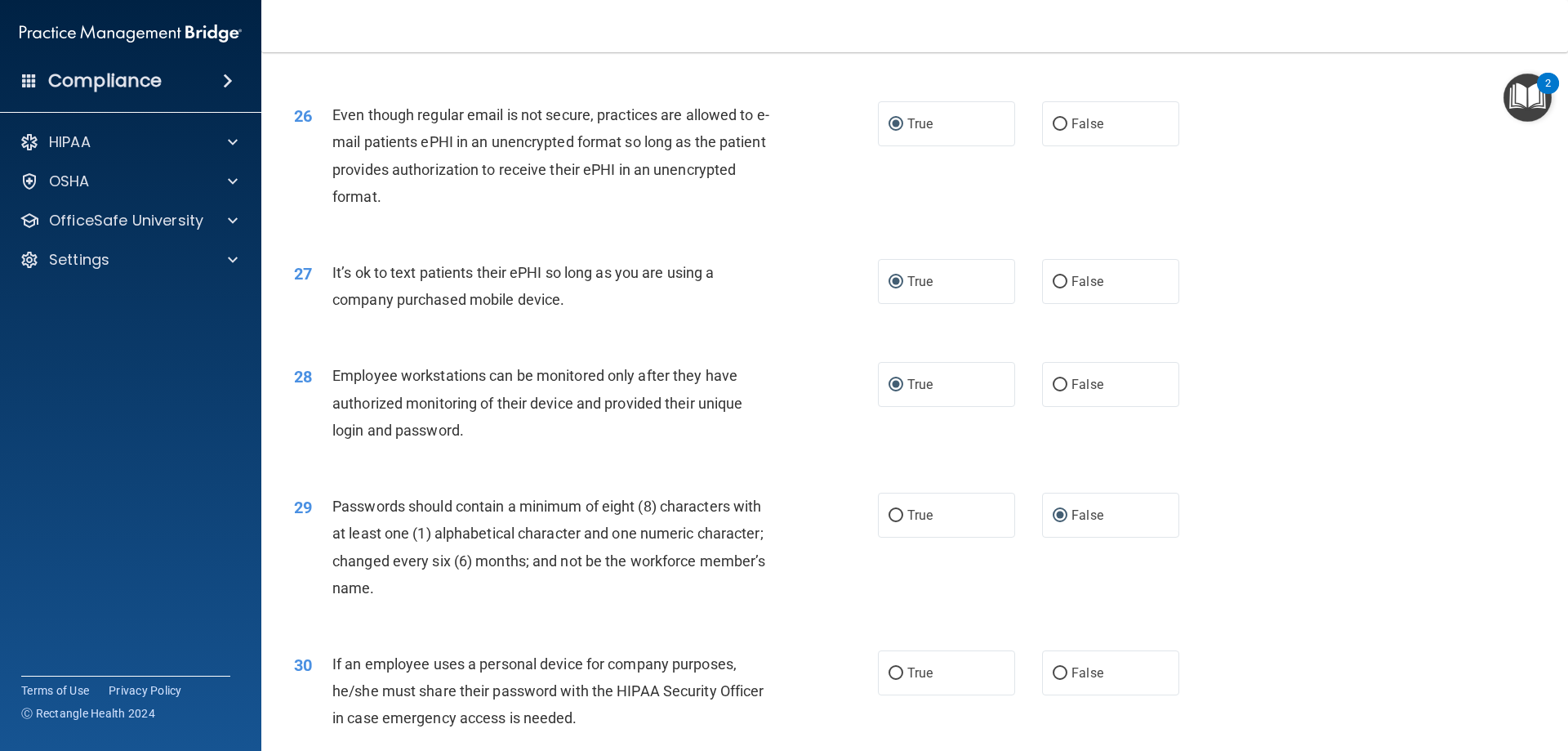 scroll, scrollTop: 3351, scrollLeft: 0, axis: vertical 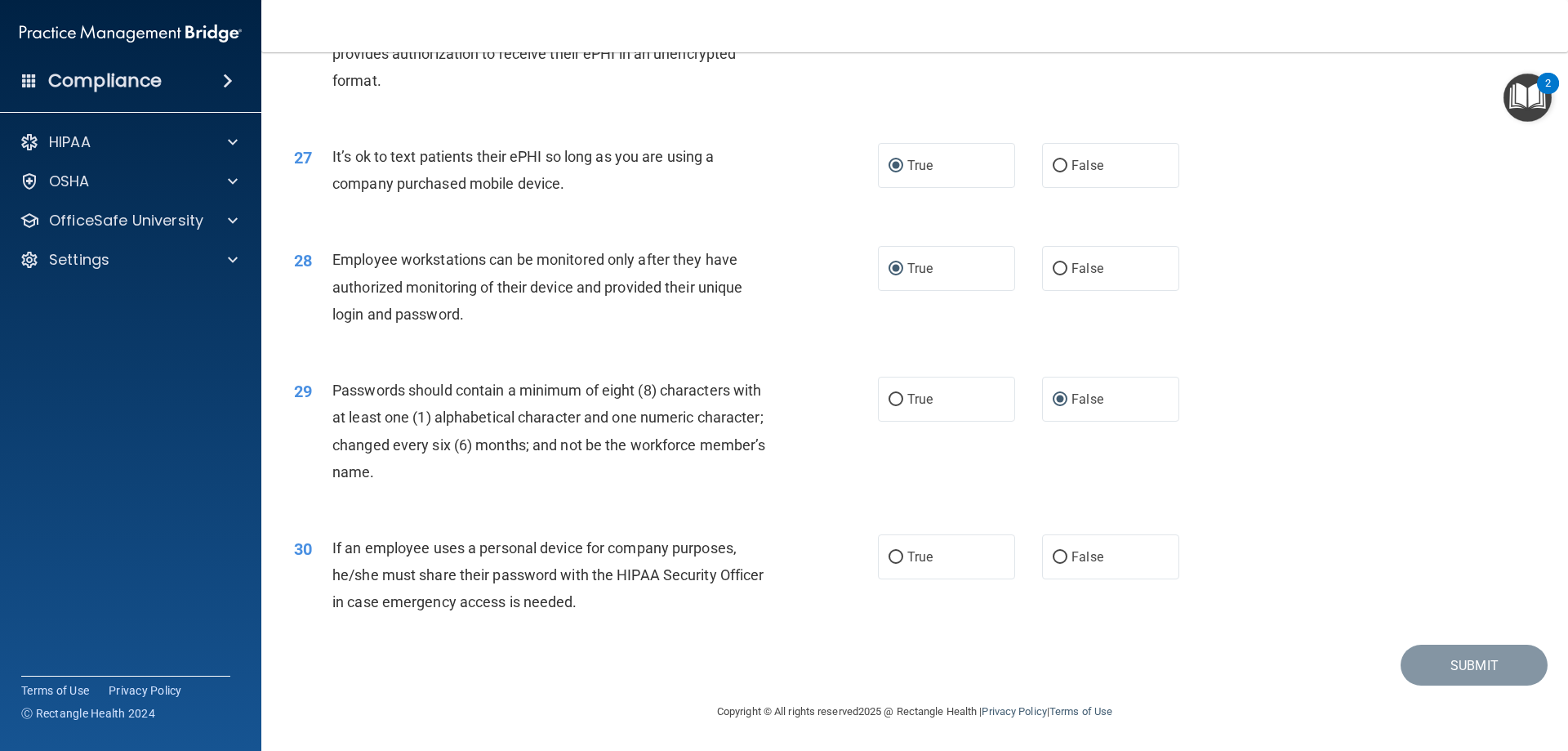 drag, startPoint x: 1057, startPoint y: 560, endPoint x: 1378, endPoint y: 511, distance: 324.71834 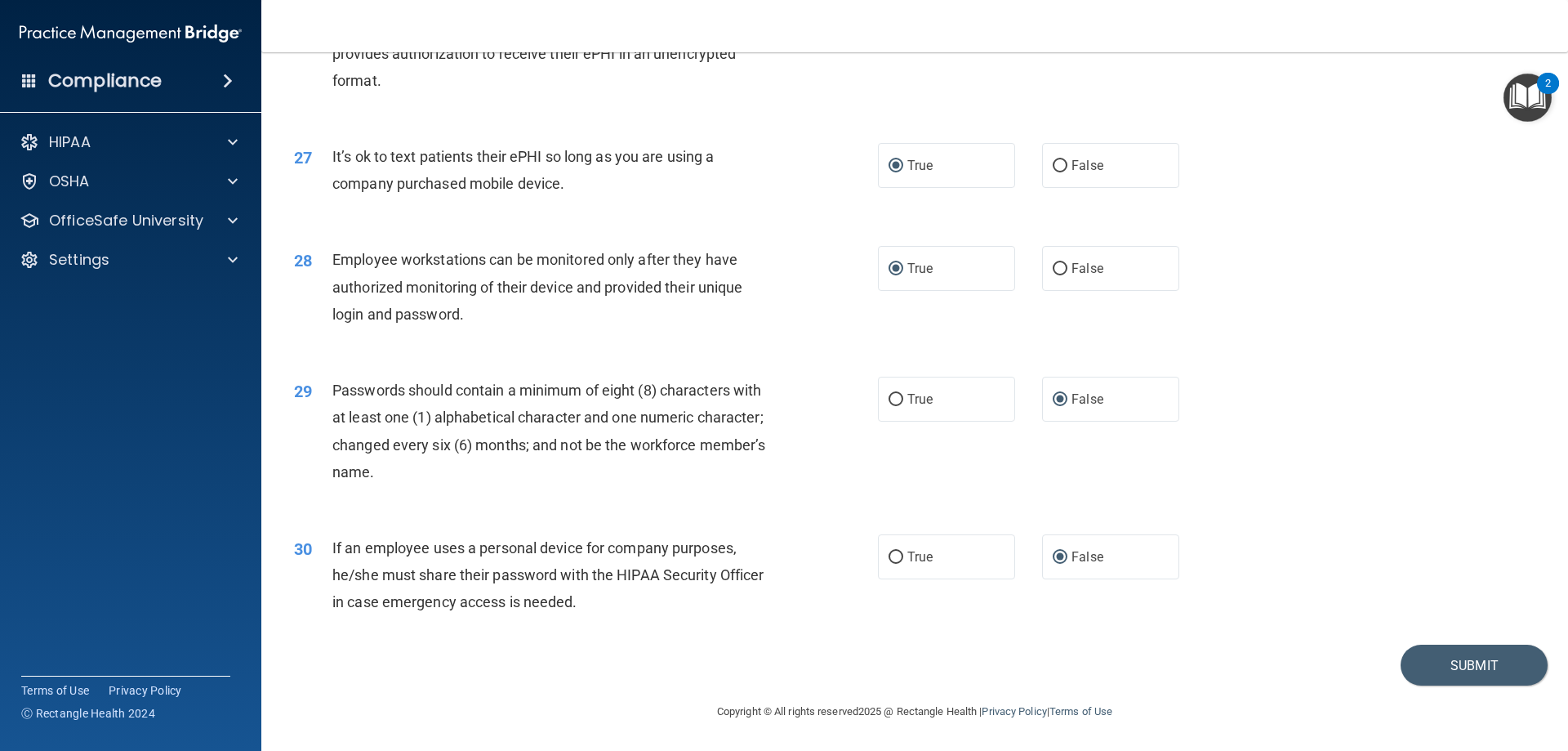drag, startPoint x: 896, startPoint y: 554, endPoint x: 1200, endPoint y: 639, distance: 315.65963 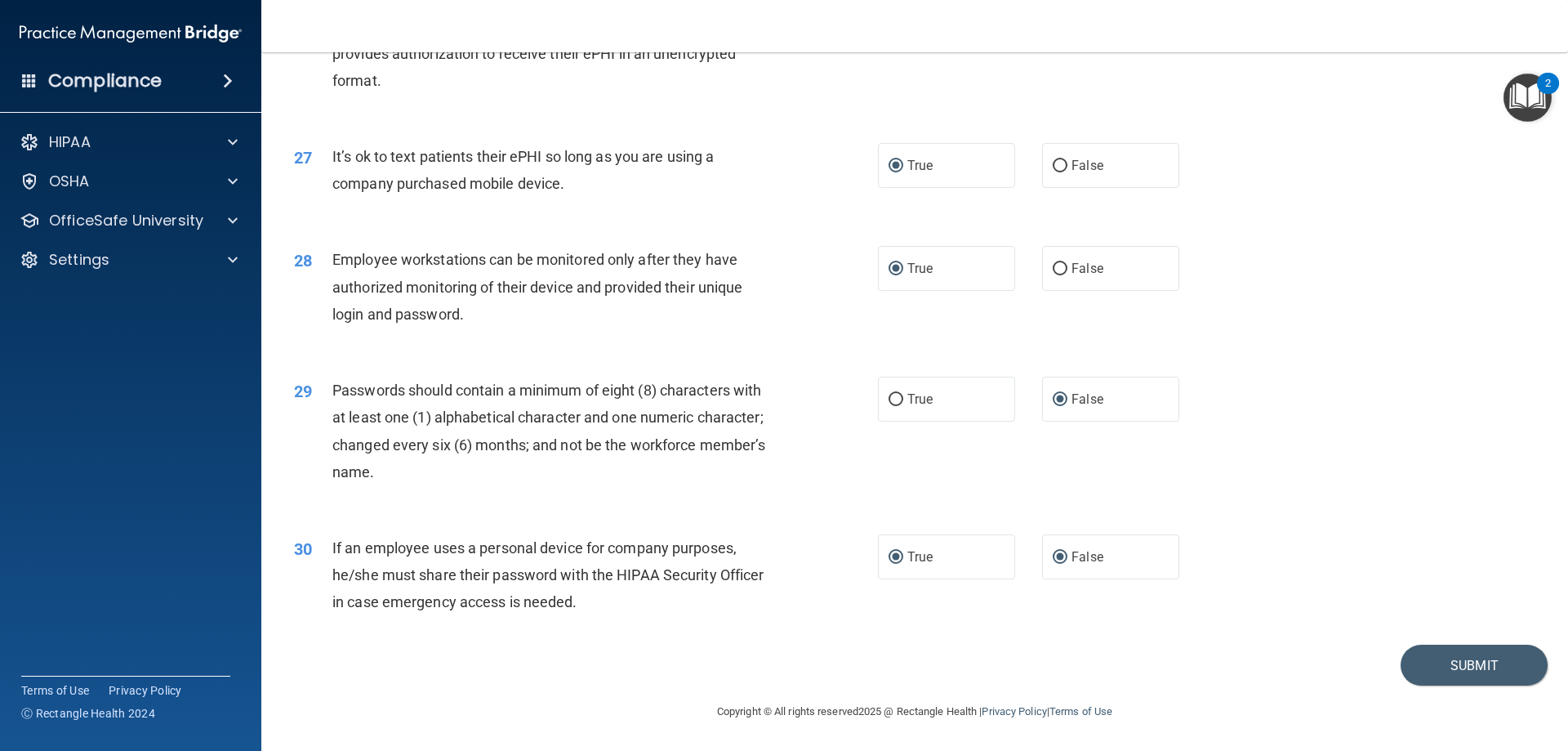 radio on "false" 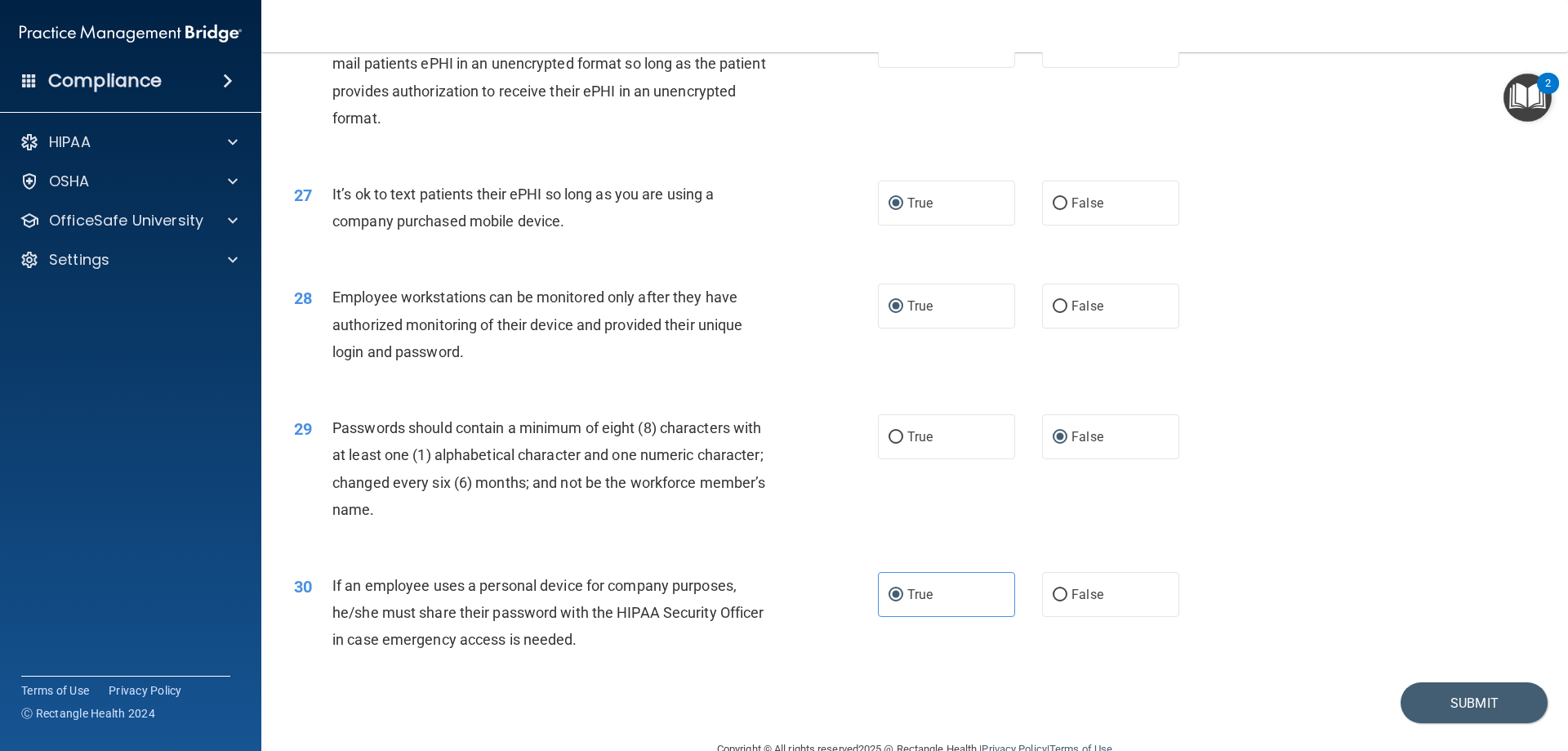 scroll, scrollTop: 3292, scrollLeft: 0, axis: vertical 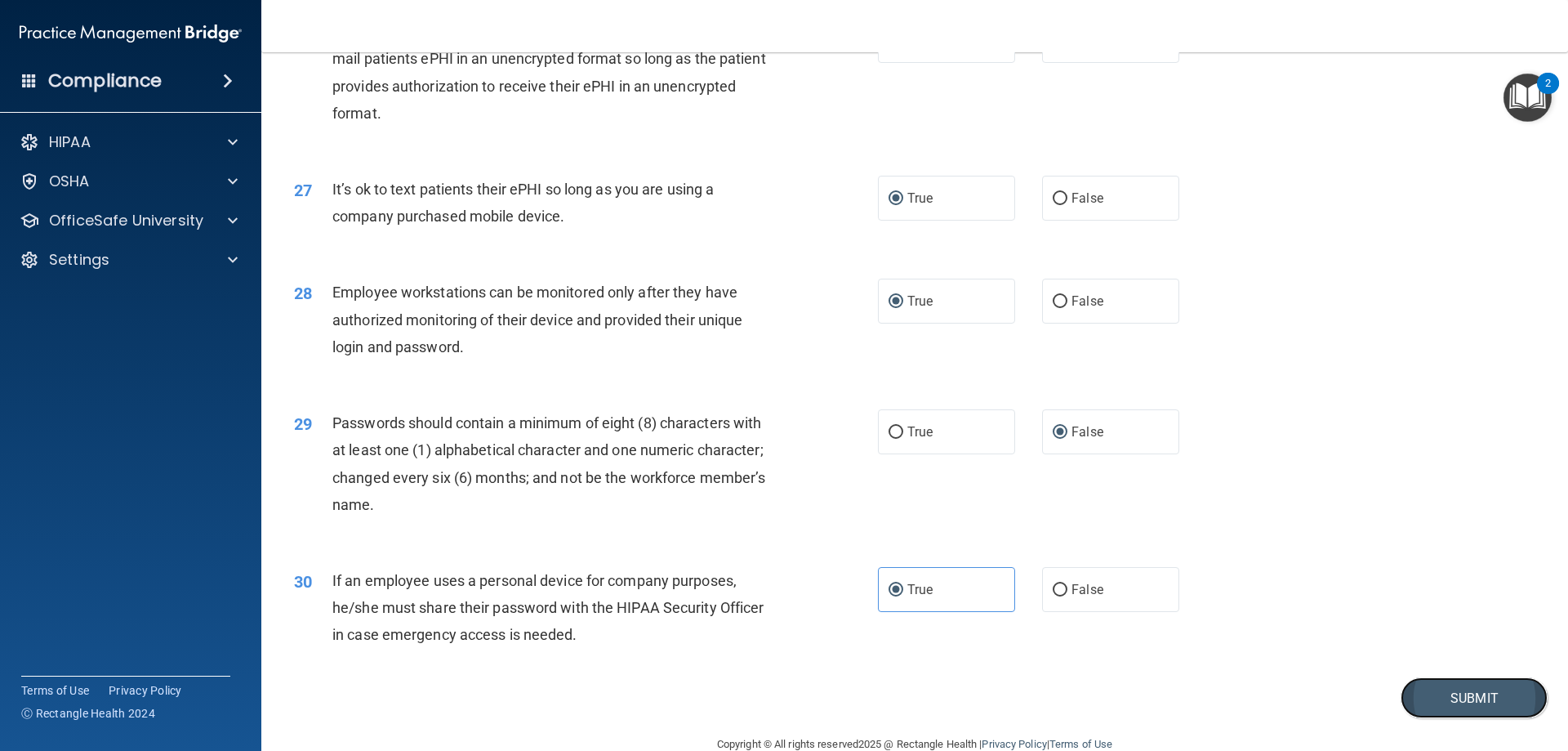 click on "Submit" at bounding box center (1474, 698) 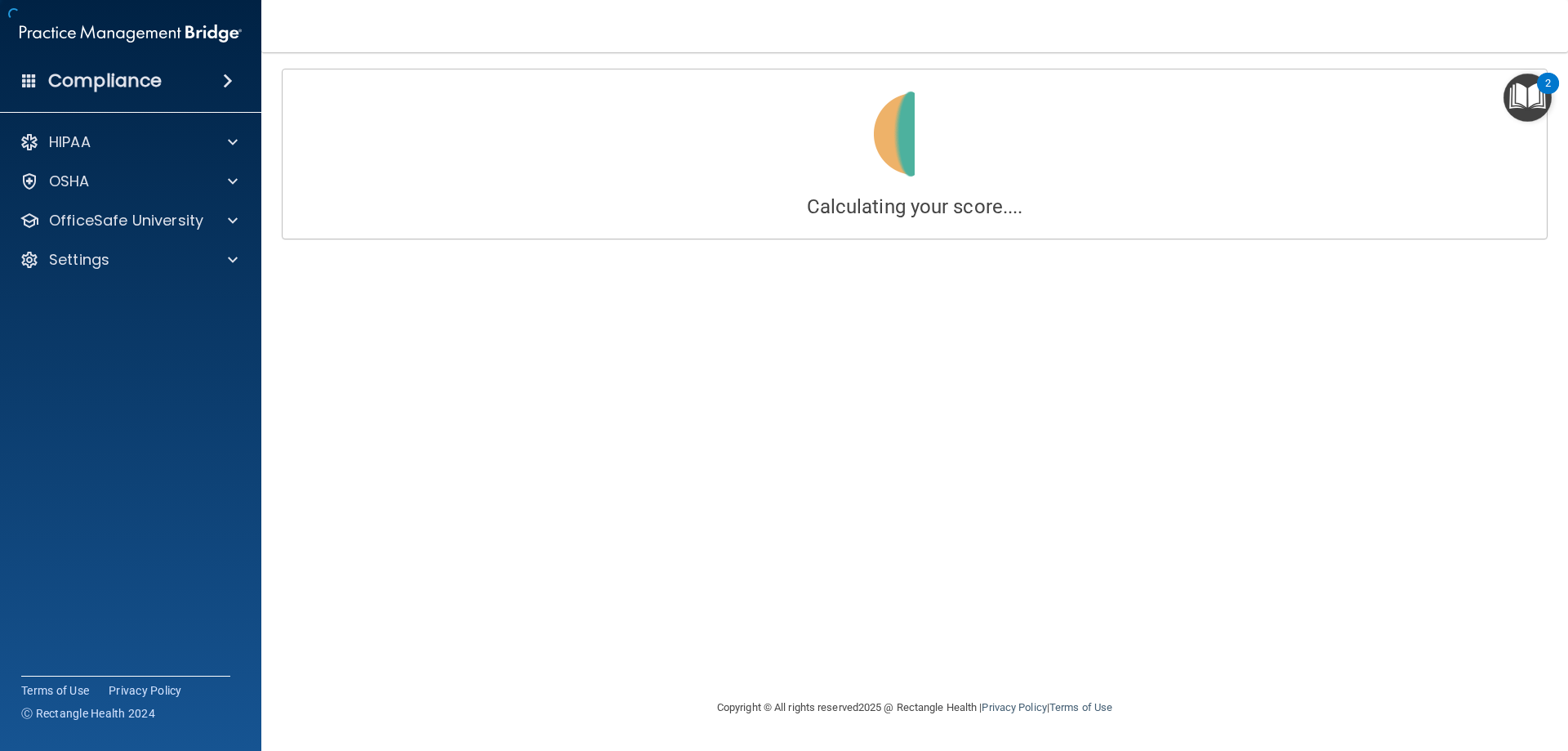 scroll, scrollTop: 0, scrollLeft: 0, axis: both 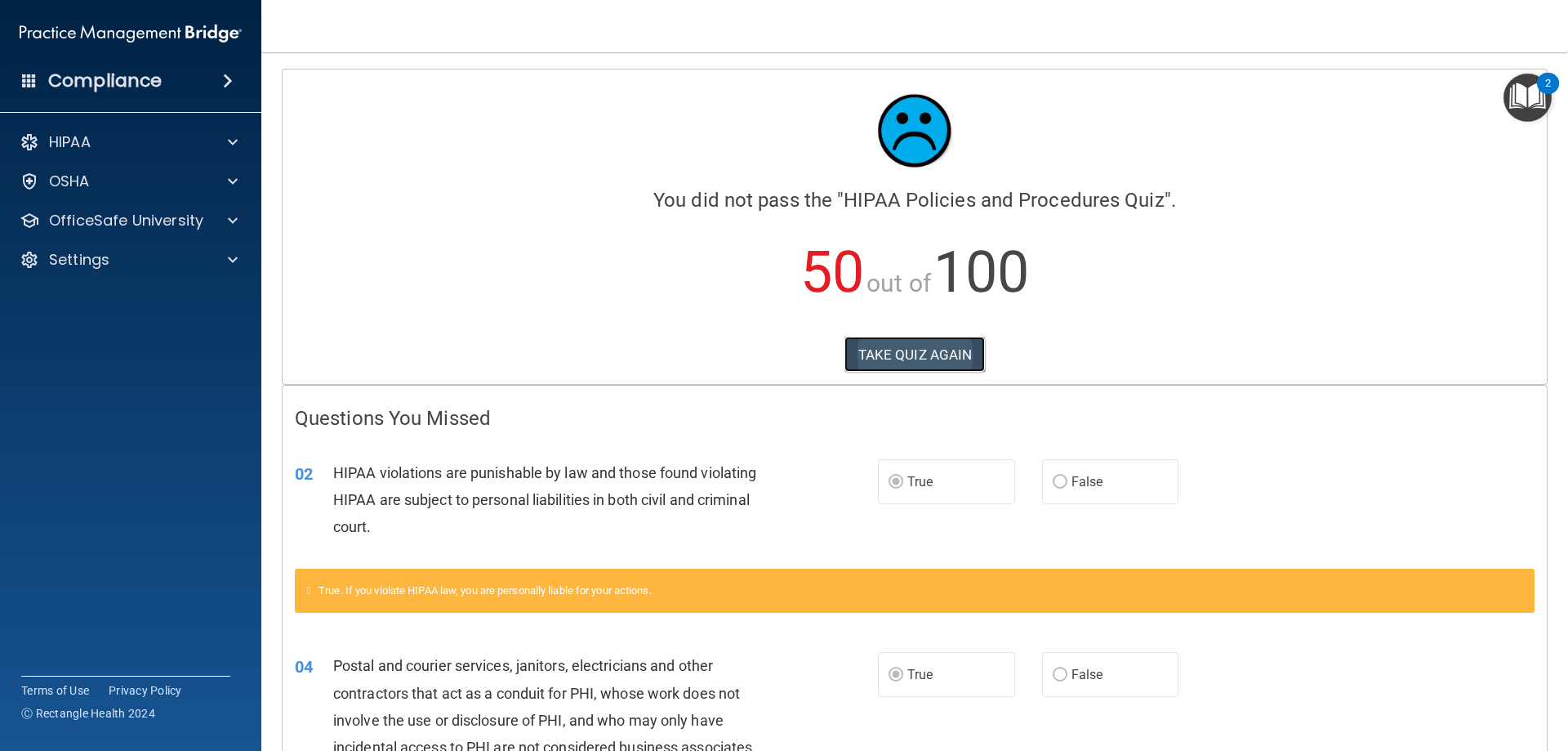 click on "TAKE QUIZ AGAIN" at bounding box center [915, 355] 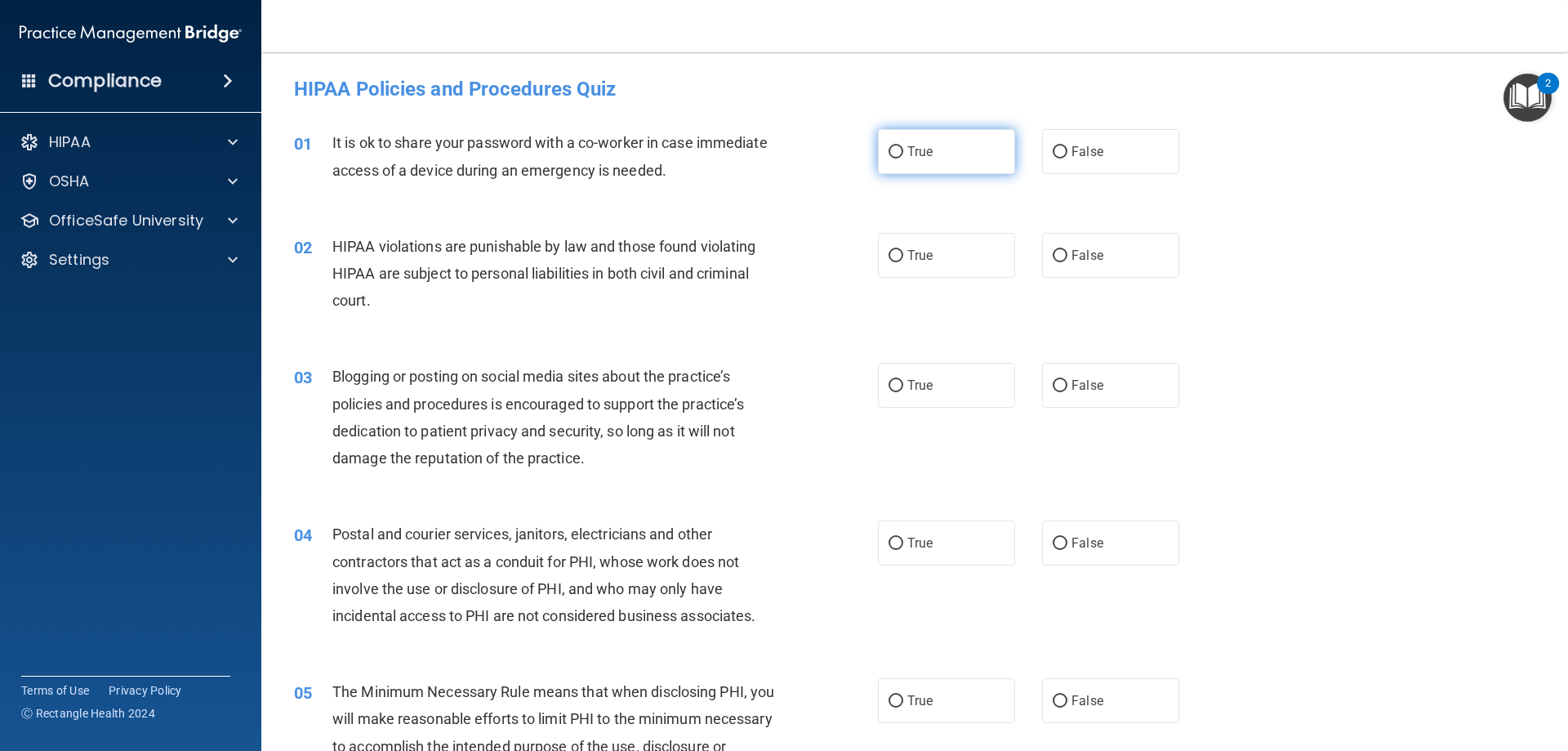 click on "True" at bounding box center (896, 152) 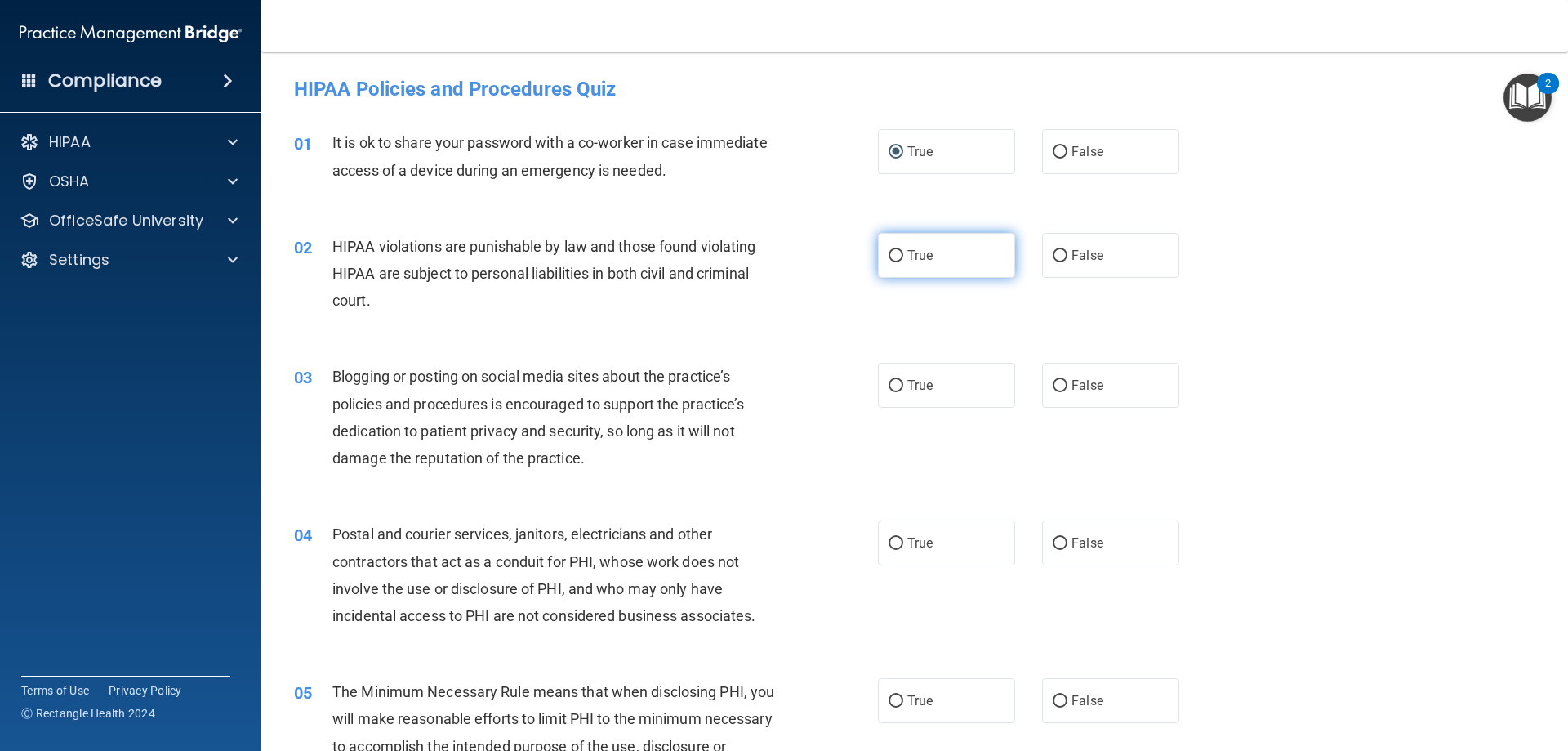 click on "True" at bounding box center [947, 255] 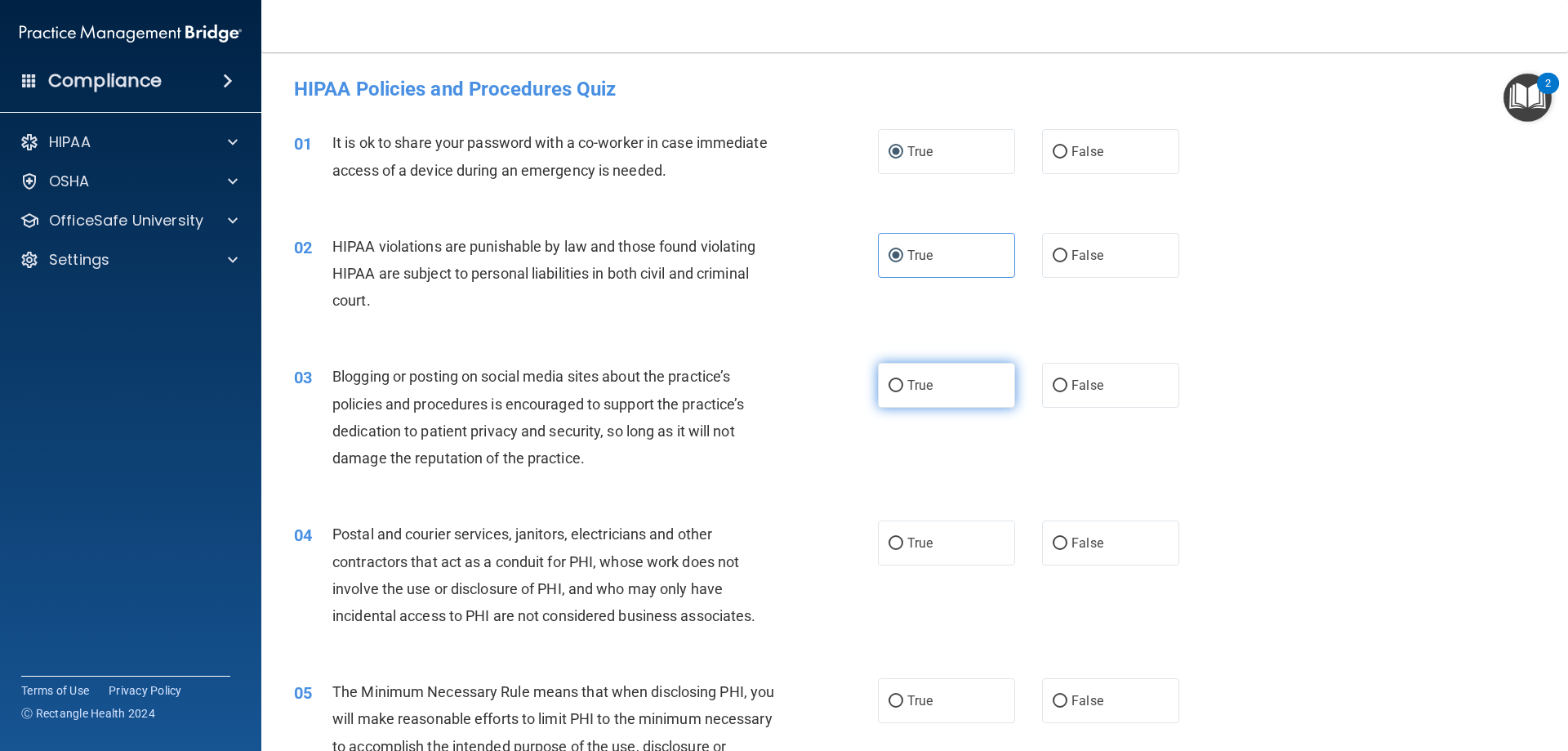 click on "True" at bounding box center [896, 386] 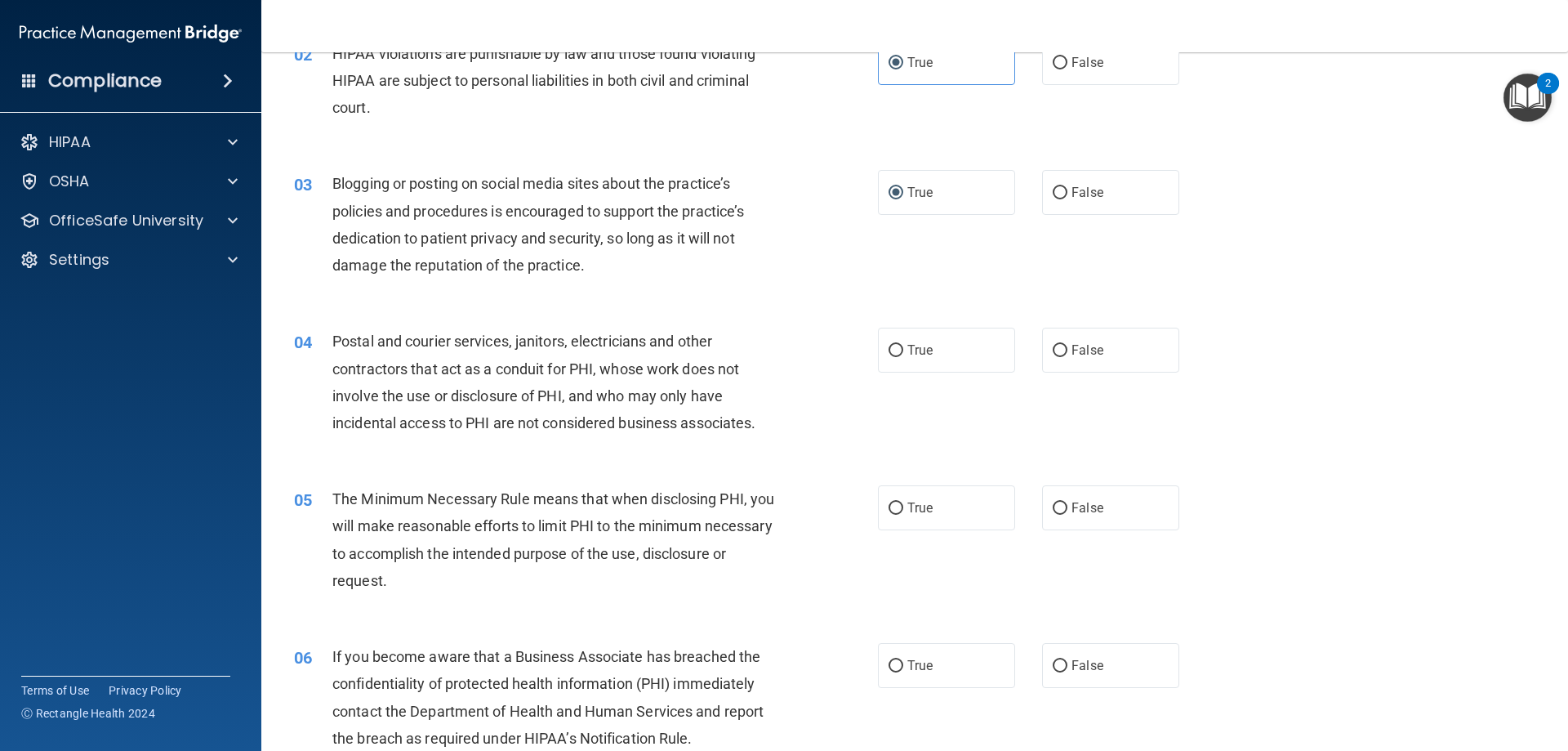 scroll, scrollTop: 212, scrollLeft: 0, axis: vertical 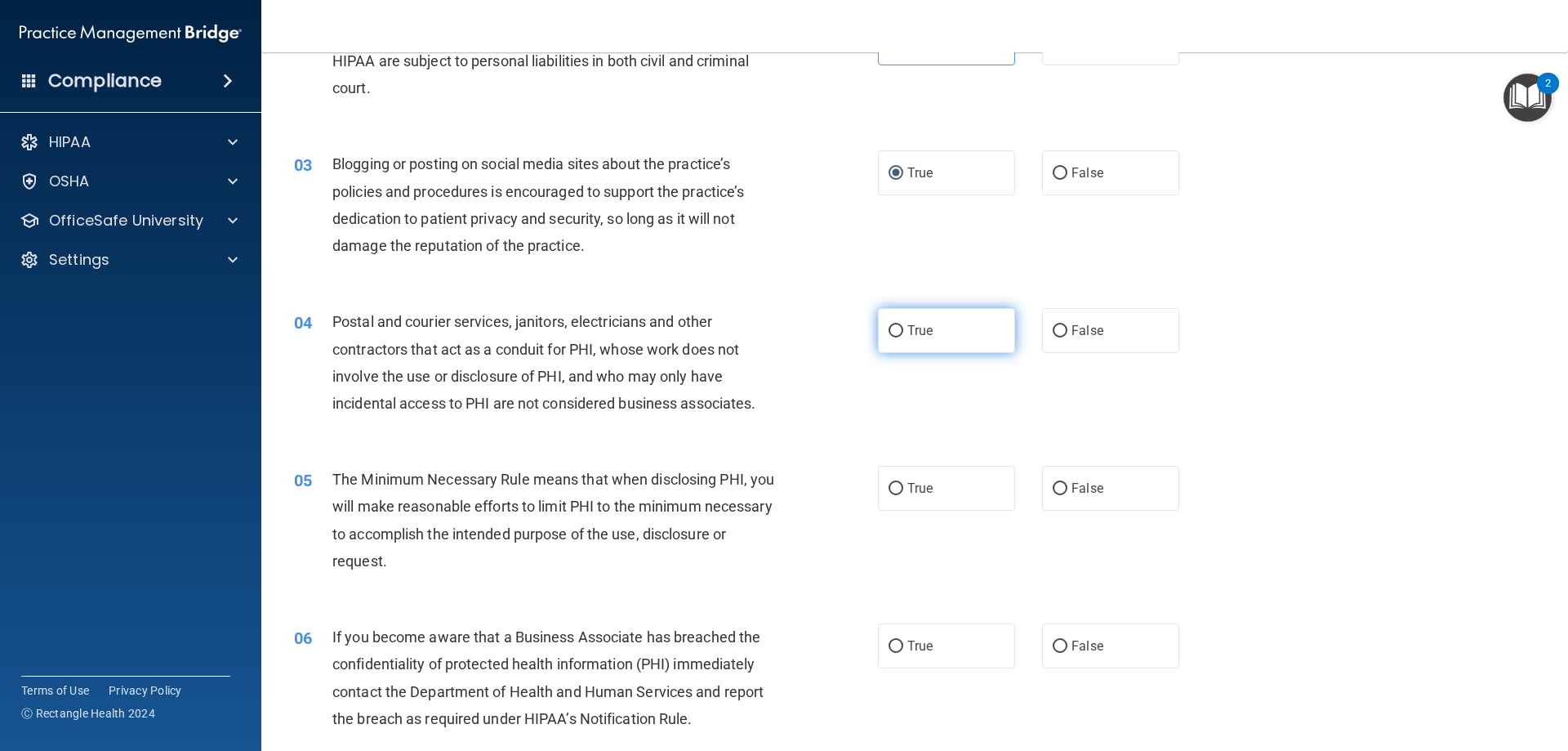 click on "True" at bounding box center (896, 331) 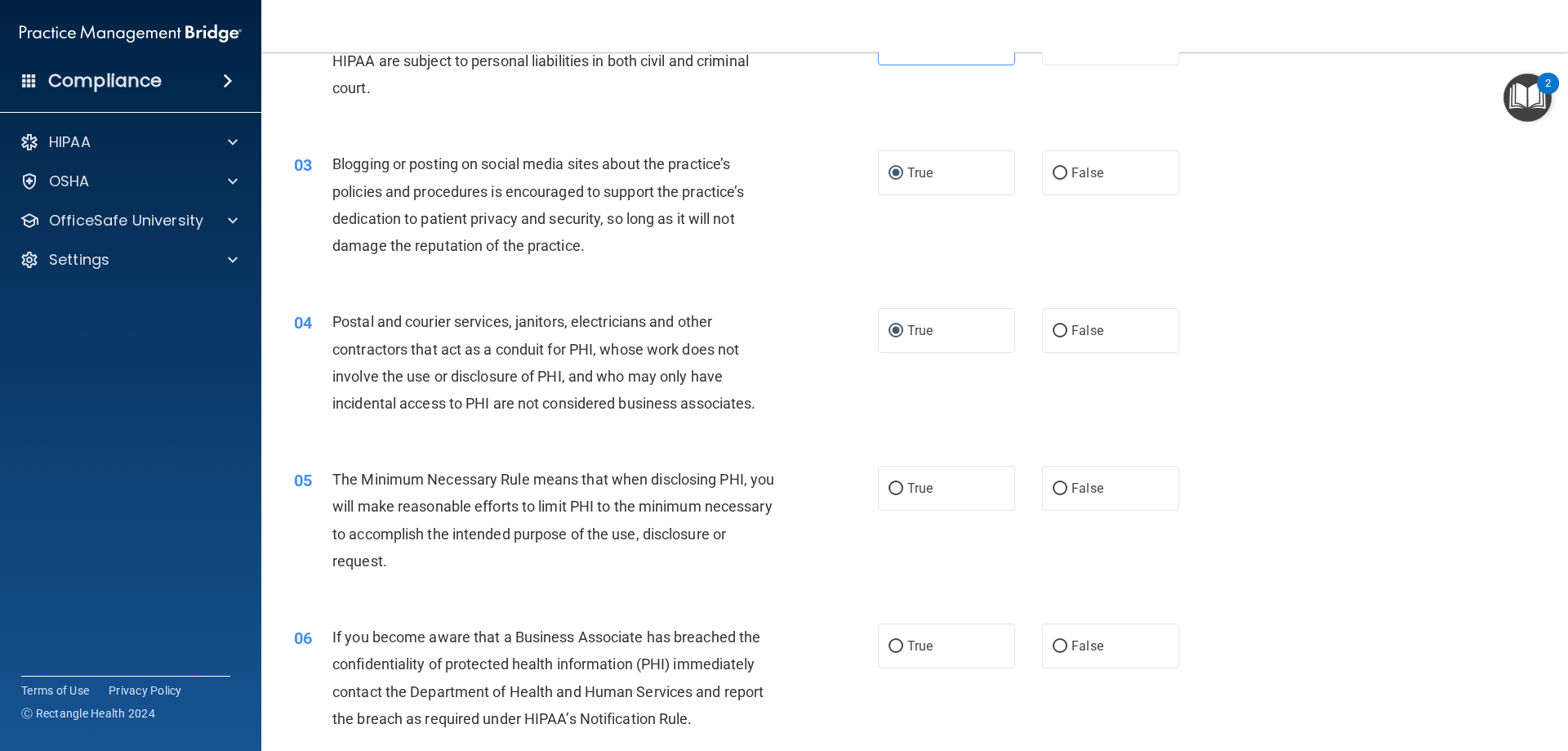 drag, startPoint x: 890, startPoint y: 488, endPoint x: 1215, endPoint y: 488, distance: 325 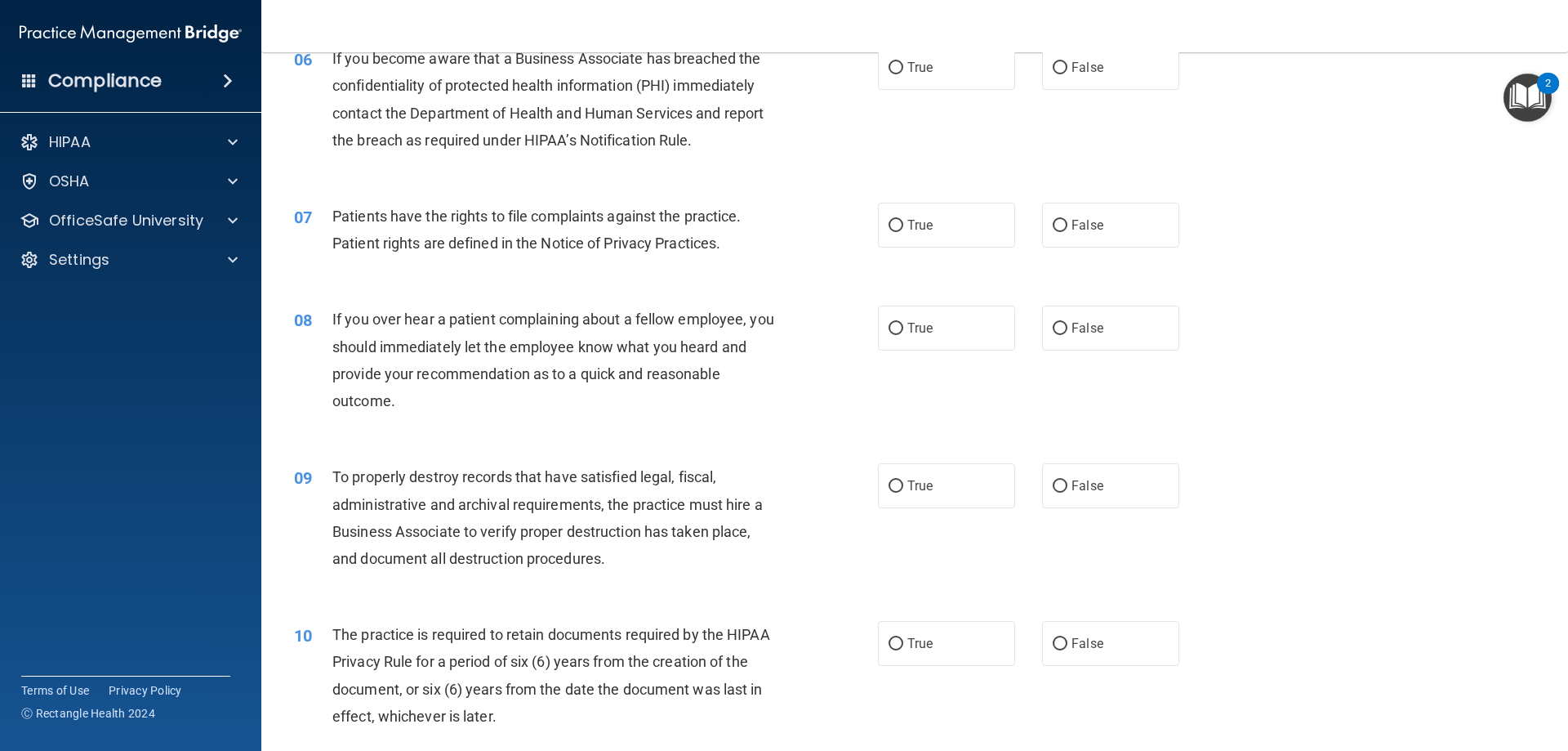 scroll, scrollTop: 726, scrollLeft: 0, axis: vertical 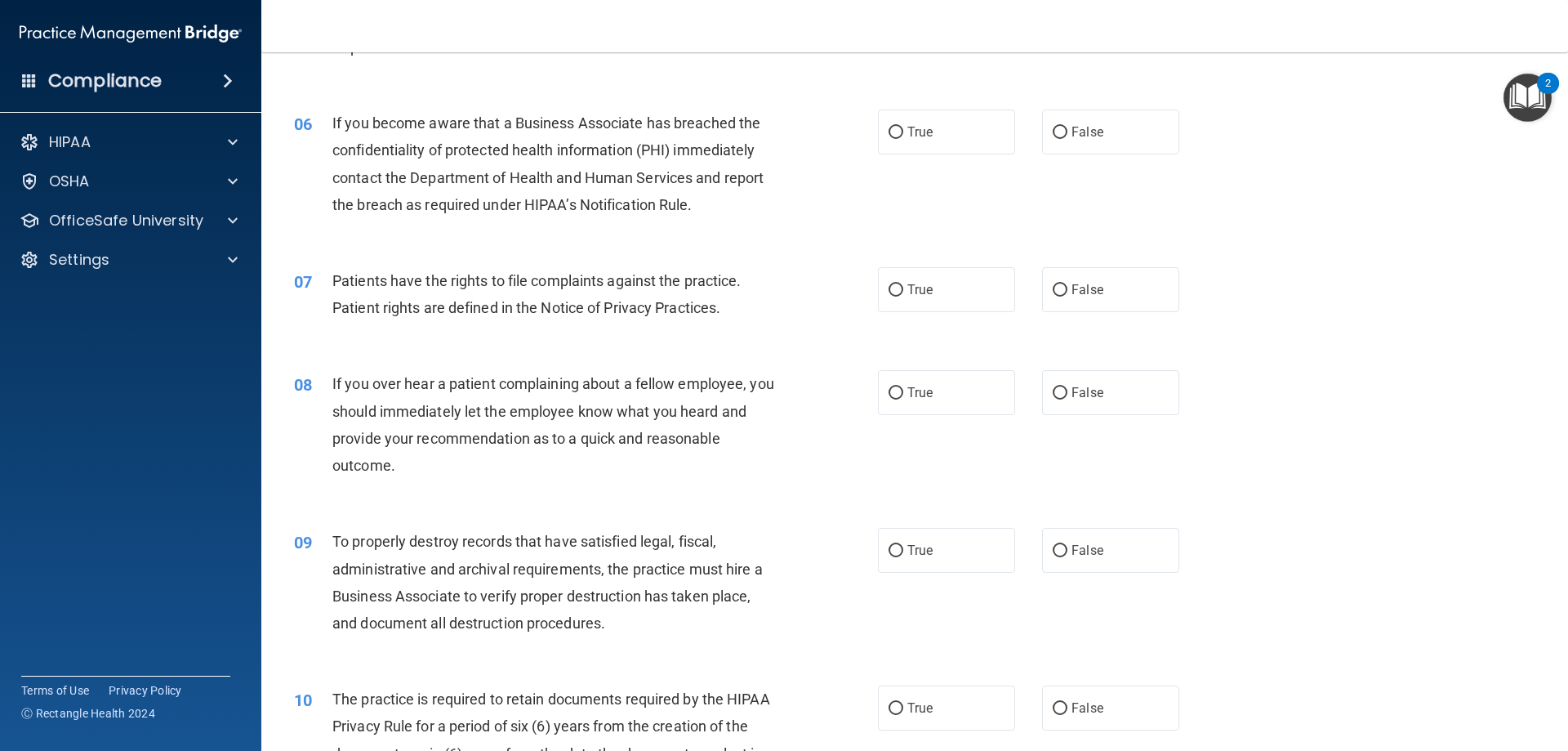 drag, startPoint x: 884, startPoint y: 136, endPoint x: 900, endPoint y: 166, distance: 34 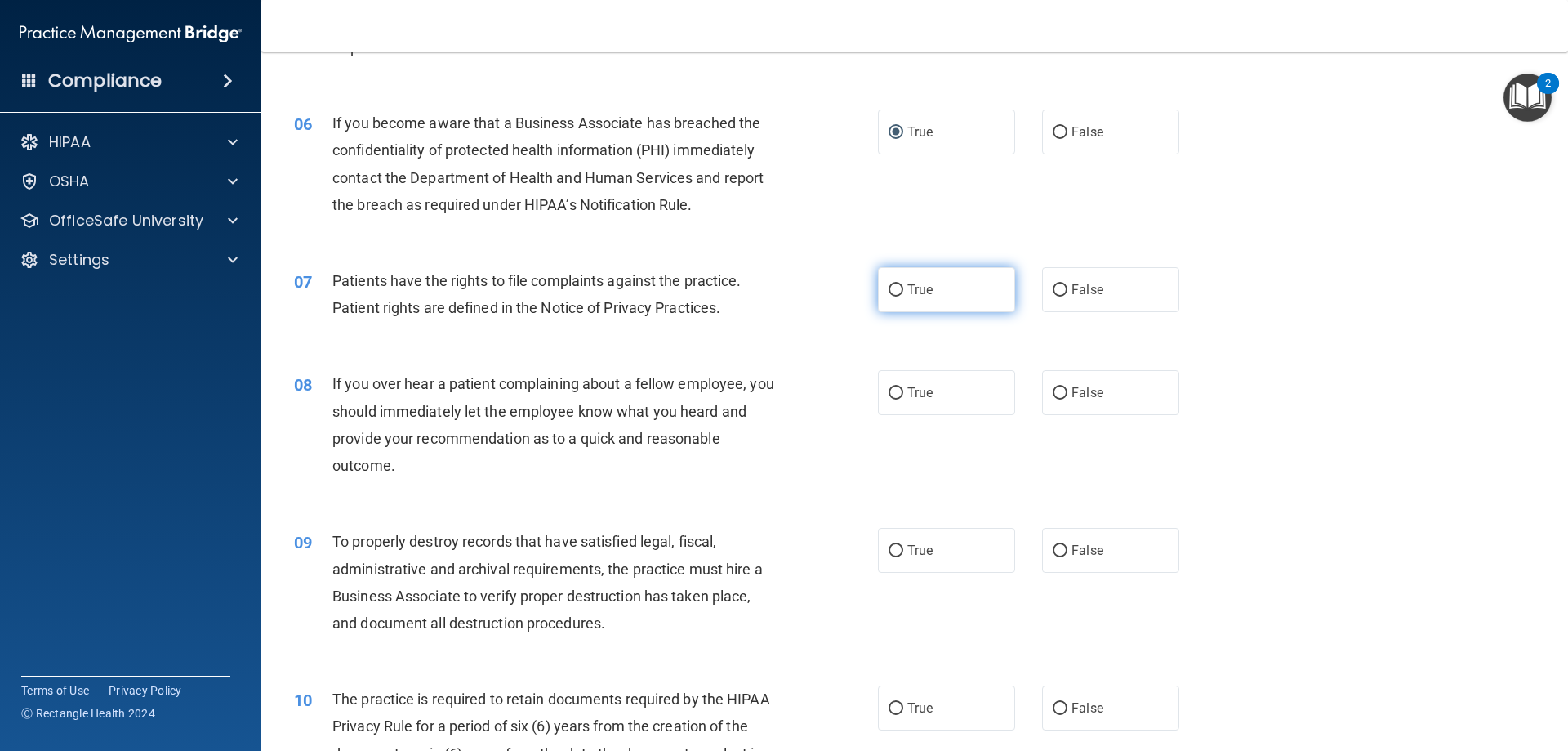 click on "True" at bounding box center (896, 290) 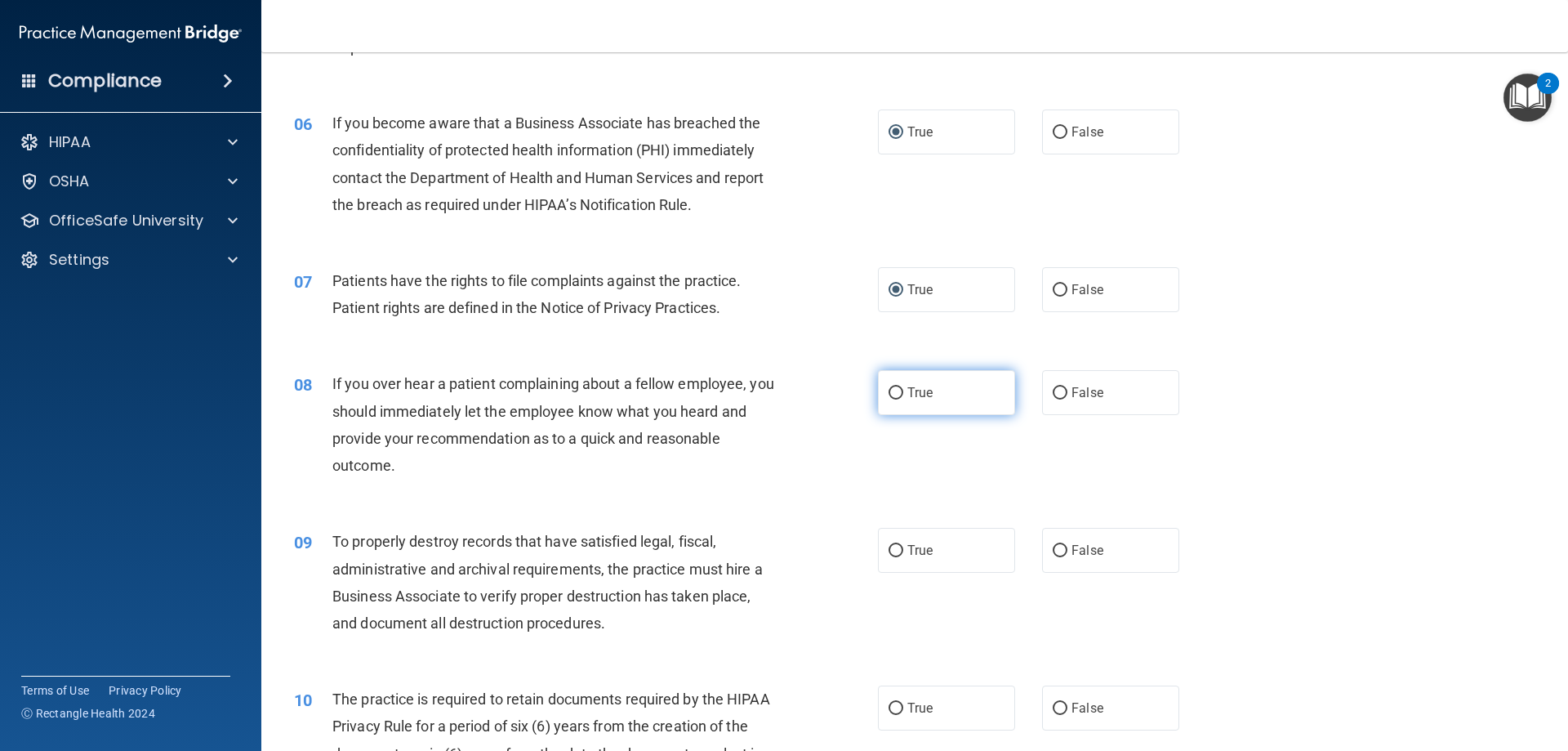 click on "True" at bounding box center (896, 393) 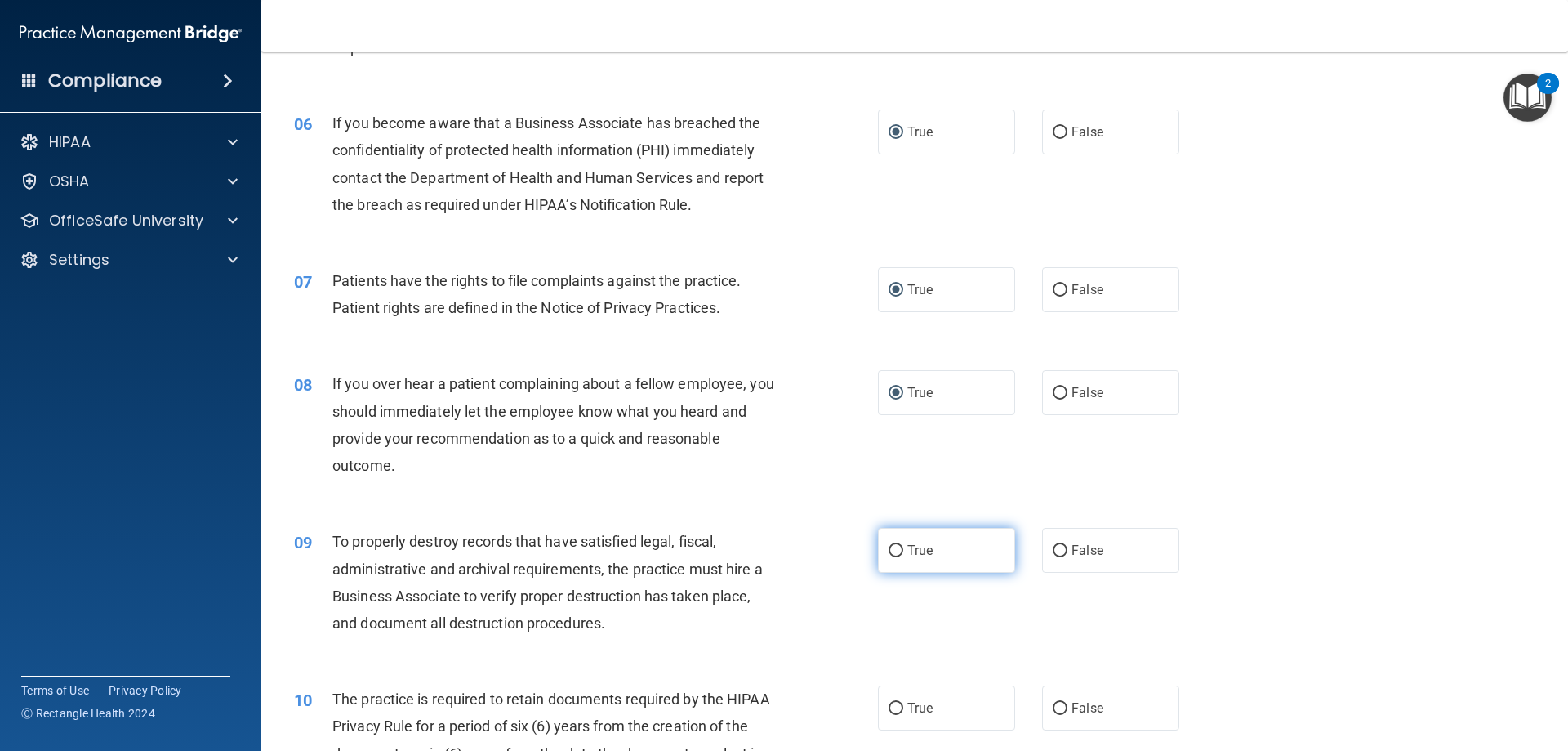 click on "True" at bounding box center [896, 551] 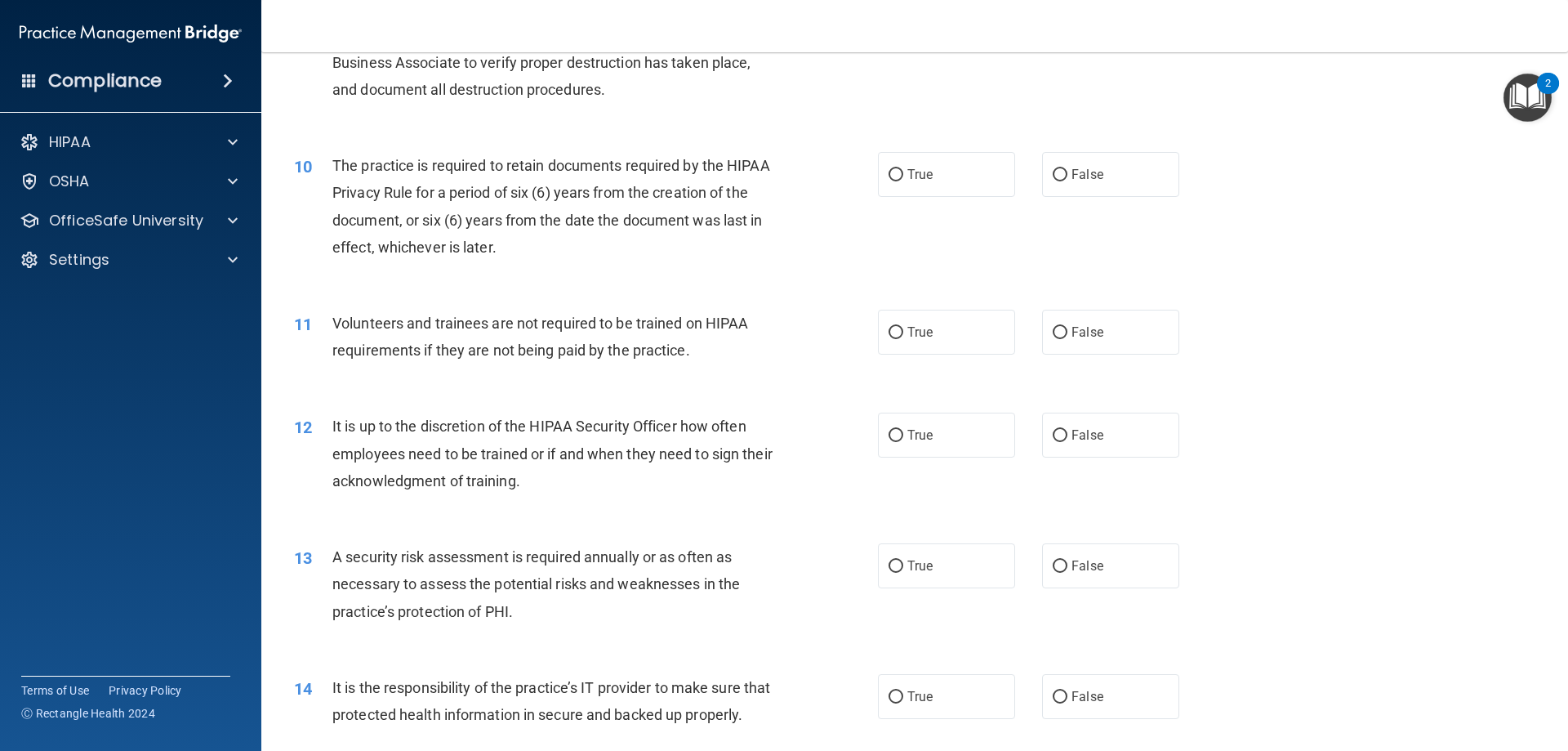 scroll, scrollTop: 1285, scrollLeft: 0, axis: vertical 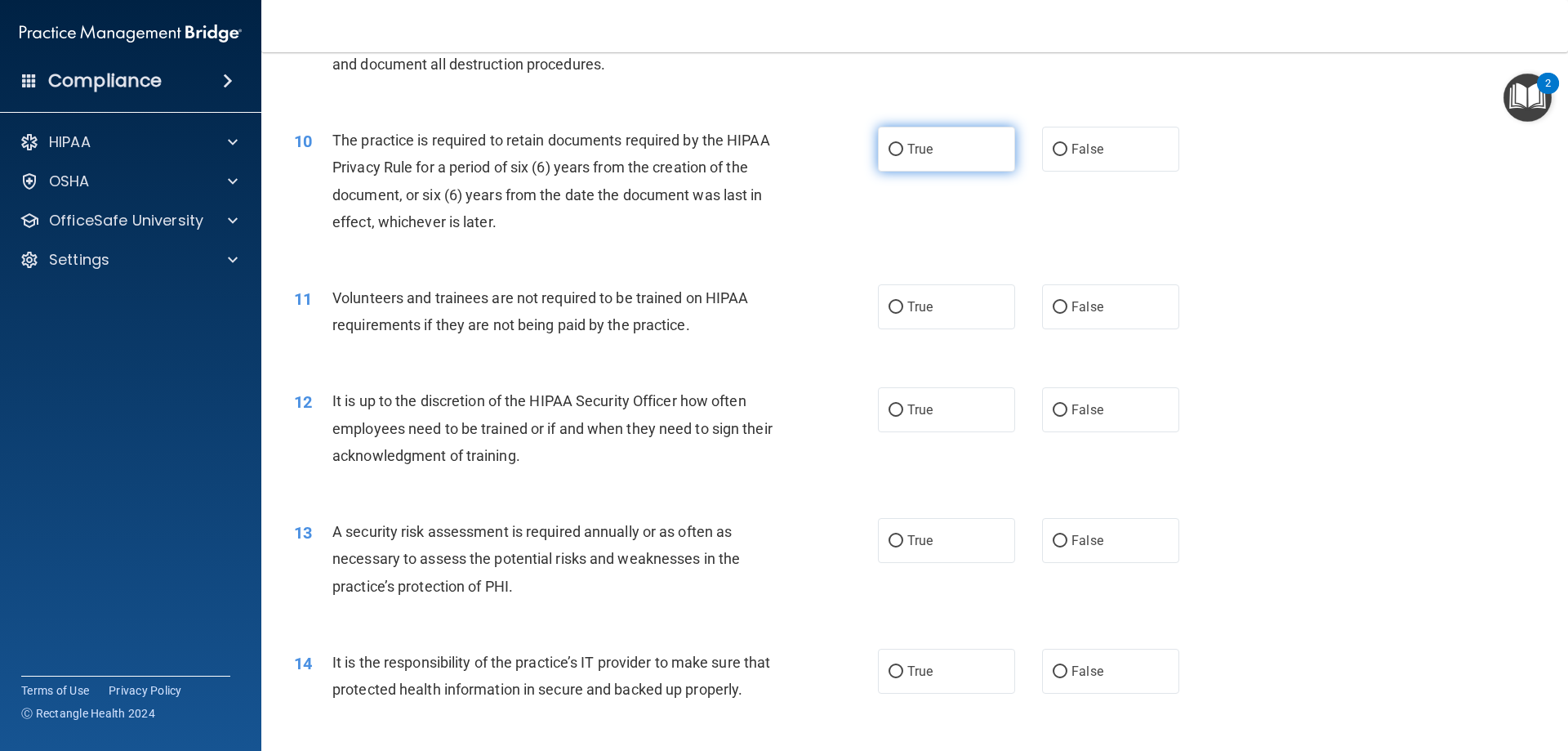 click on "True" at bounding box center [896, 150] 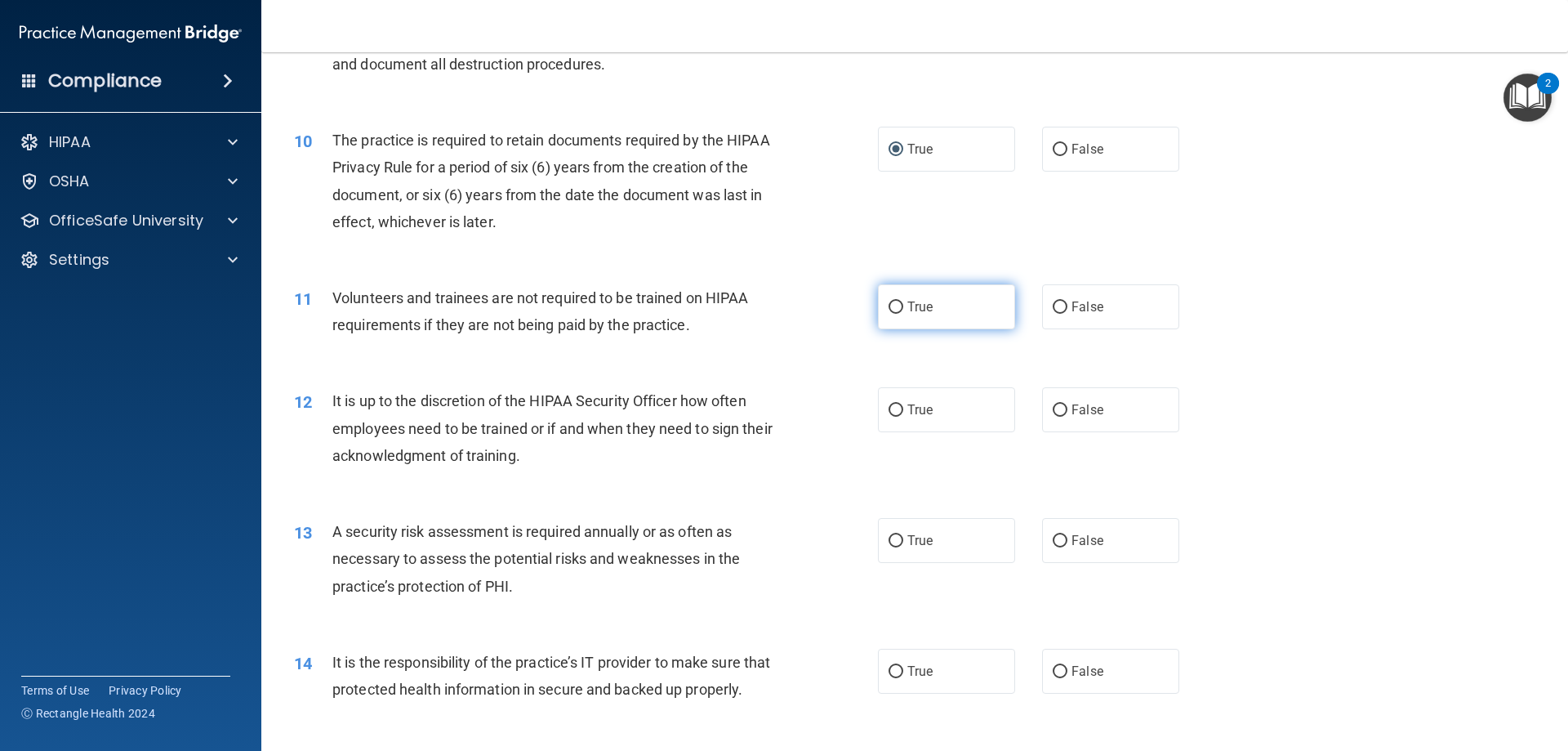click on "True" at bounding box center [896, 307] 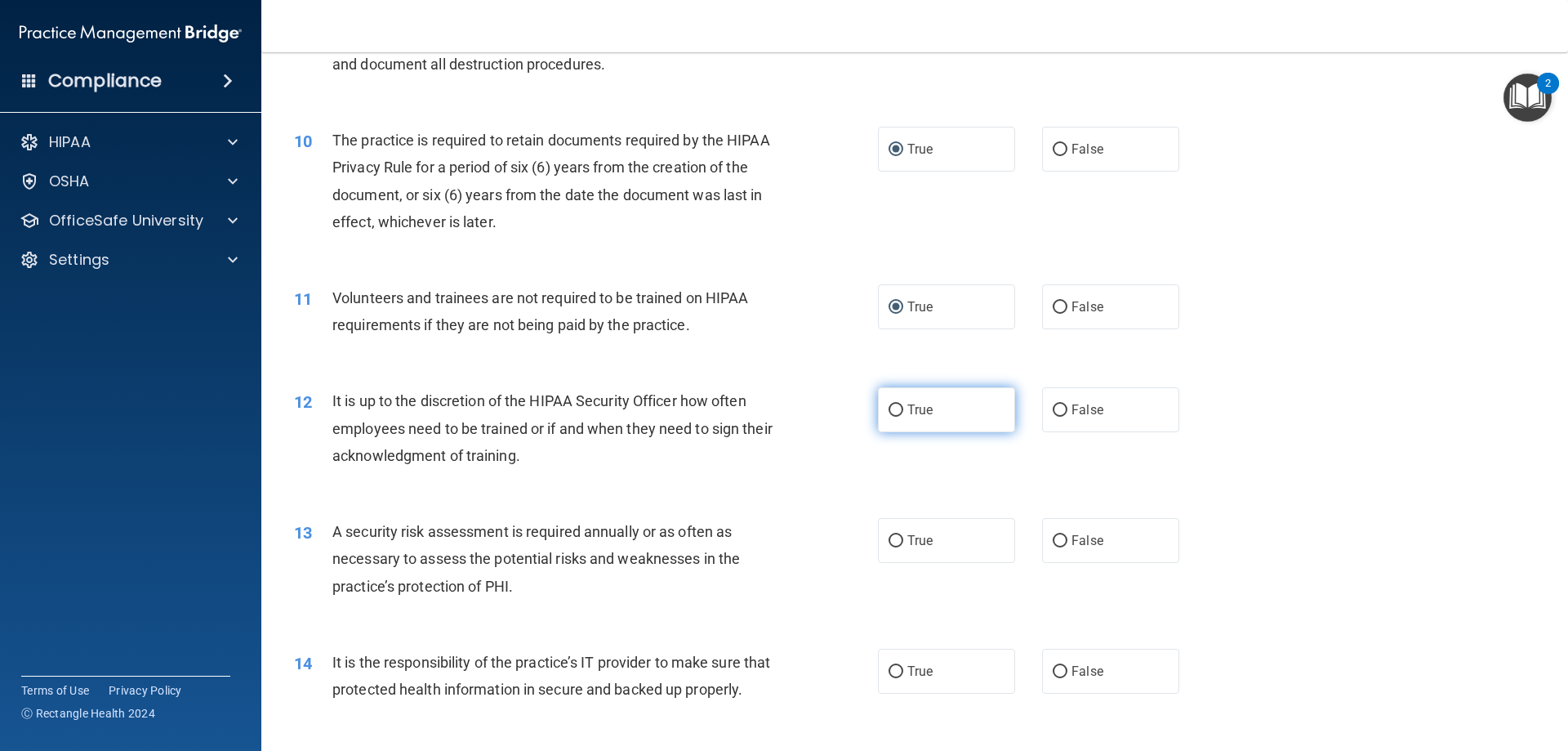 click on "True" at bounding box center [947, 409] 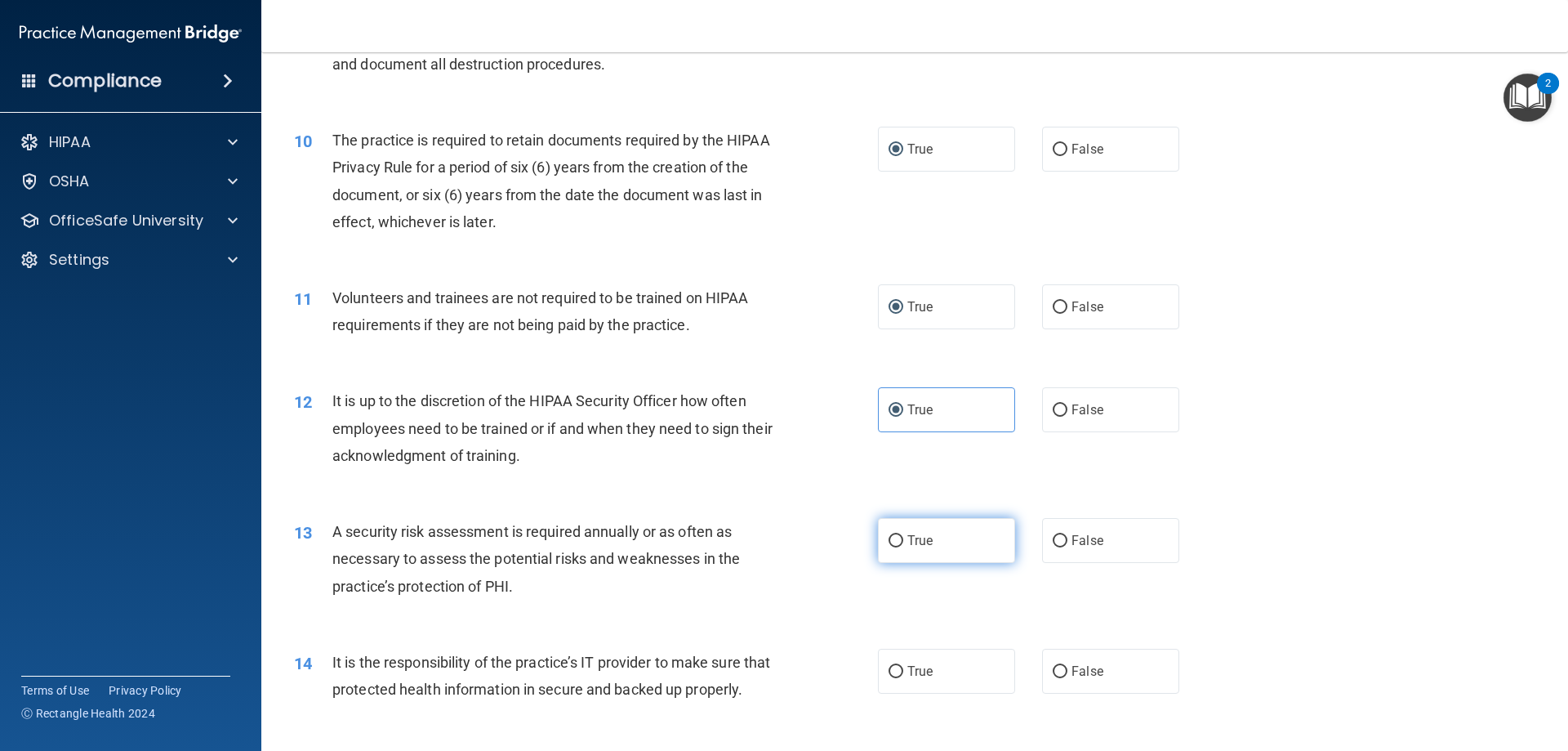 click on "True" at bounding box center [947, 540] 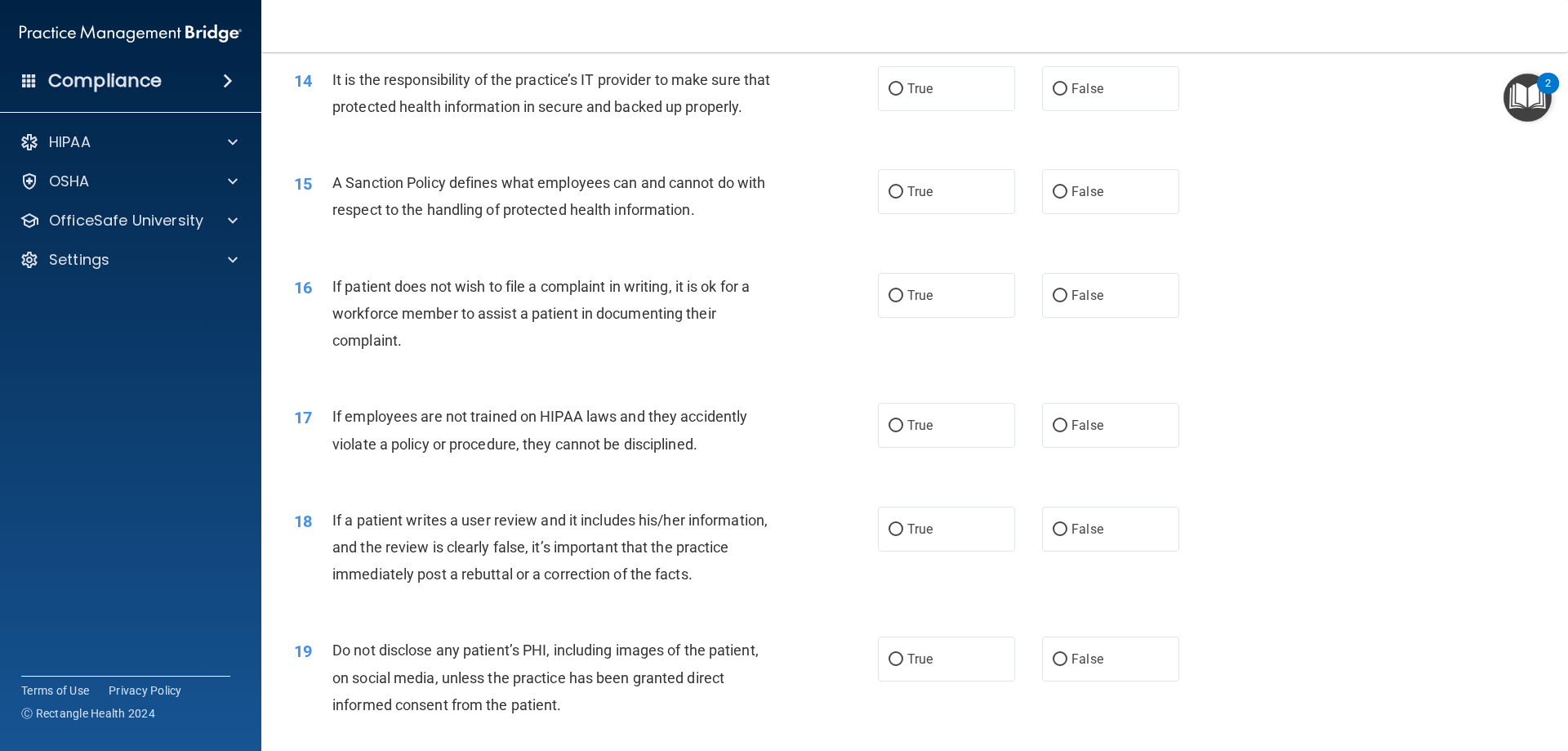 scroll, scrollTop: 1889, scrollLeft: 0, axis: vertical 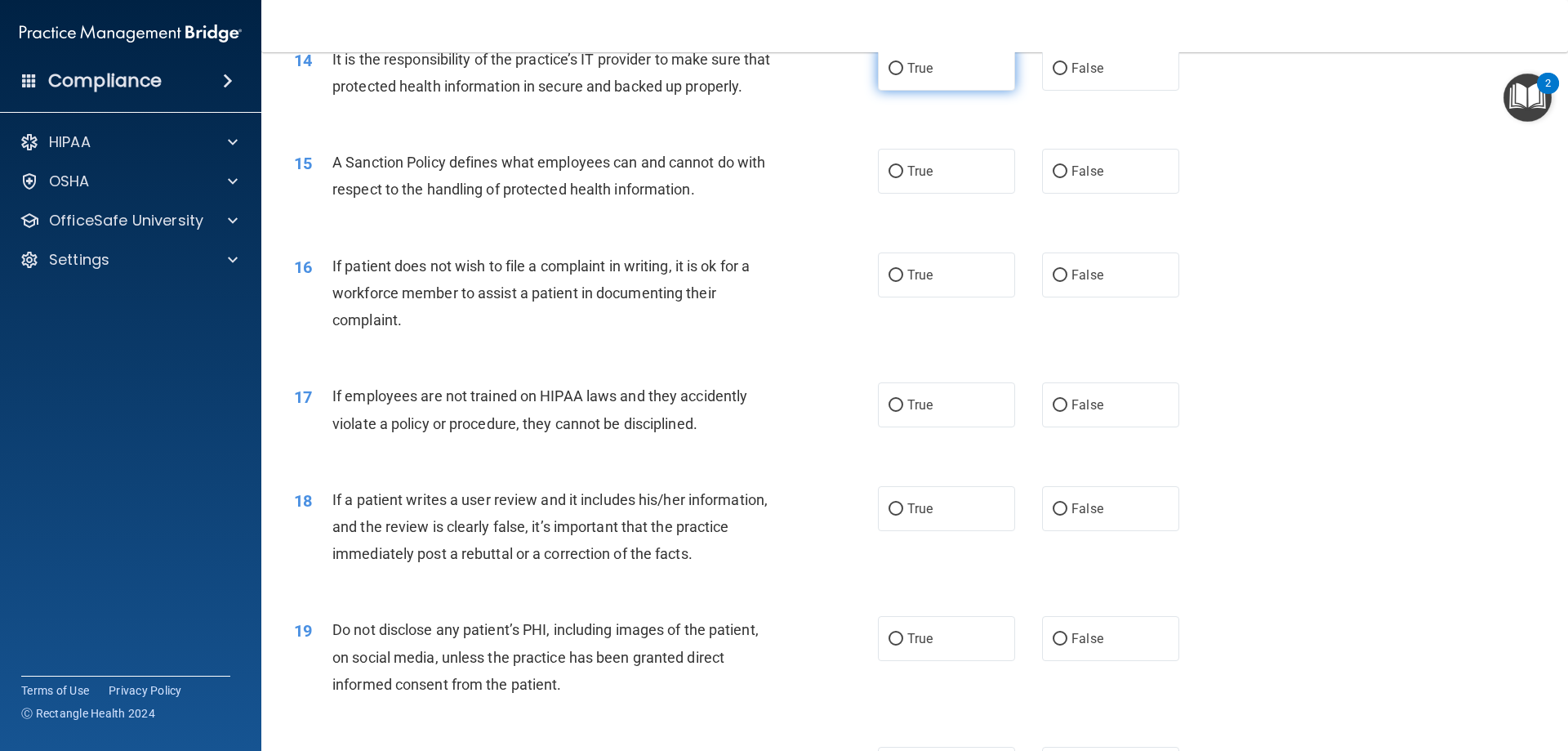 click on "True" at bounding box center [896, 69] 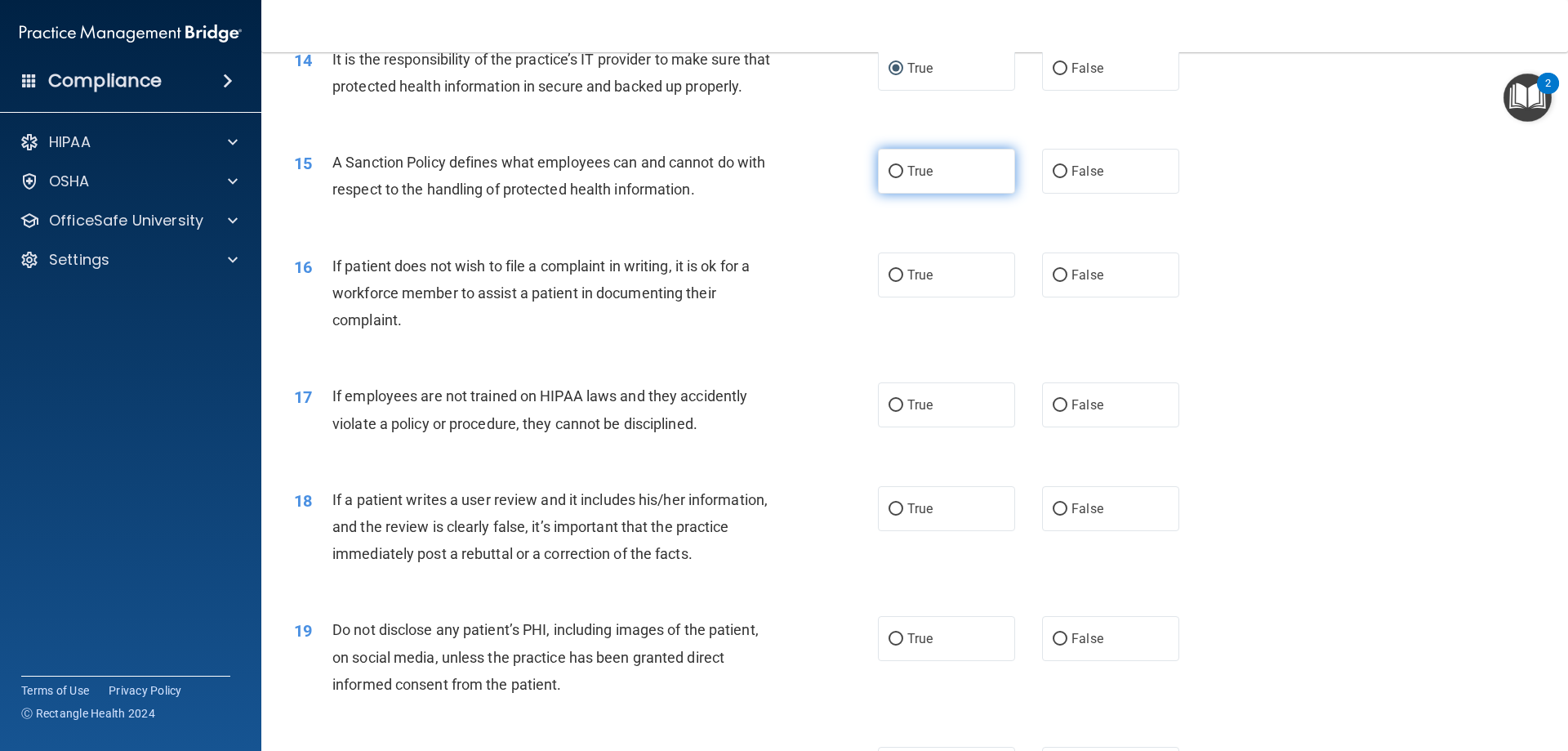 click on "True" at bounding box center (896, 172) 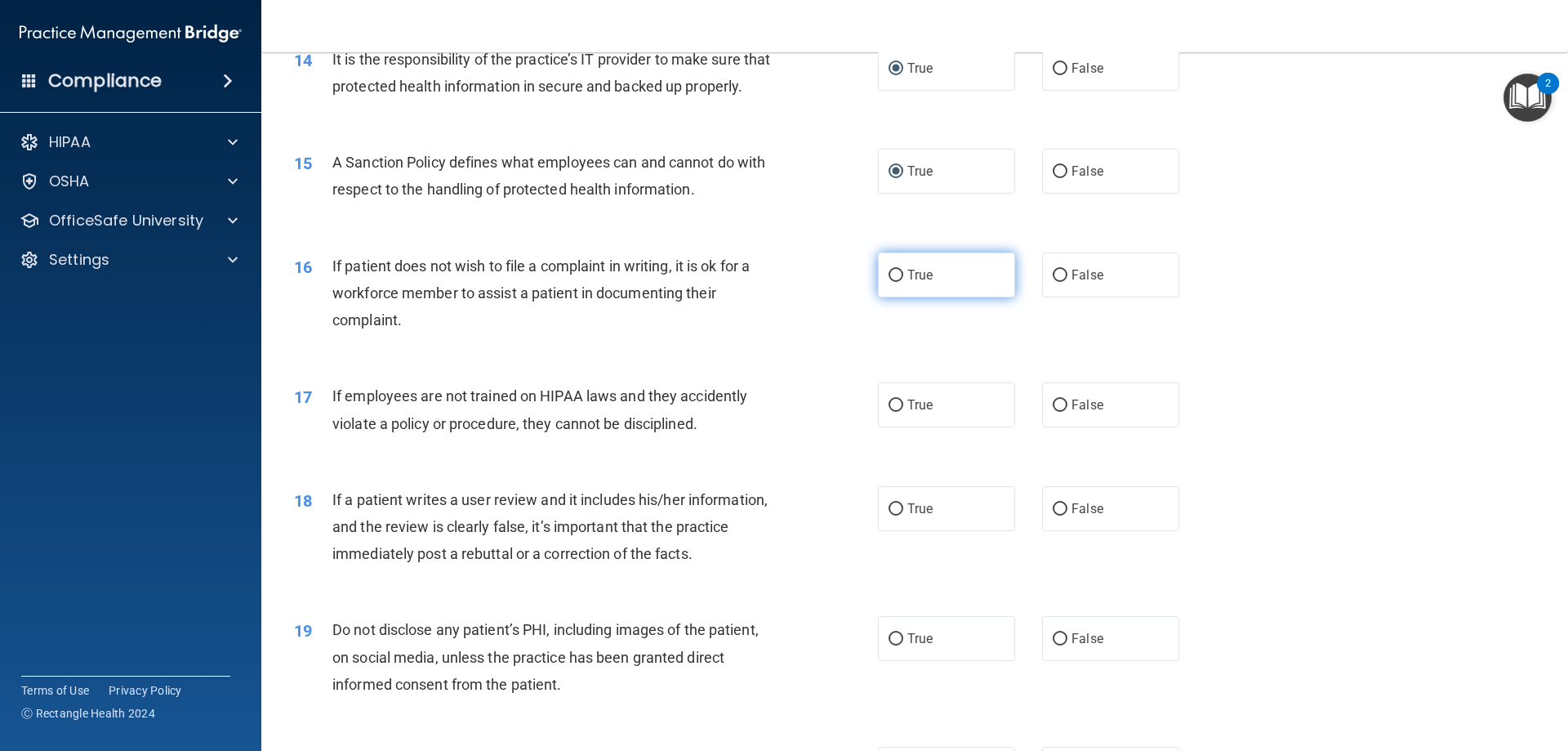 click on "True" at bounding box center [896, 275] 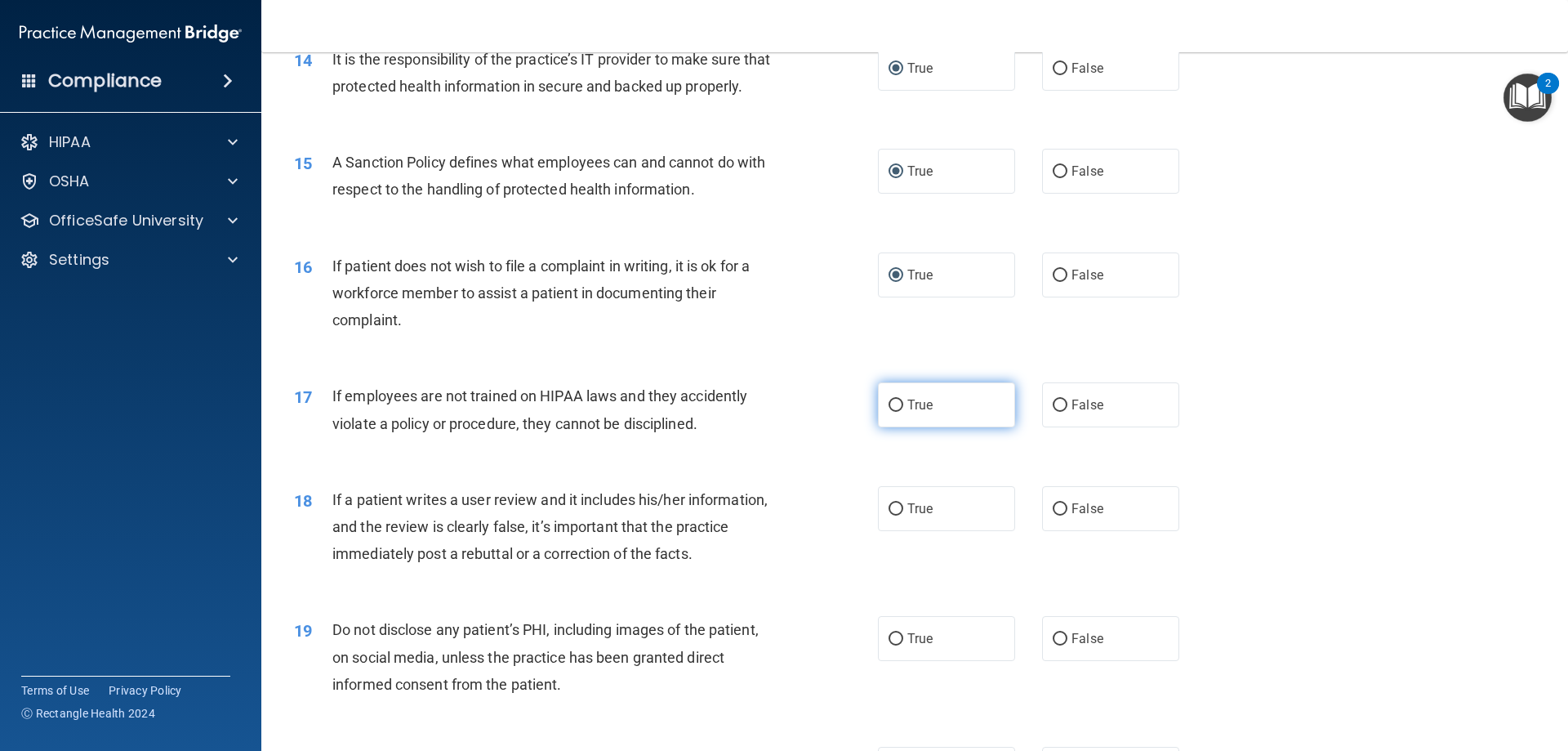 click on "True" at bounding box center [896, 405] 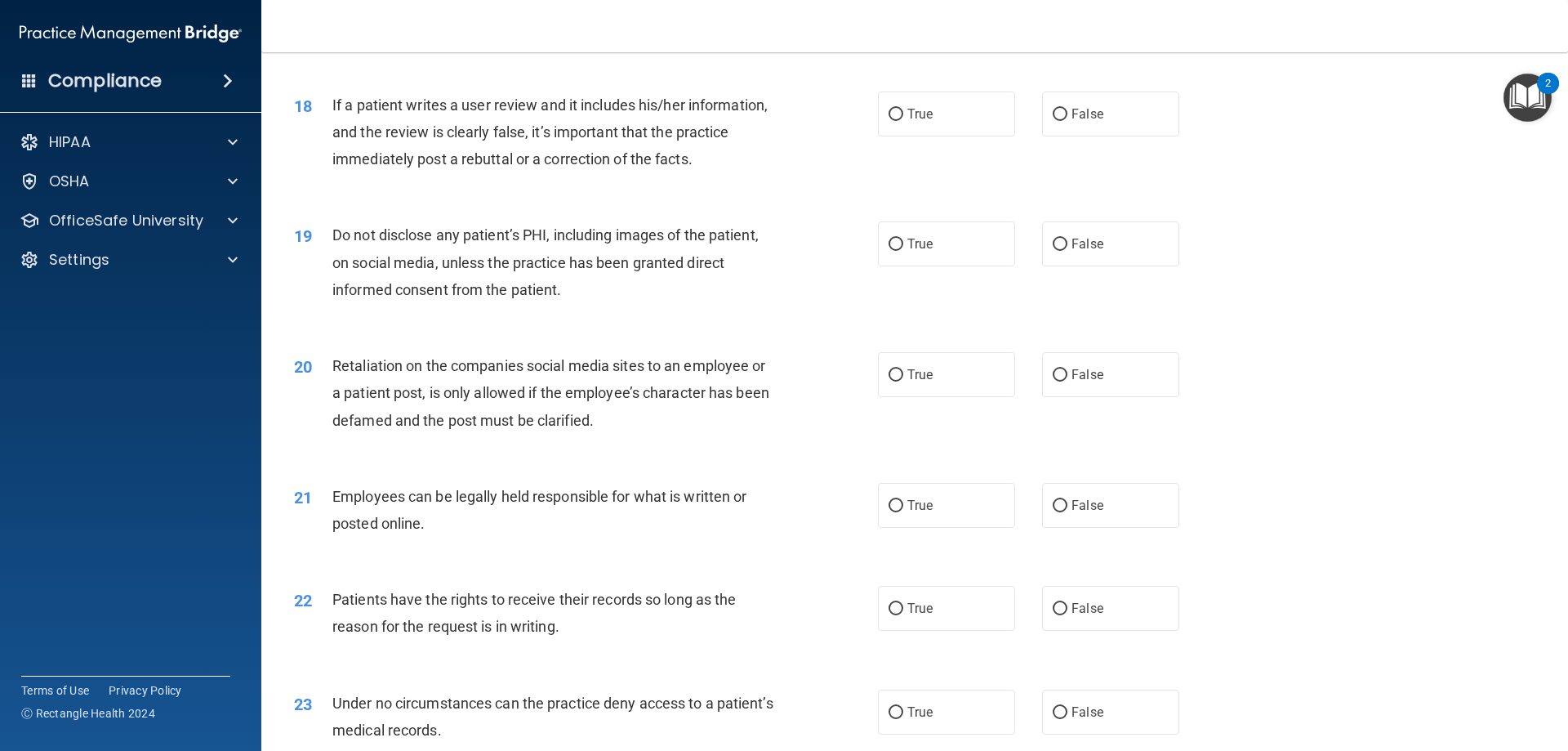 scroll, scrollTop: 2294, scrollLeft: 0, axis: vertical 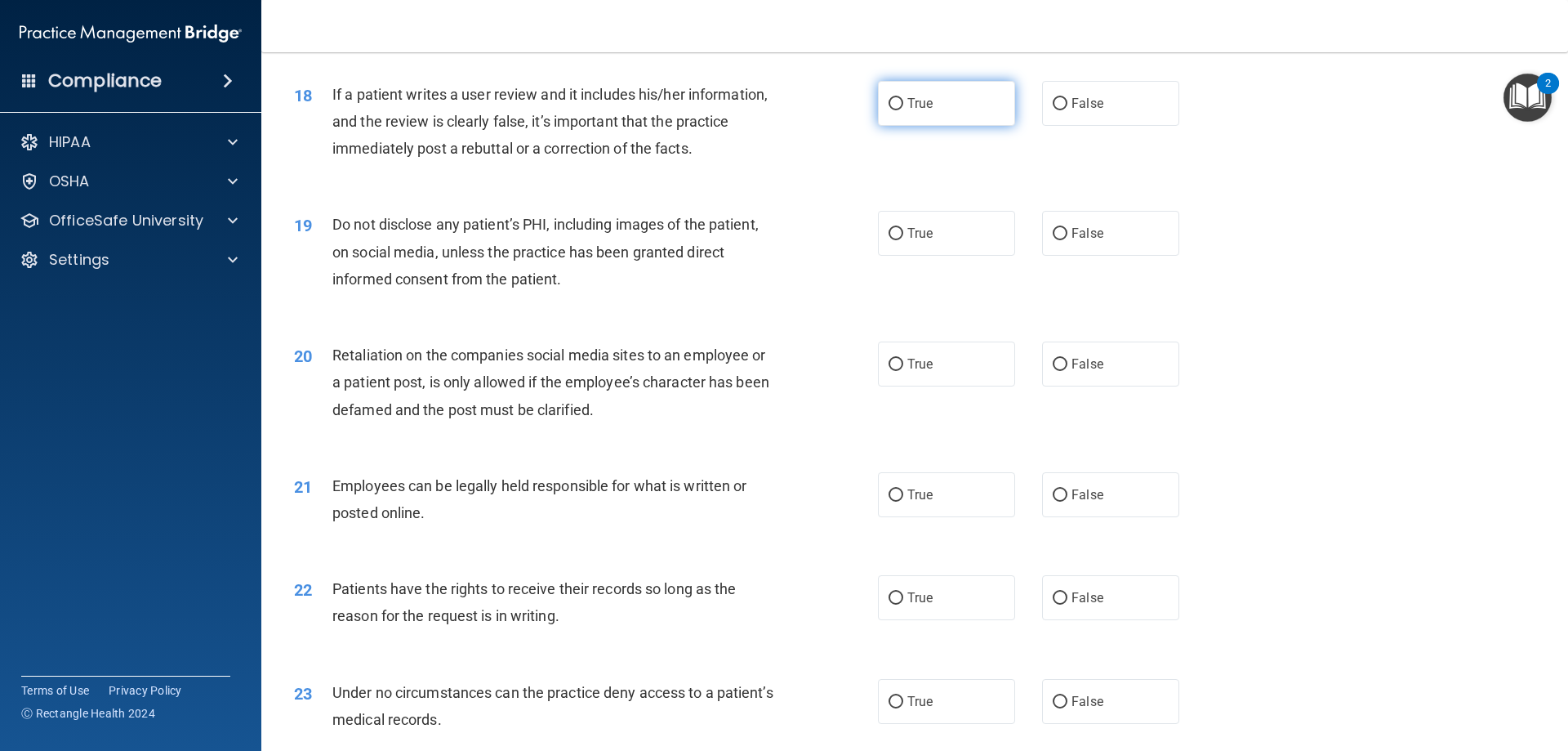 click on "True" at bounding box center [896, 104] 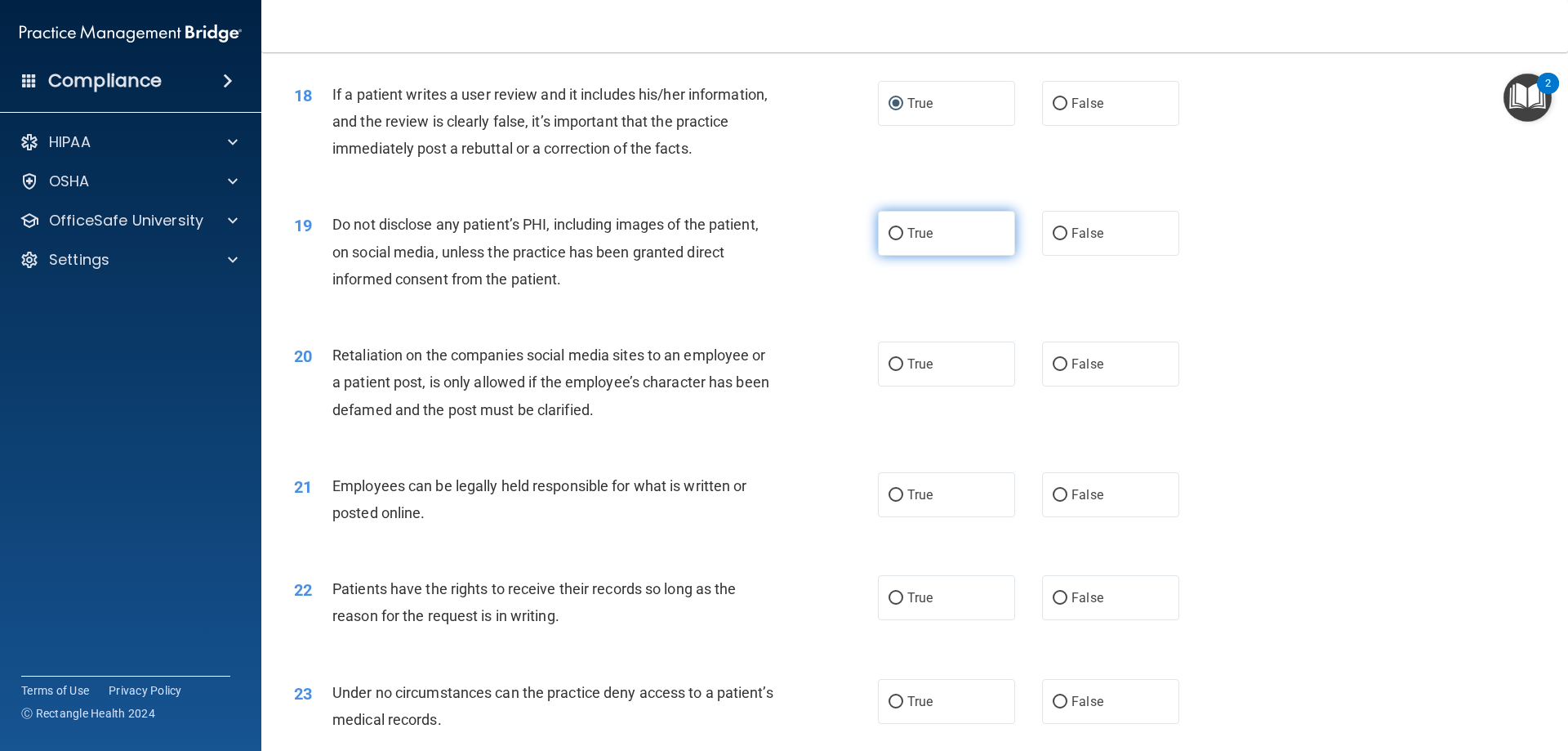 click on "True" at bounding box center [947, 233] 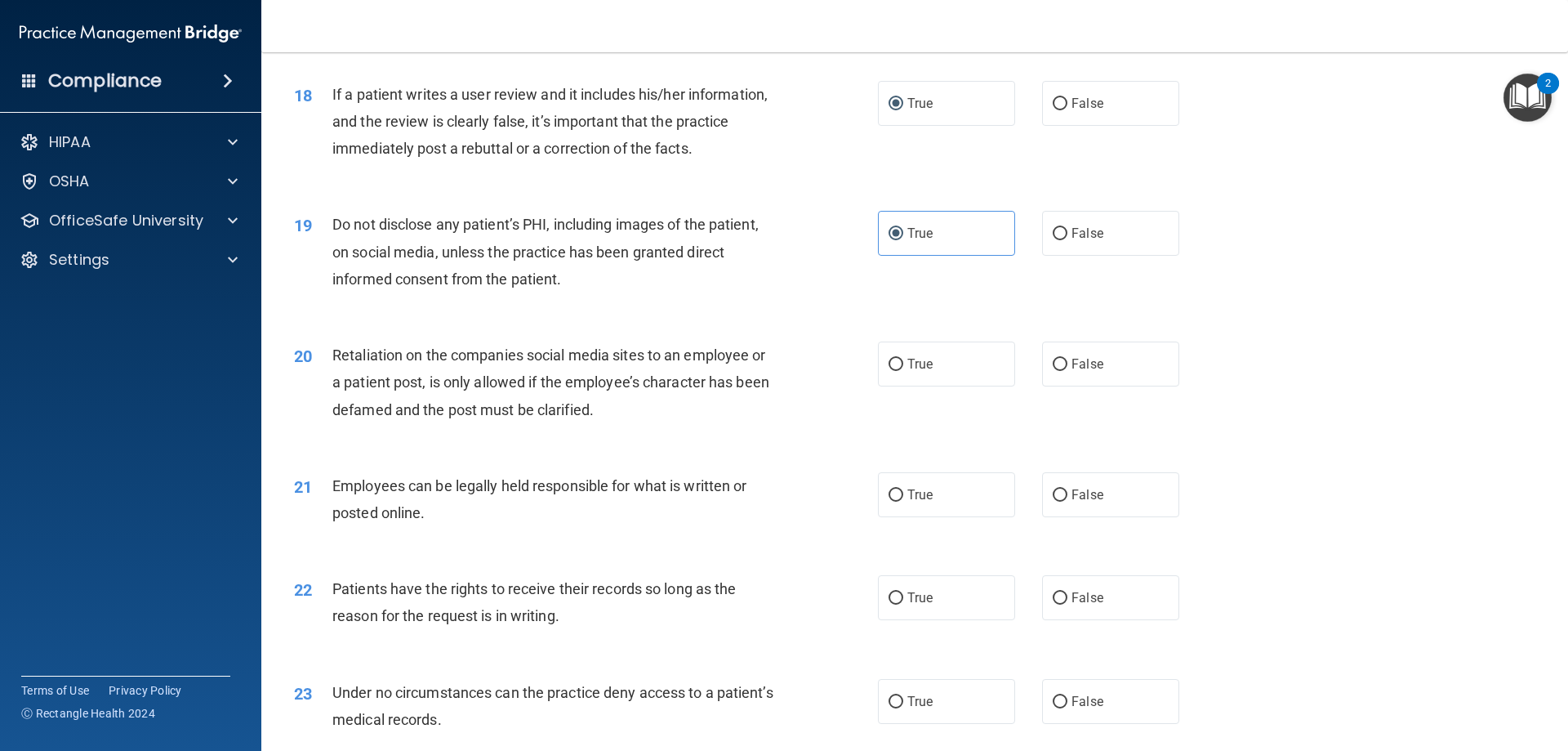 drag, startPoint x: 896, startPoint y: 387, endPoint x: 911, endPoint y: 434, distance: 49.335586 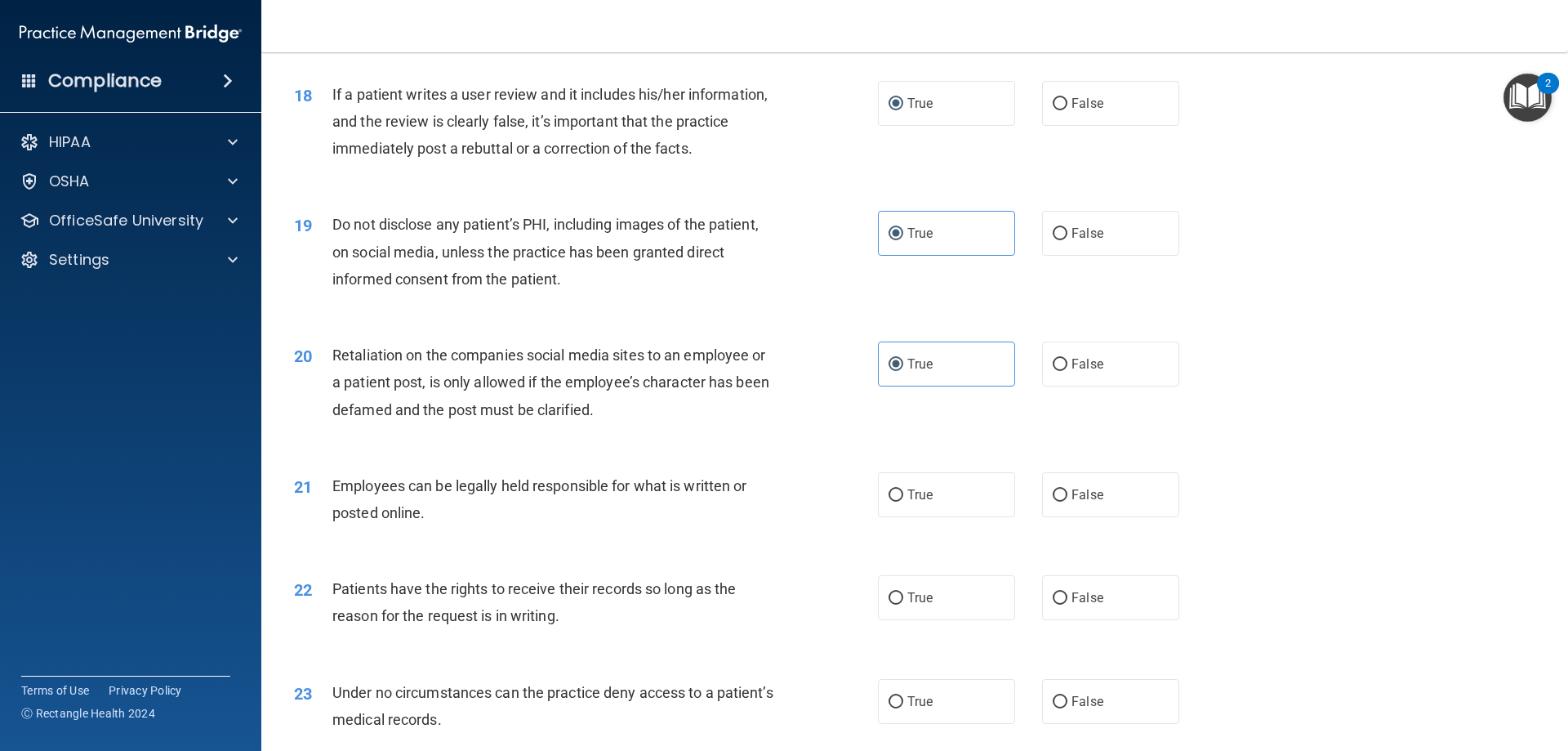 drag, startPoint x: 888, startPoint y: 525, endPoint x: 1200, endPoint y: 549, distance: 312.92172 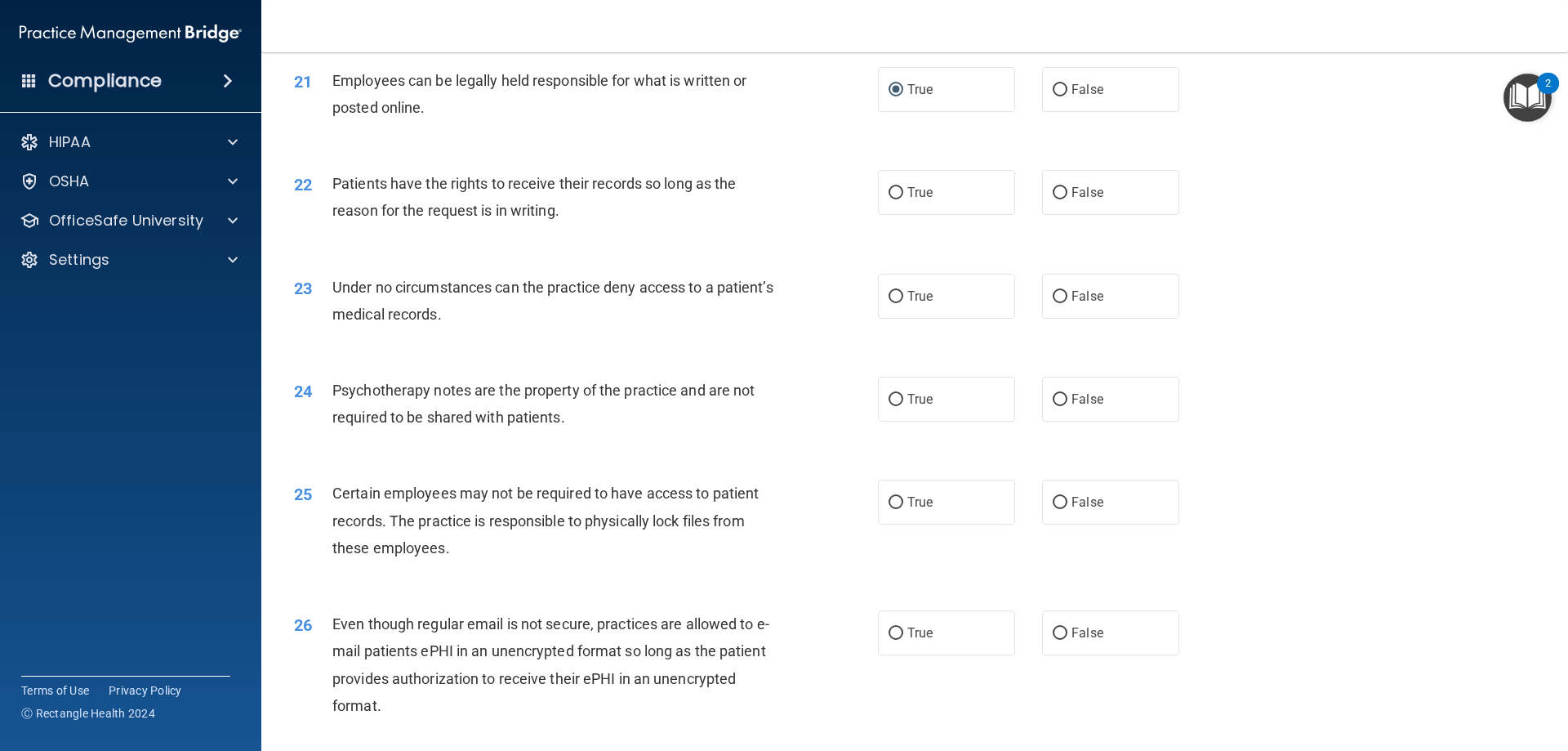 scroll, scrollTop: 2719, scrollLeft: 0, axis: vertical 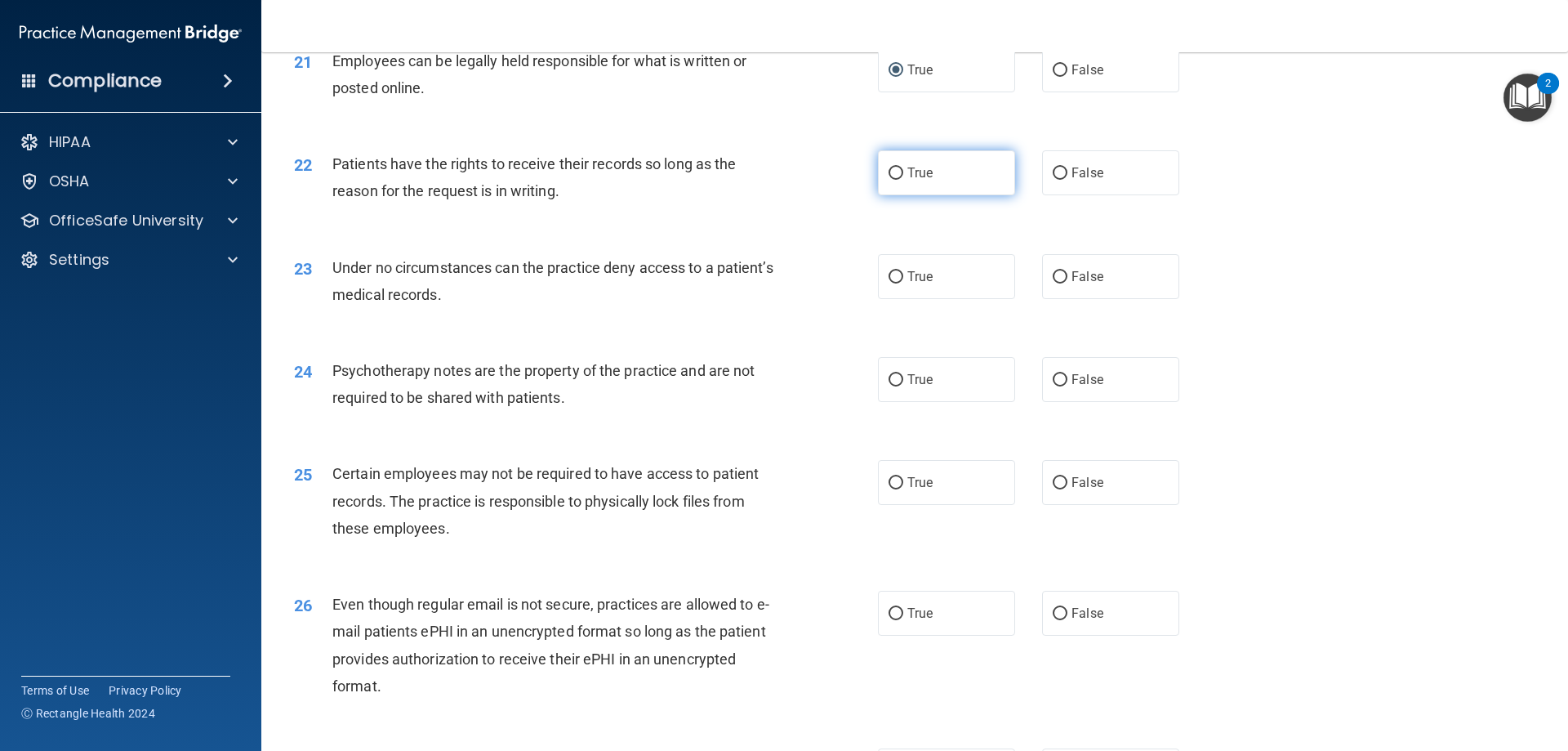 click on "True" at bounding box center [896, 173] 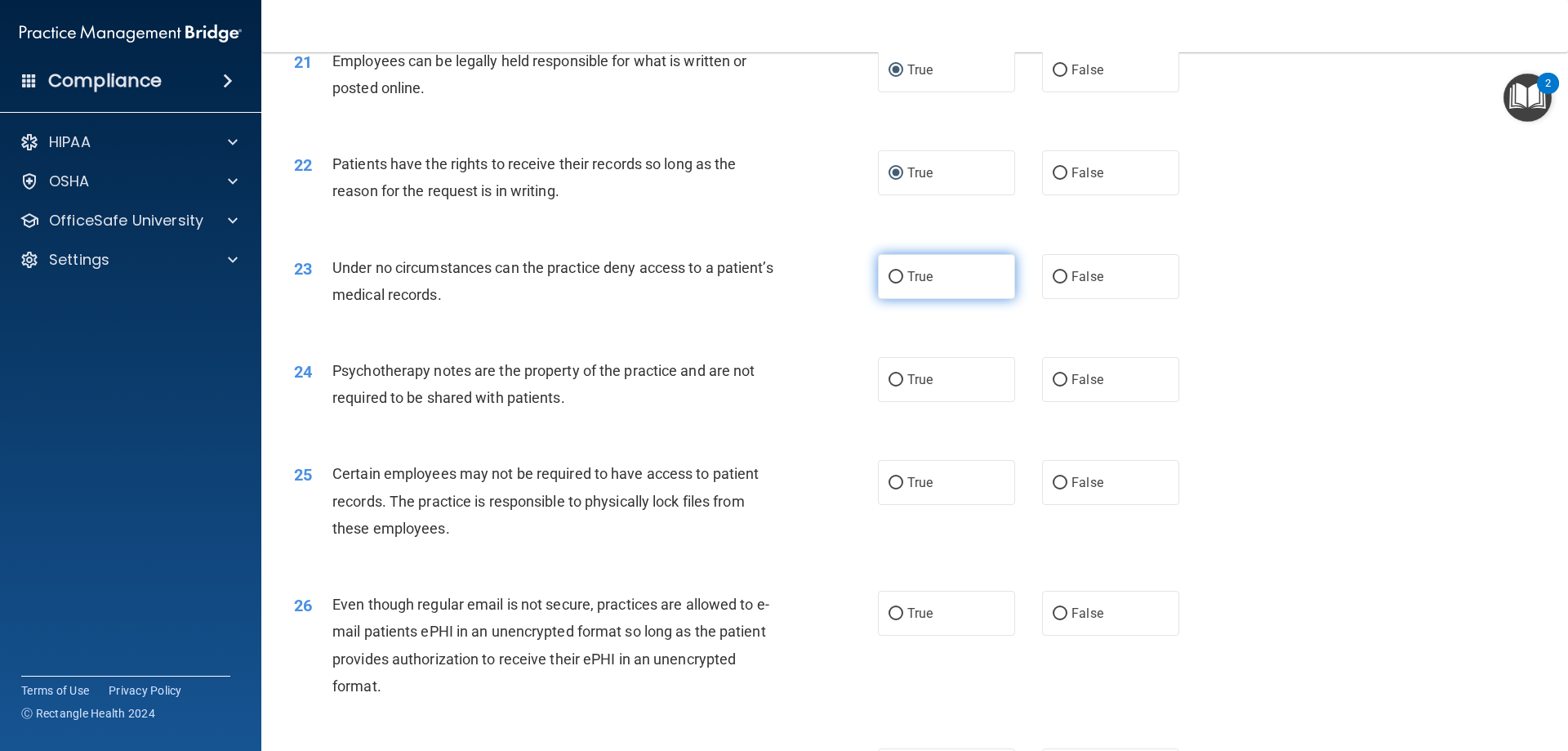 click on "True" at bounding box center [896, 277] 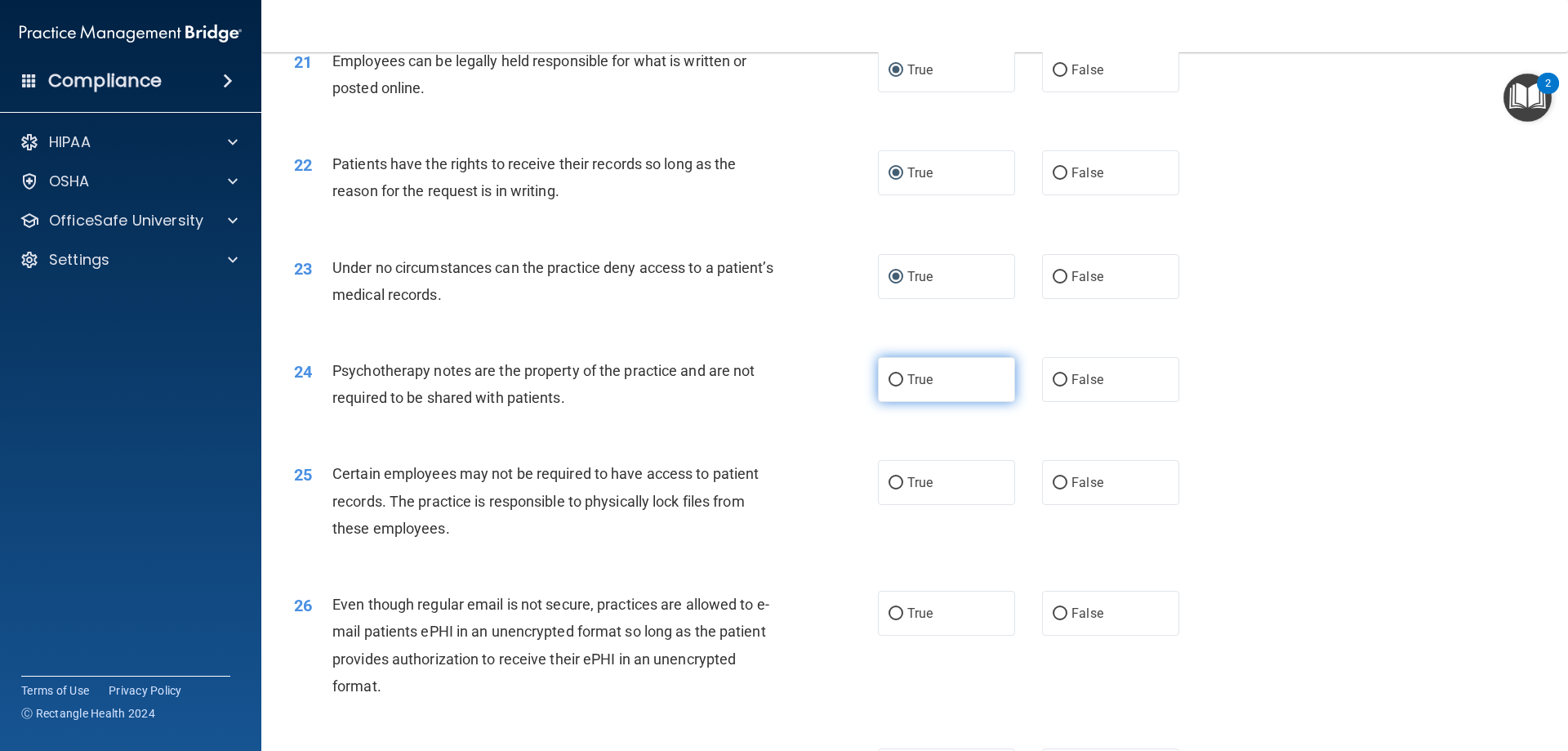 drag, startPoint x: 886, startPoint y: 400, endPoint x: 893, endPoint y: 409, distance: 11.40175 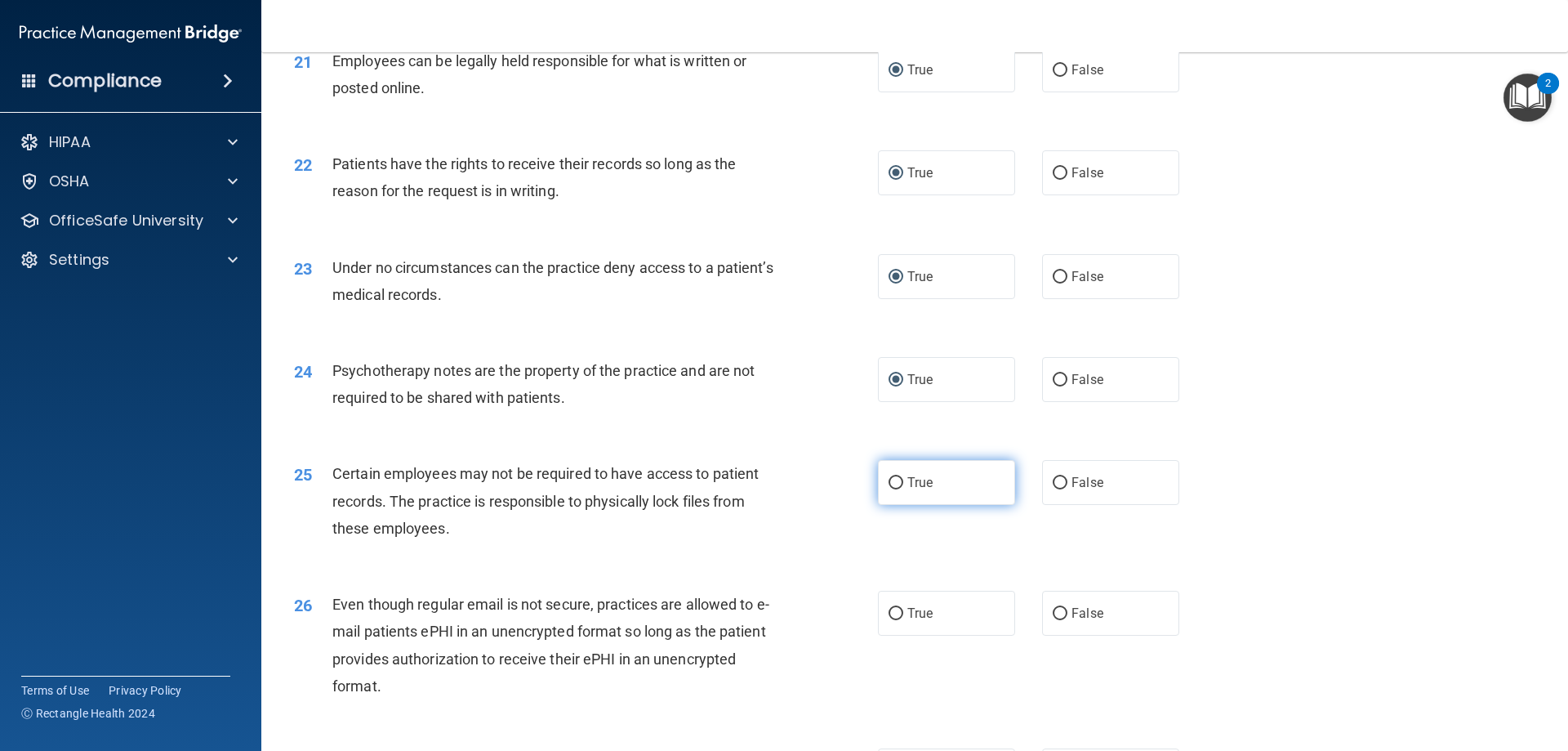 drag, startPoint x: 881, startPoint y: 508, endPoint x: 908, endPoint y: 525, distance: 31.906112 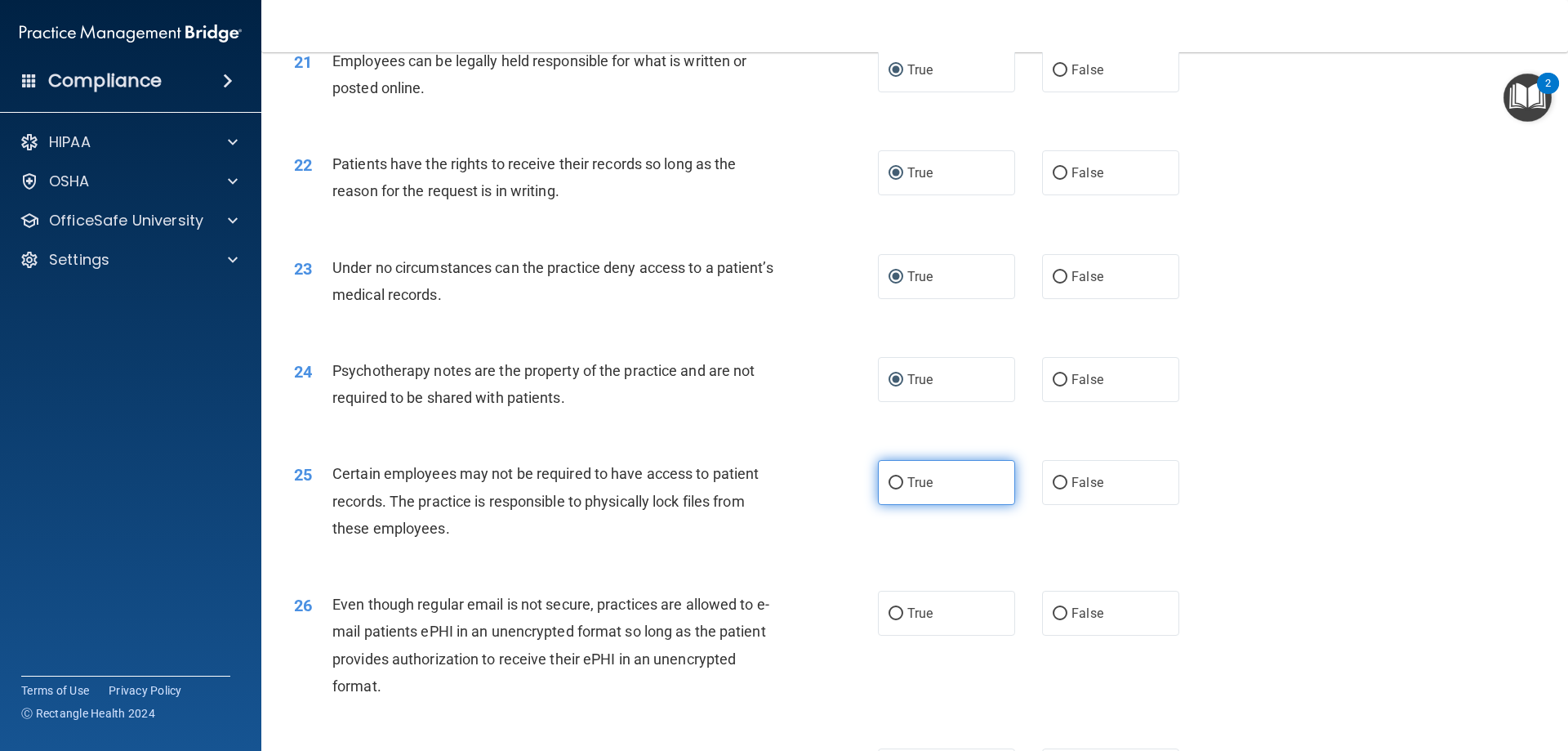 click on "True" at bounding box center (896, 483) 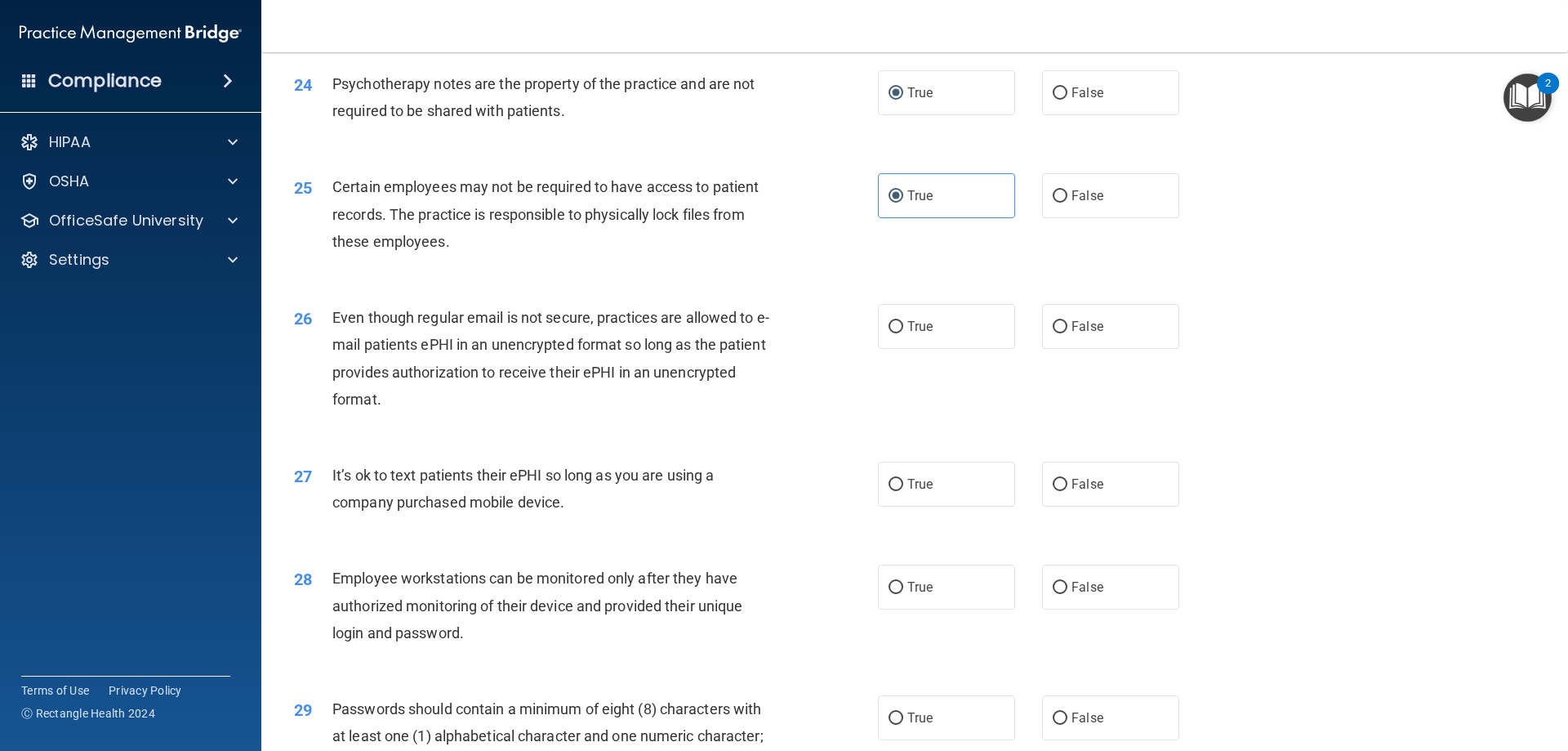 scroll, scrollTop: 3069, scrollLeft: 0, axis: vertical 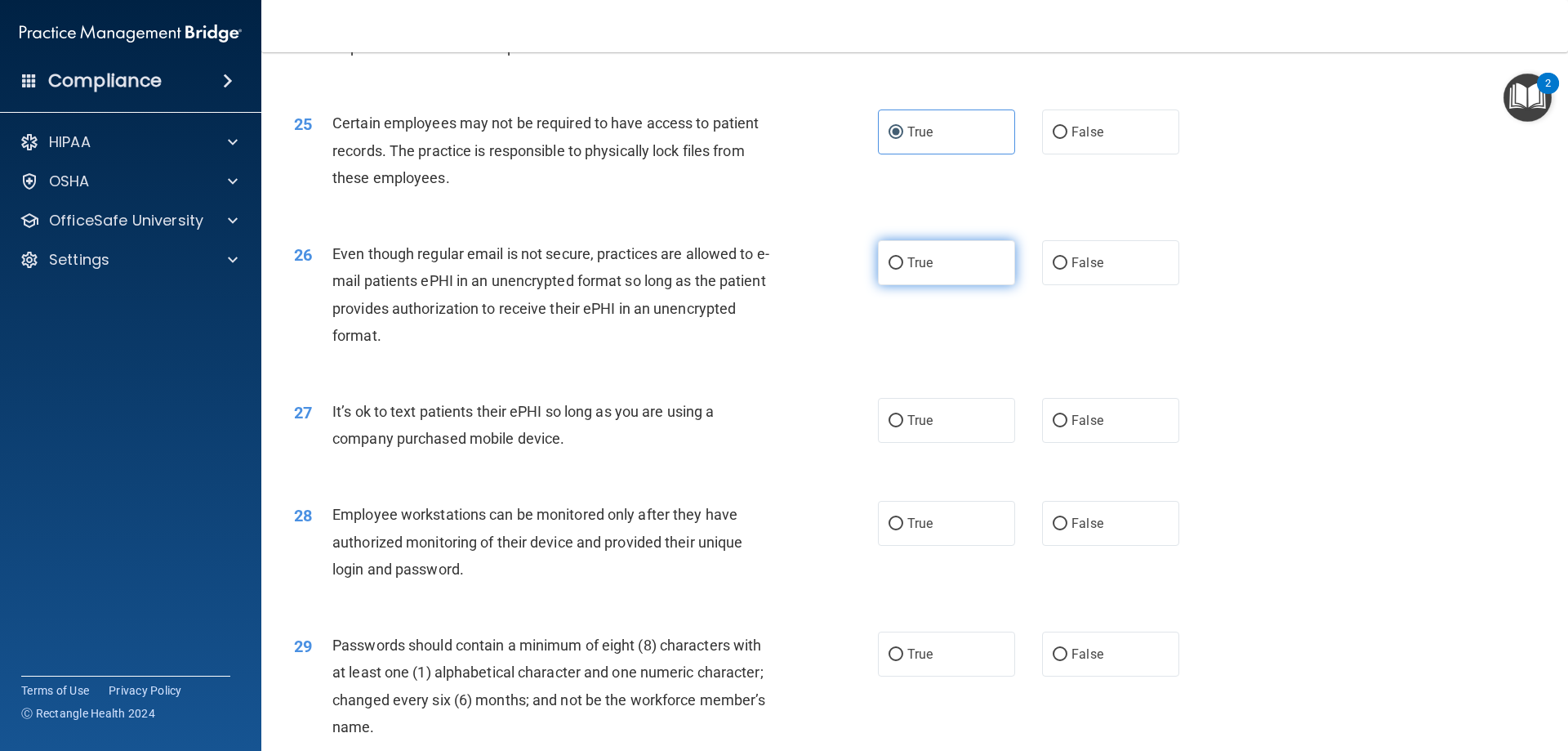 click on "True" at bounding box center (896, 263) 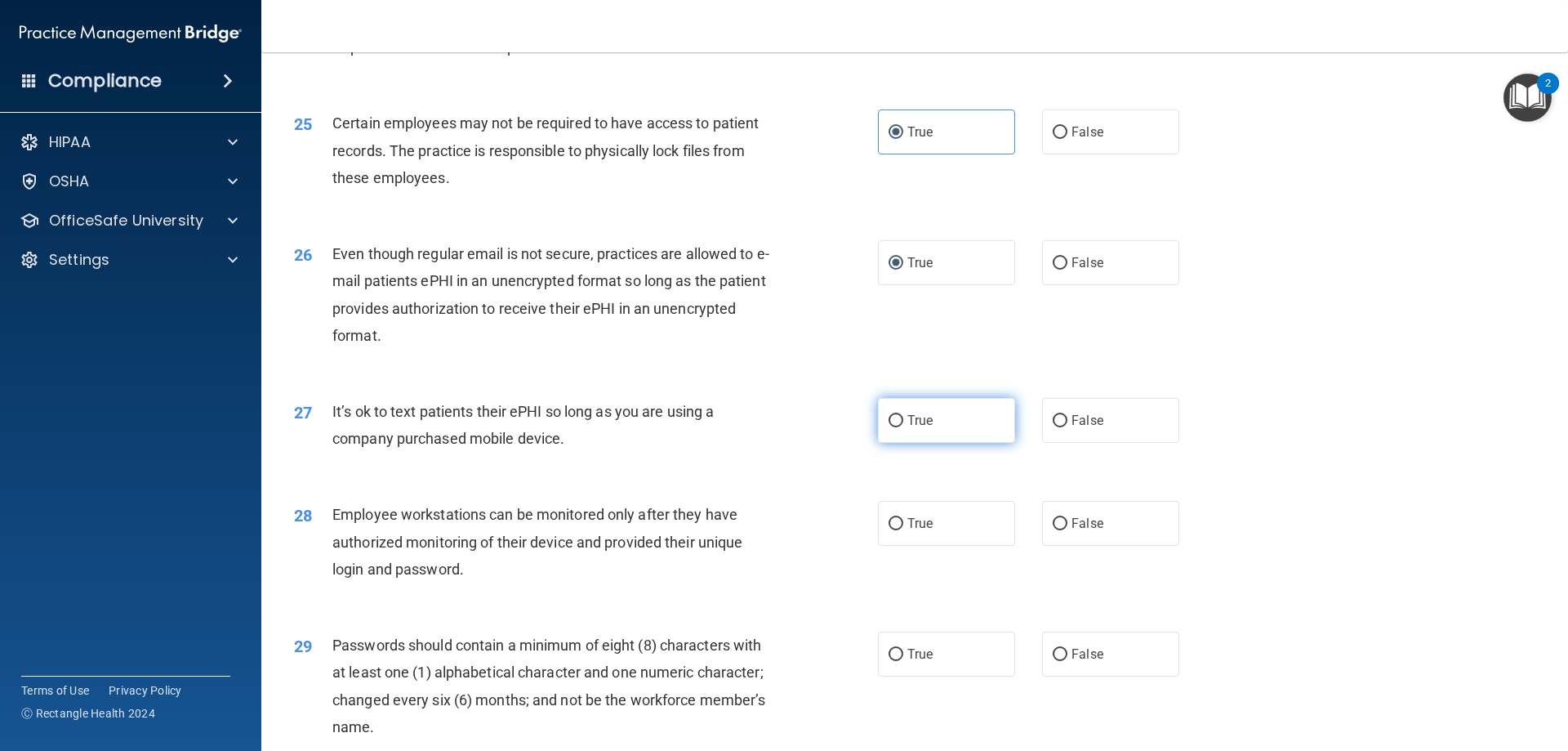click on "True" at bounding box center [947, 420] 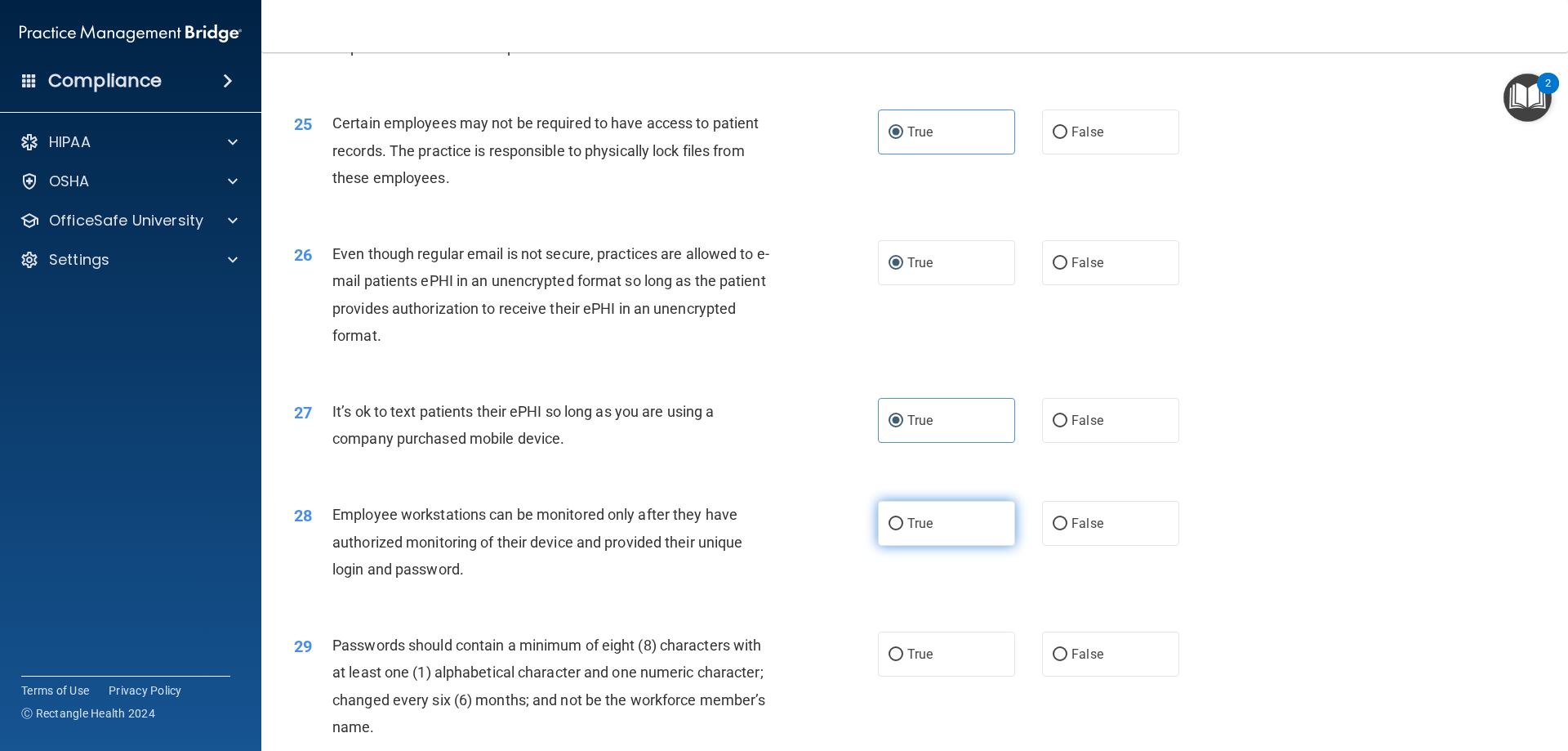 drag, startPoint x: 890, startPoint y: 552, endPoint x: 890, endPoint y: 568, distance: 16 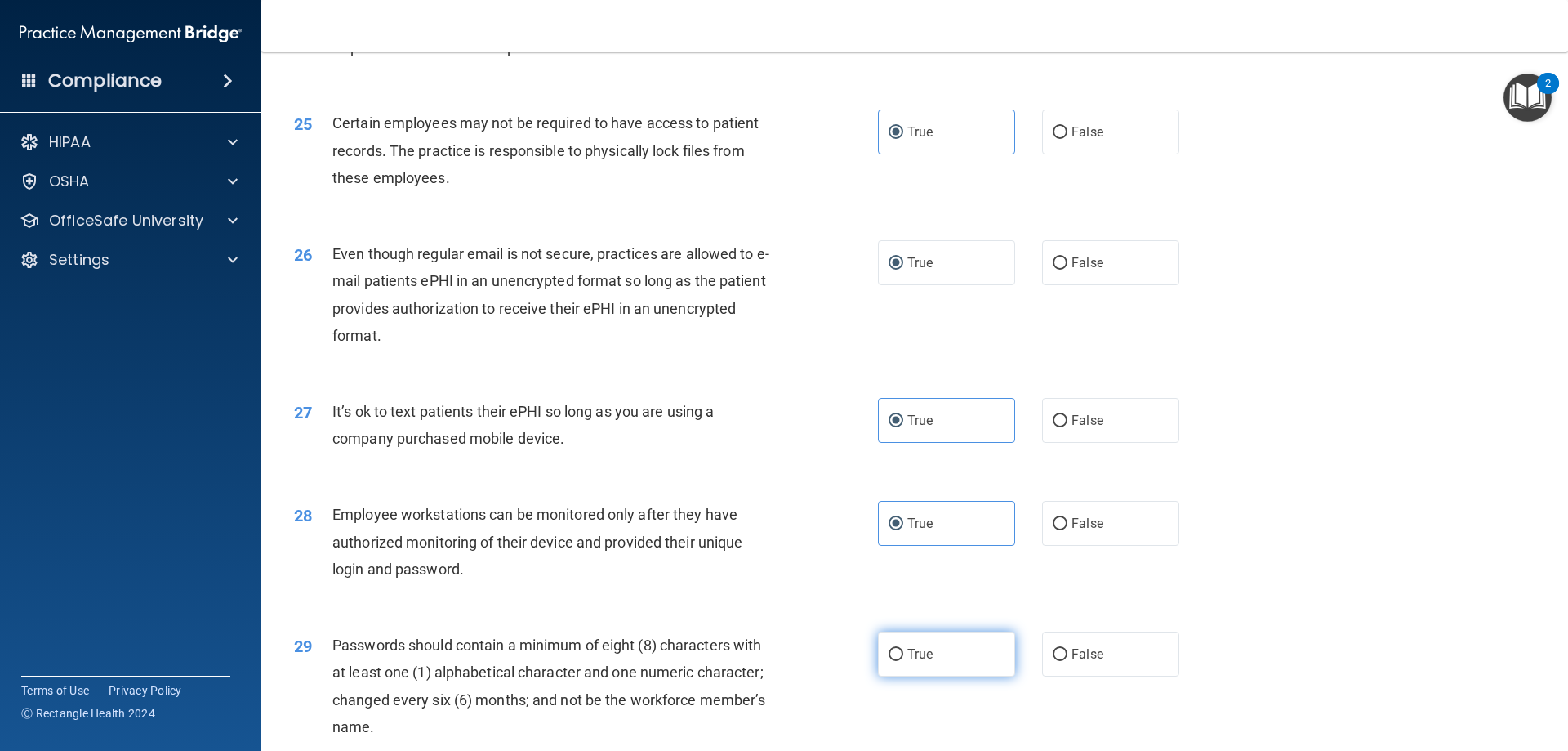 click on "True" at bounding box center (947, 654) 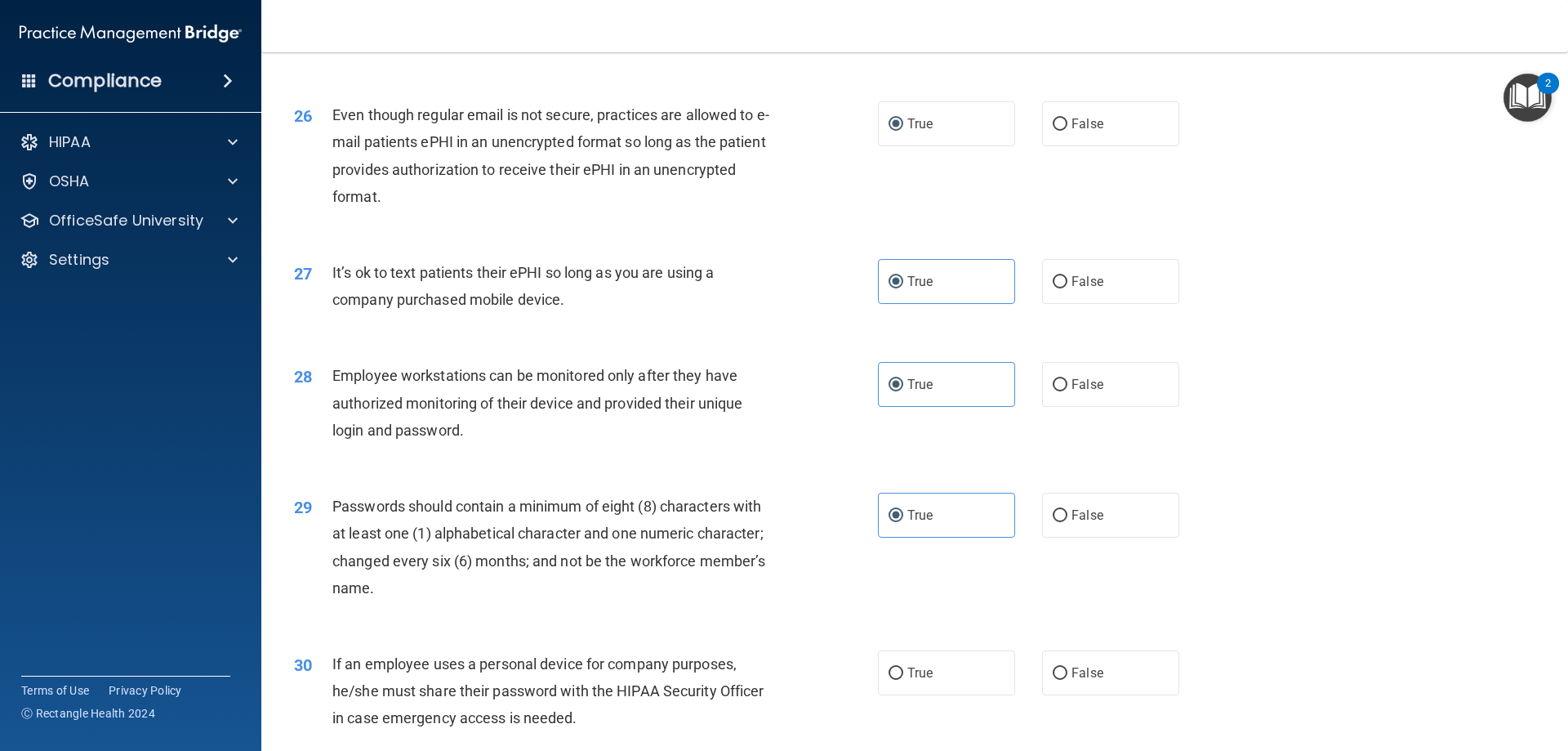 scroll, scrollTop: 3351, scrollLeft: 0, axis: vertical 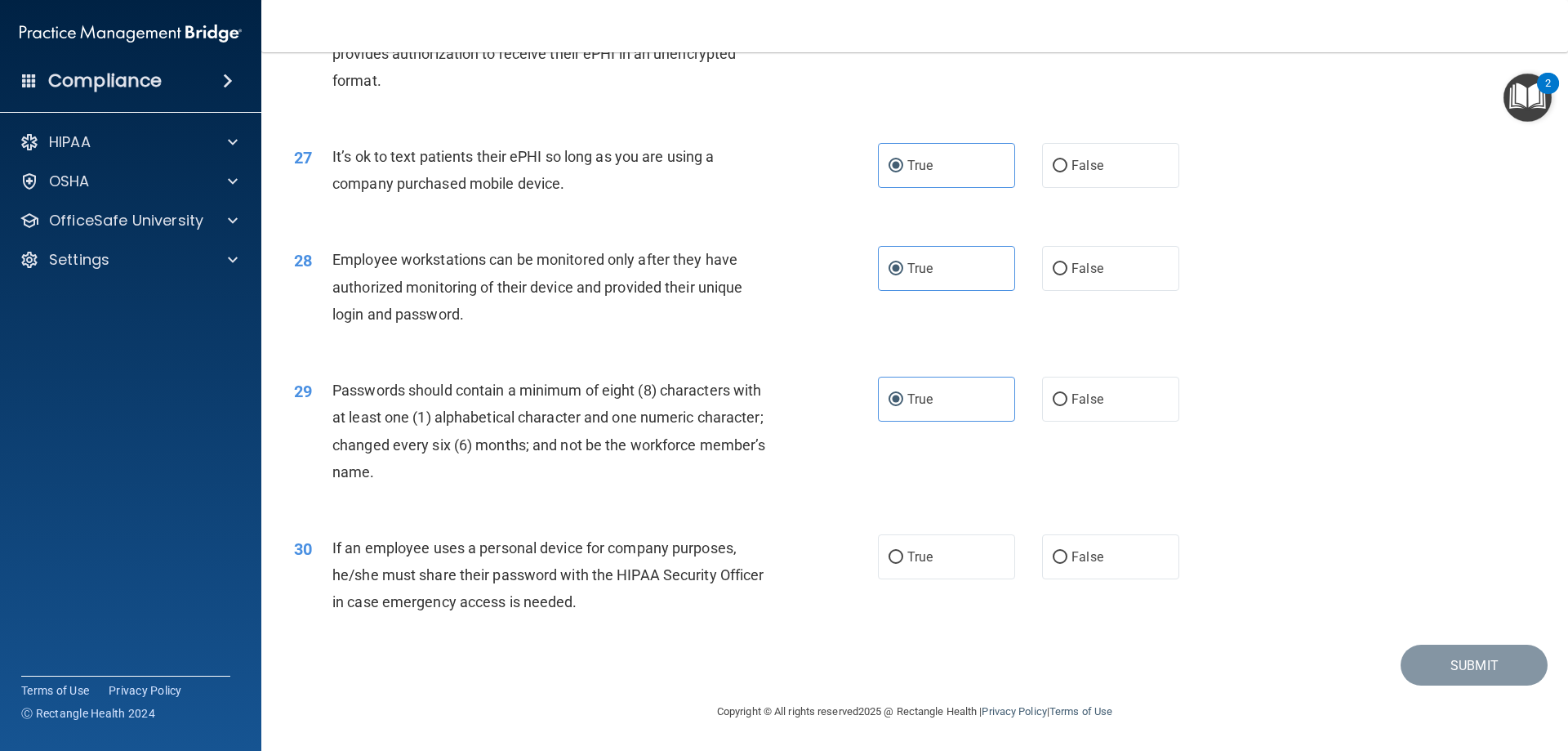 drag, startPoint x: 894, startPoint y: 553, endPoint x: 1035, endPoint y: 610, distance: 152.0855 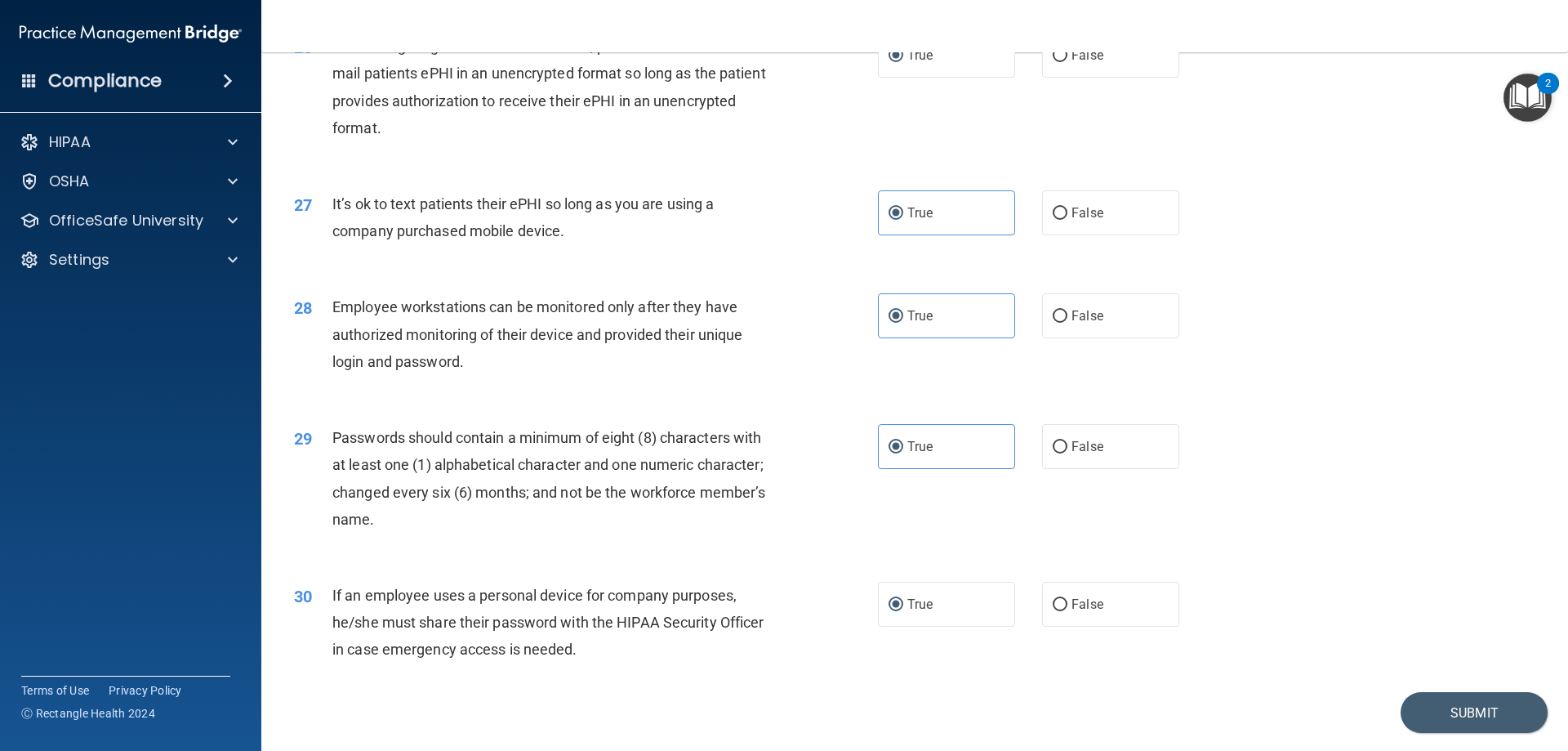 scroll, scrollTop: 3292, scrollLeft: 0, axis: vertical 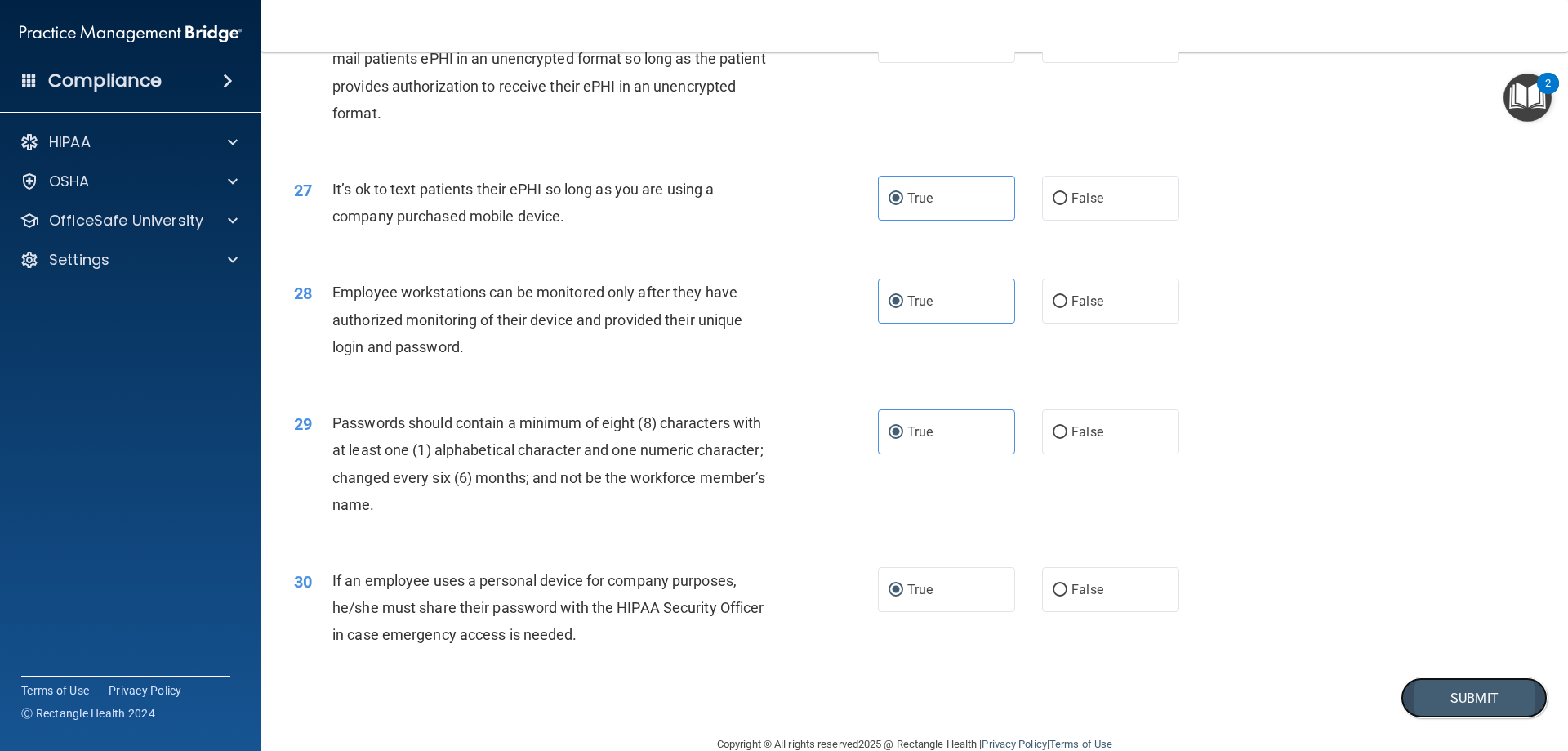 click on "Submit" at bounding box center [1474, 698] 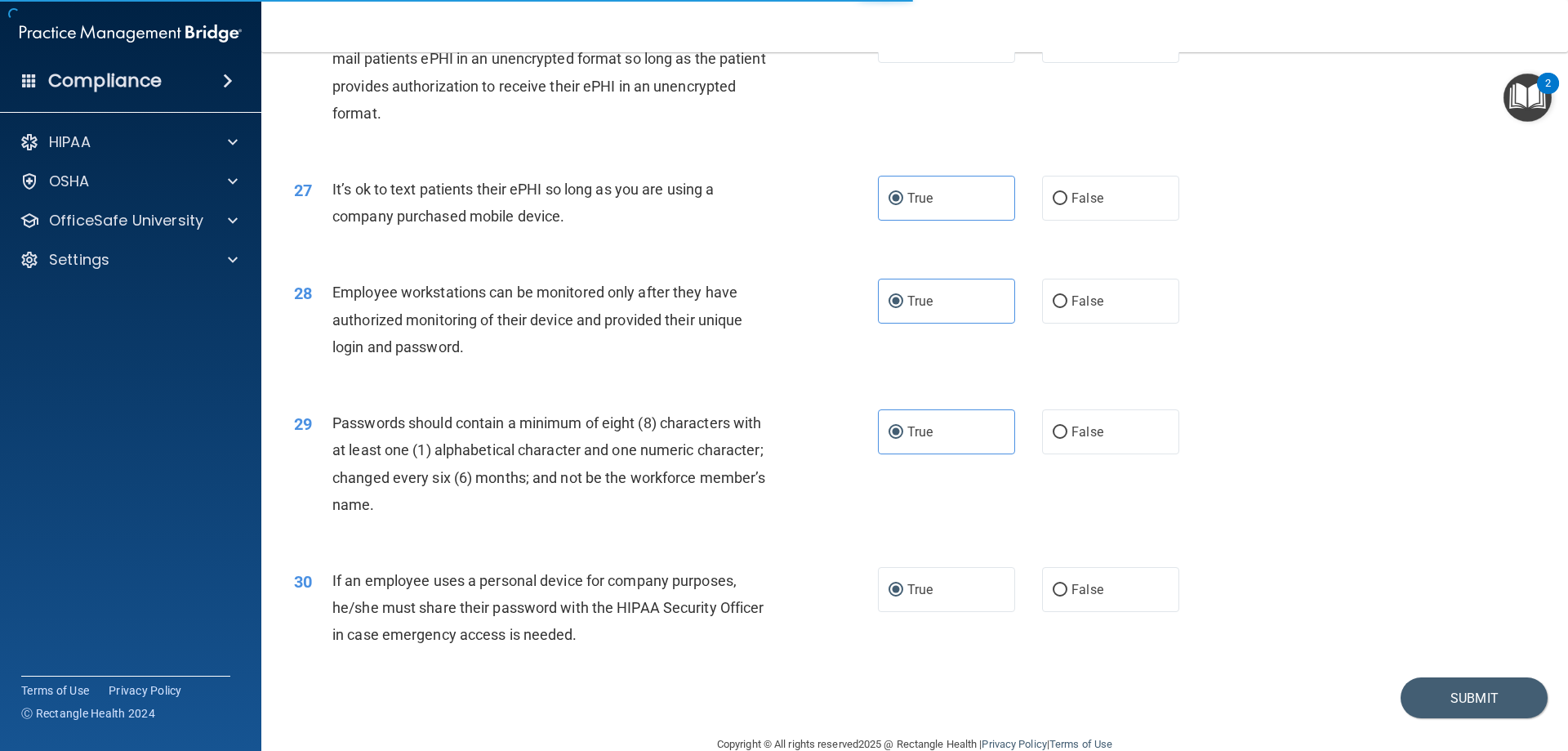 scroll, scrollTop: 0, scrollLeft: 0, axis: both 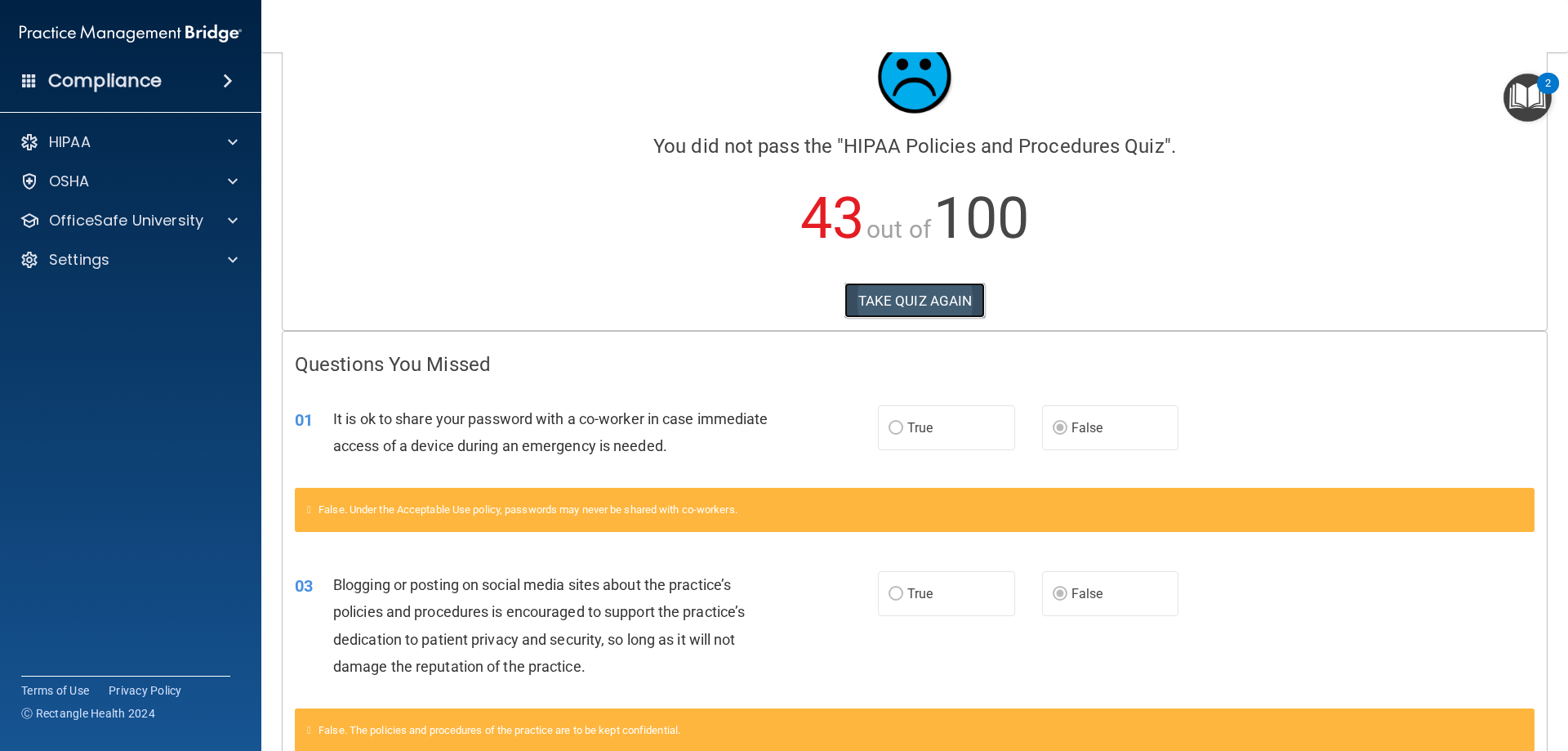 click on "TAKE QUIZ AGAIN" at bounding box center [915, 301] 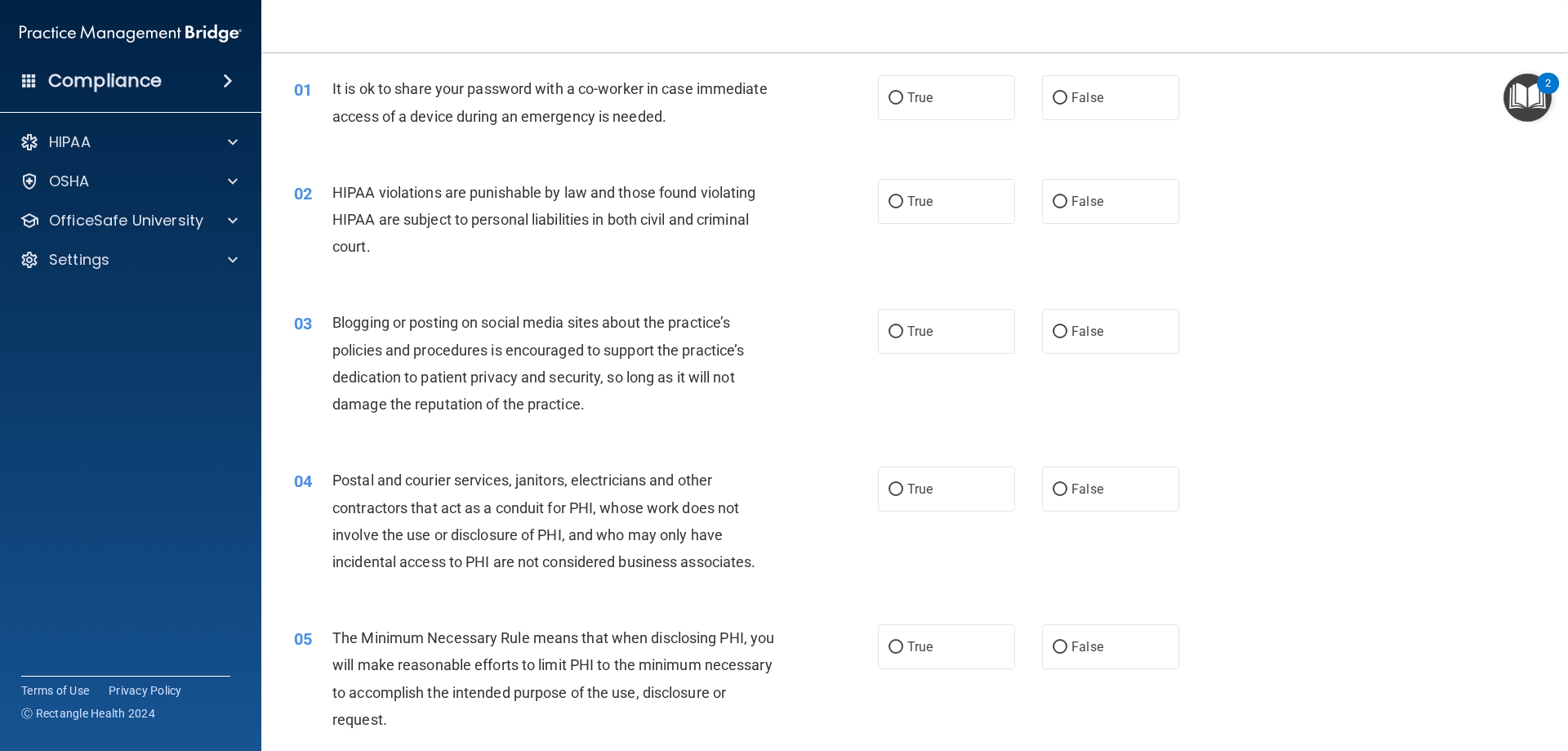 scroll, scrollTop: 0, scrollLeft: 0, axis: both 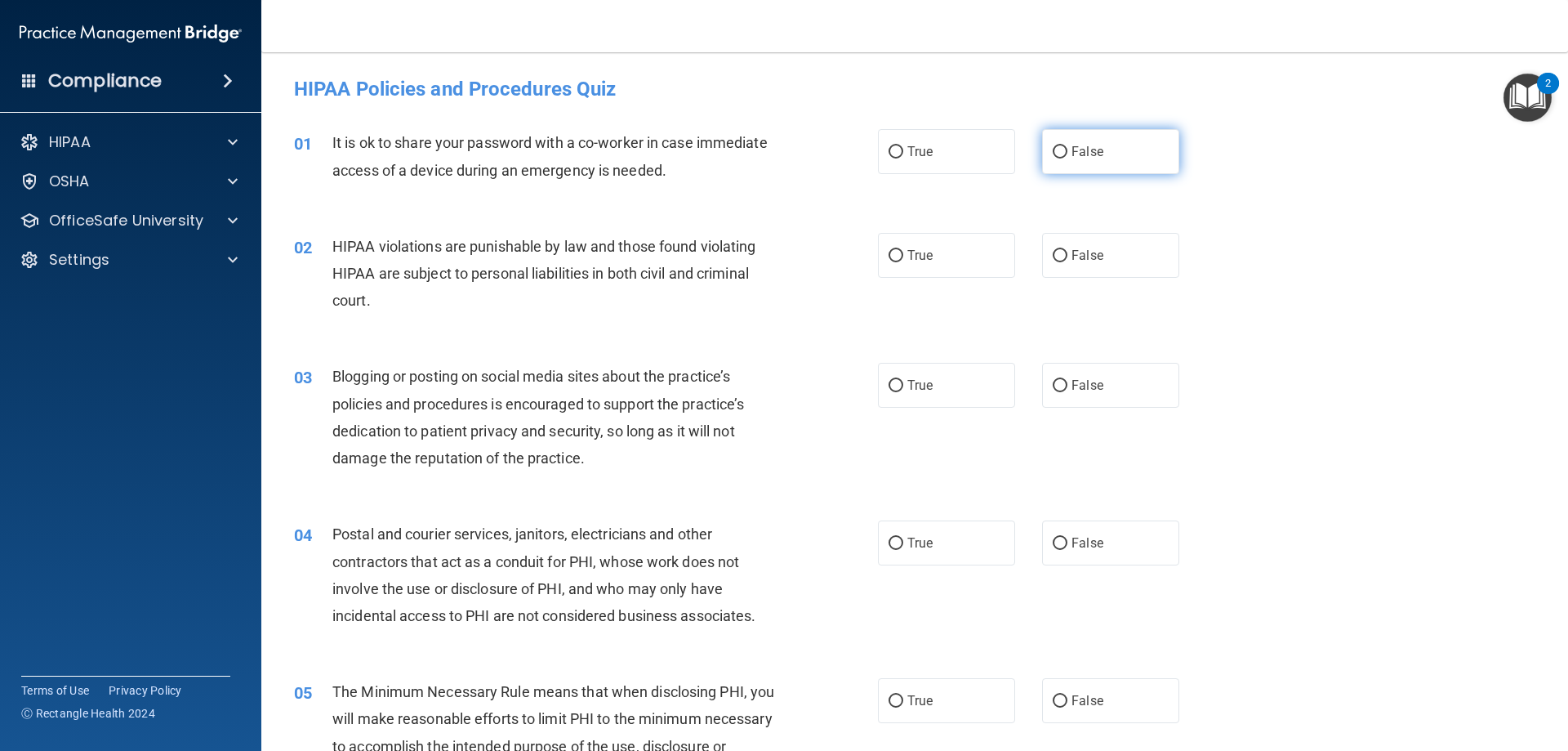 click on "False" at bounding box center (1060, 152) 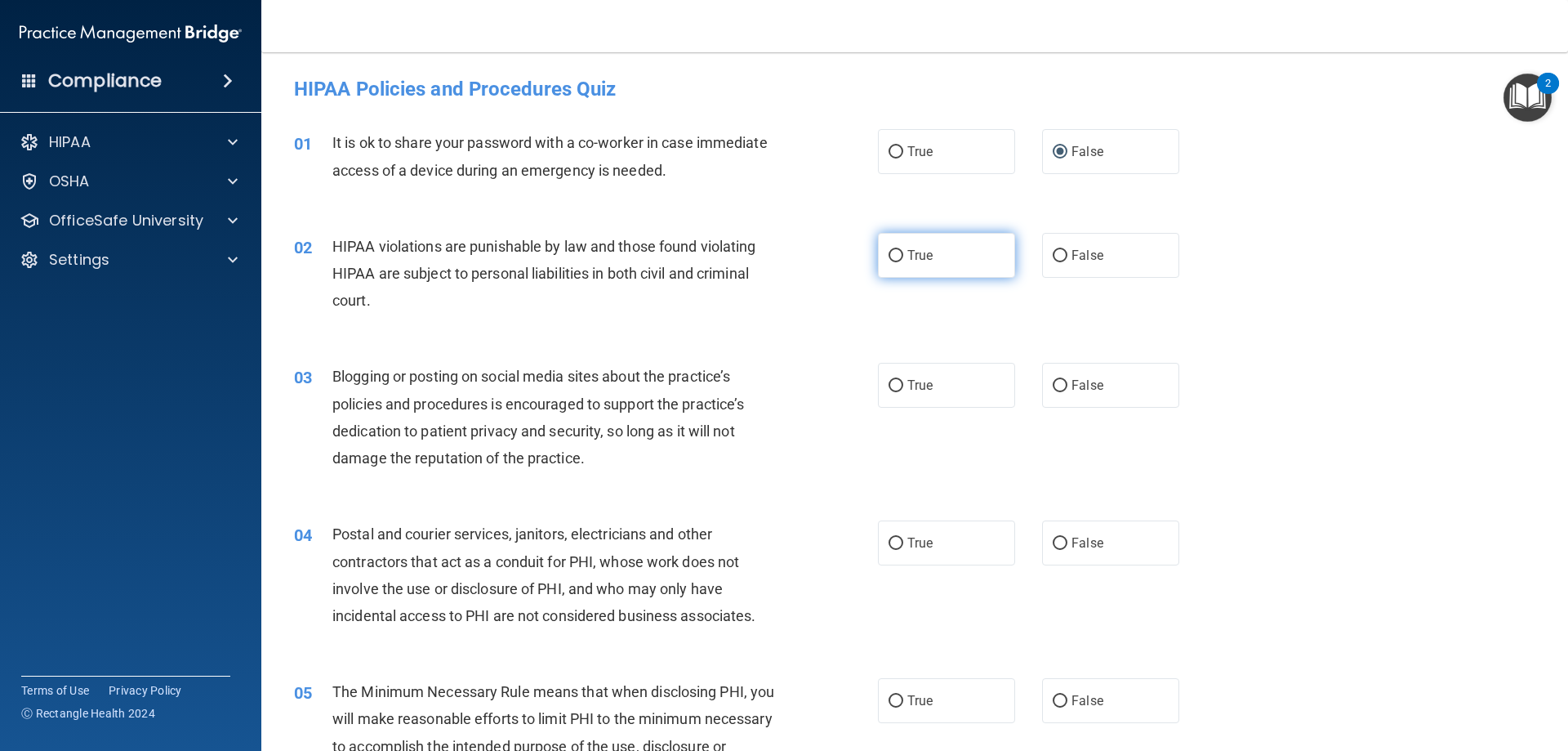 click on "True" at bounding box center (947, 255) 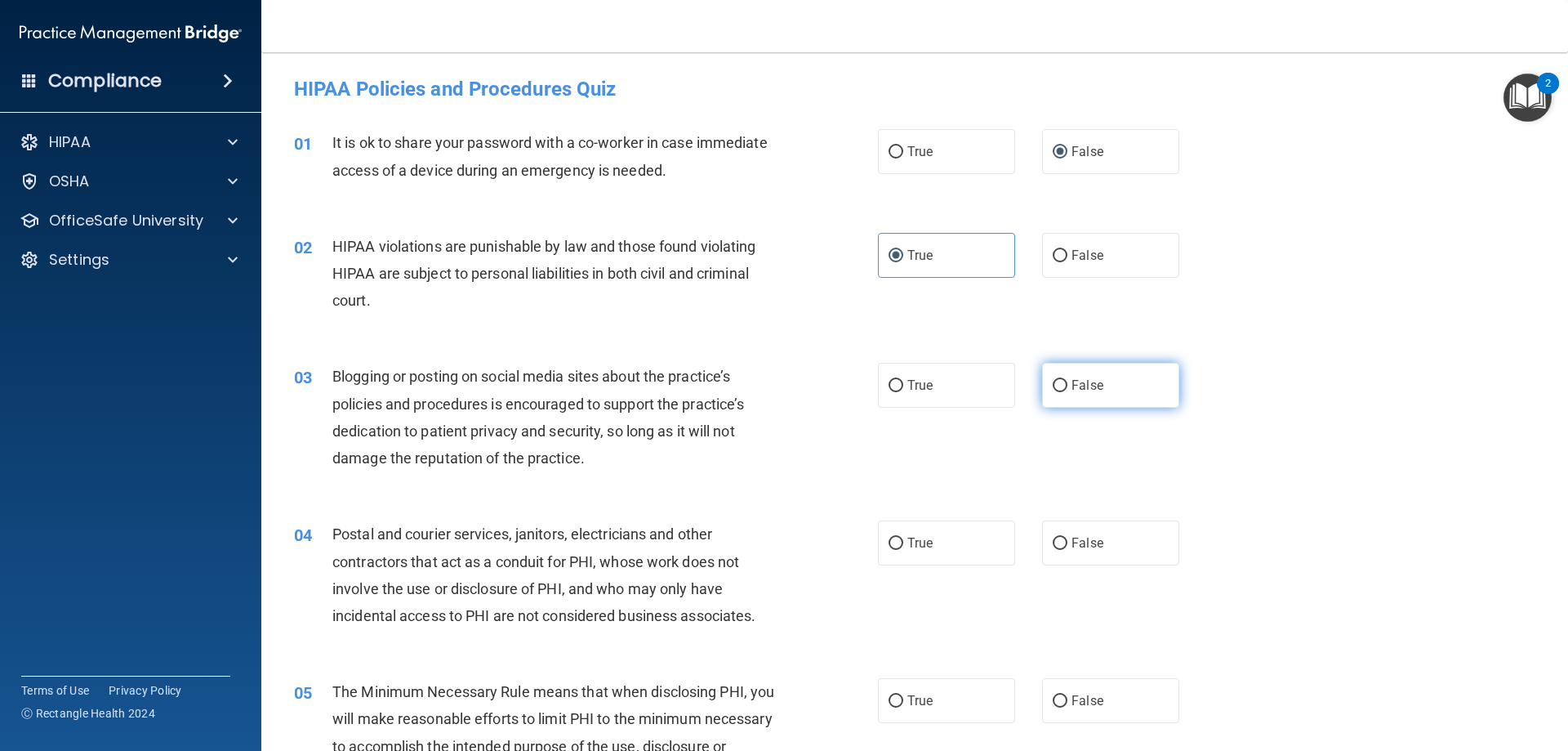 click on "False" at bounding box center [1060, 386] 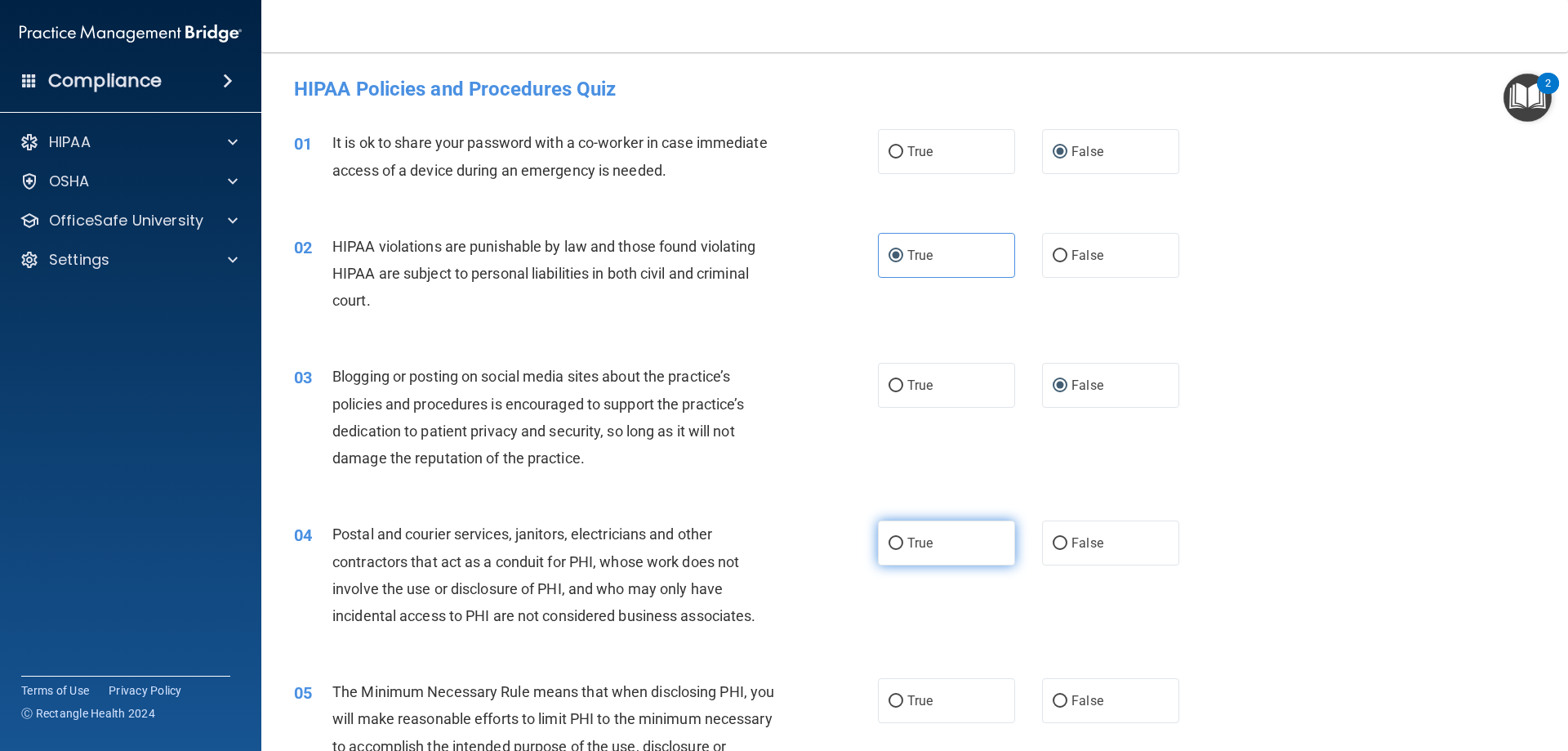 click on "True" at bounding box center (896, 543) 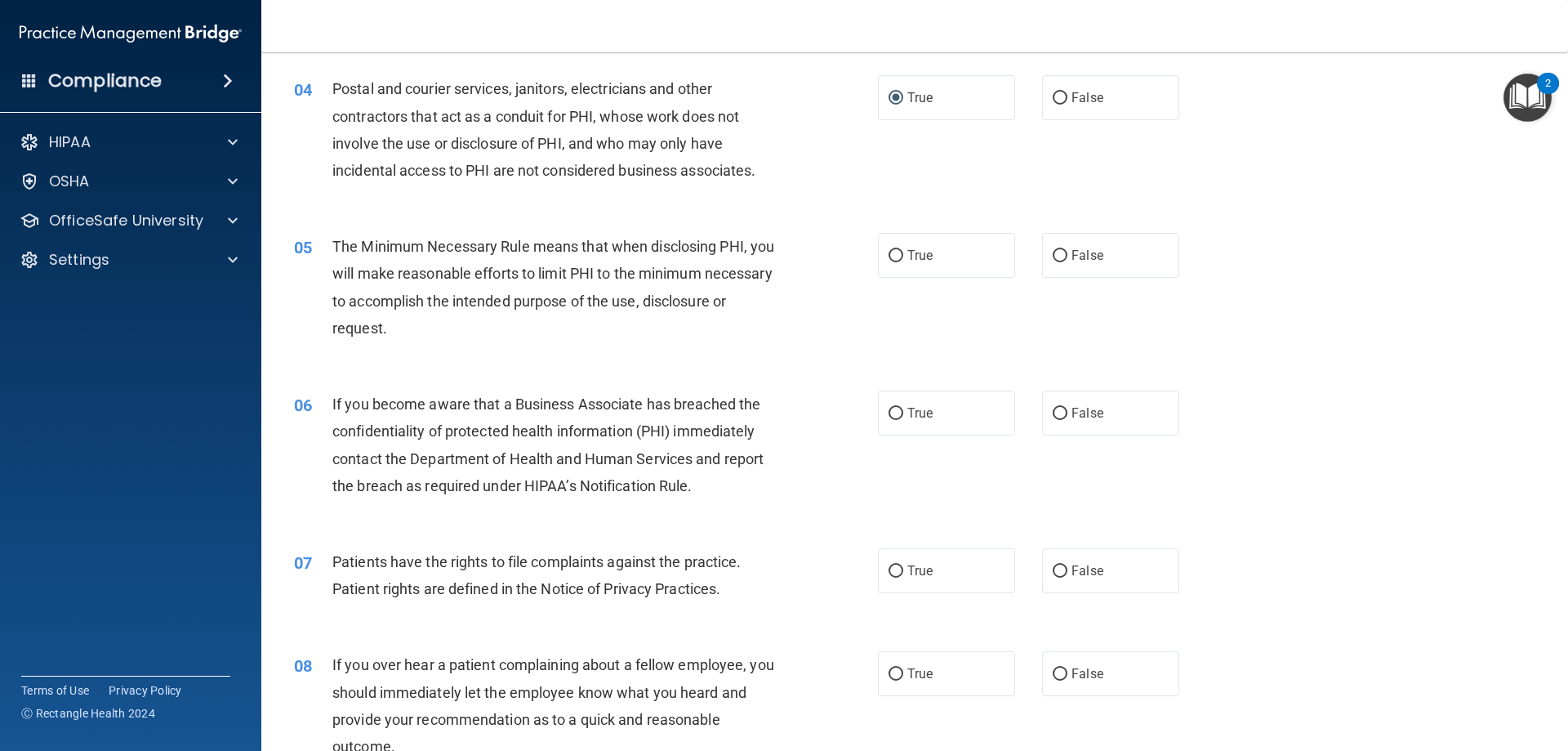 scroll, scrollTop: 455, scrollLeft: 0, axis: vertical 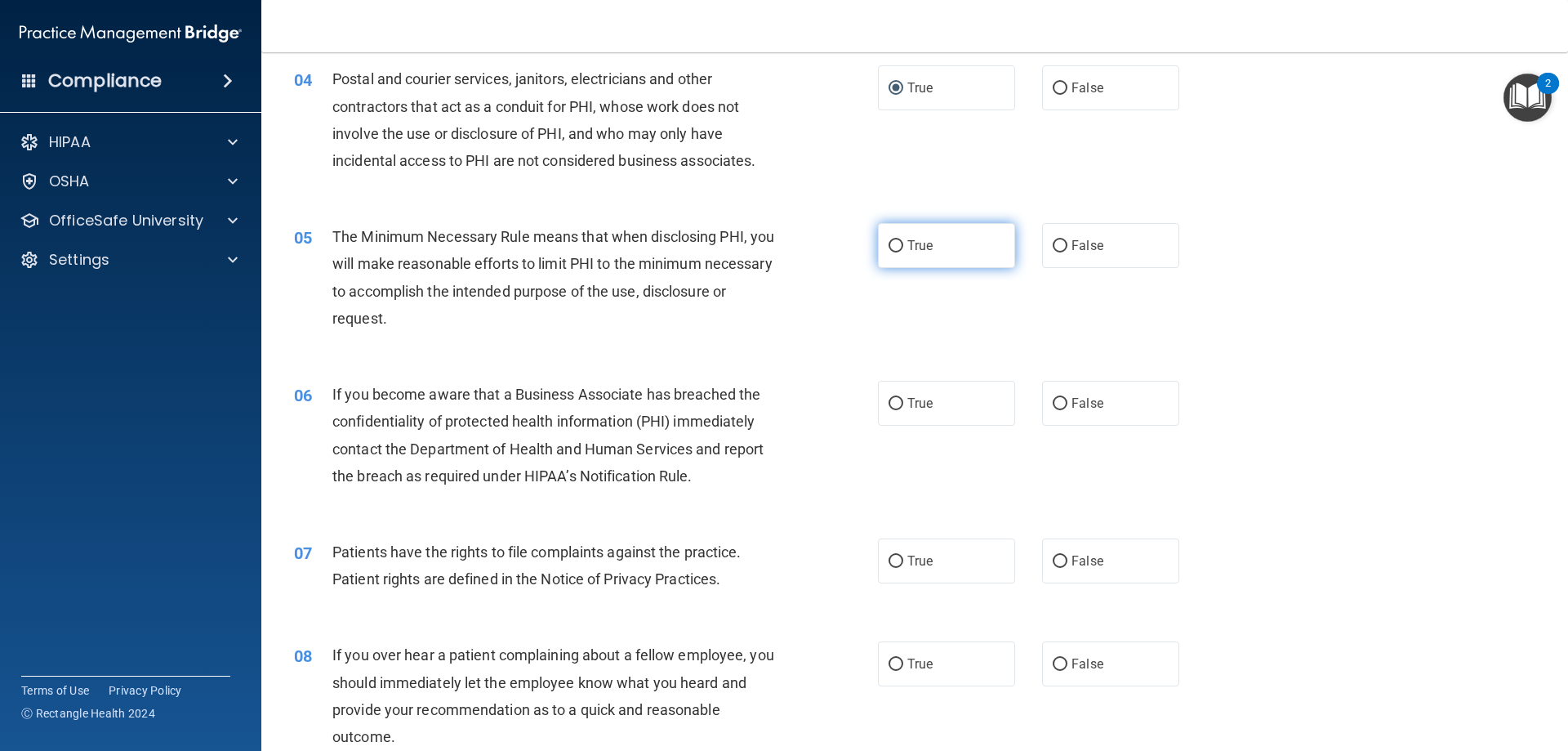 click on "True" at bounding box center (896, 246) 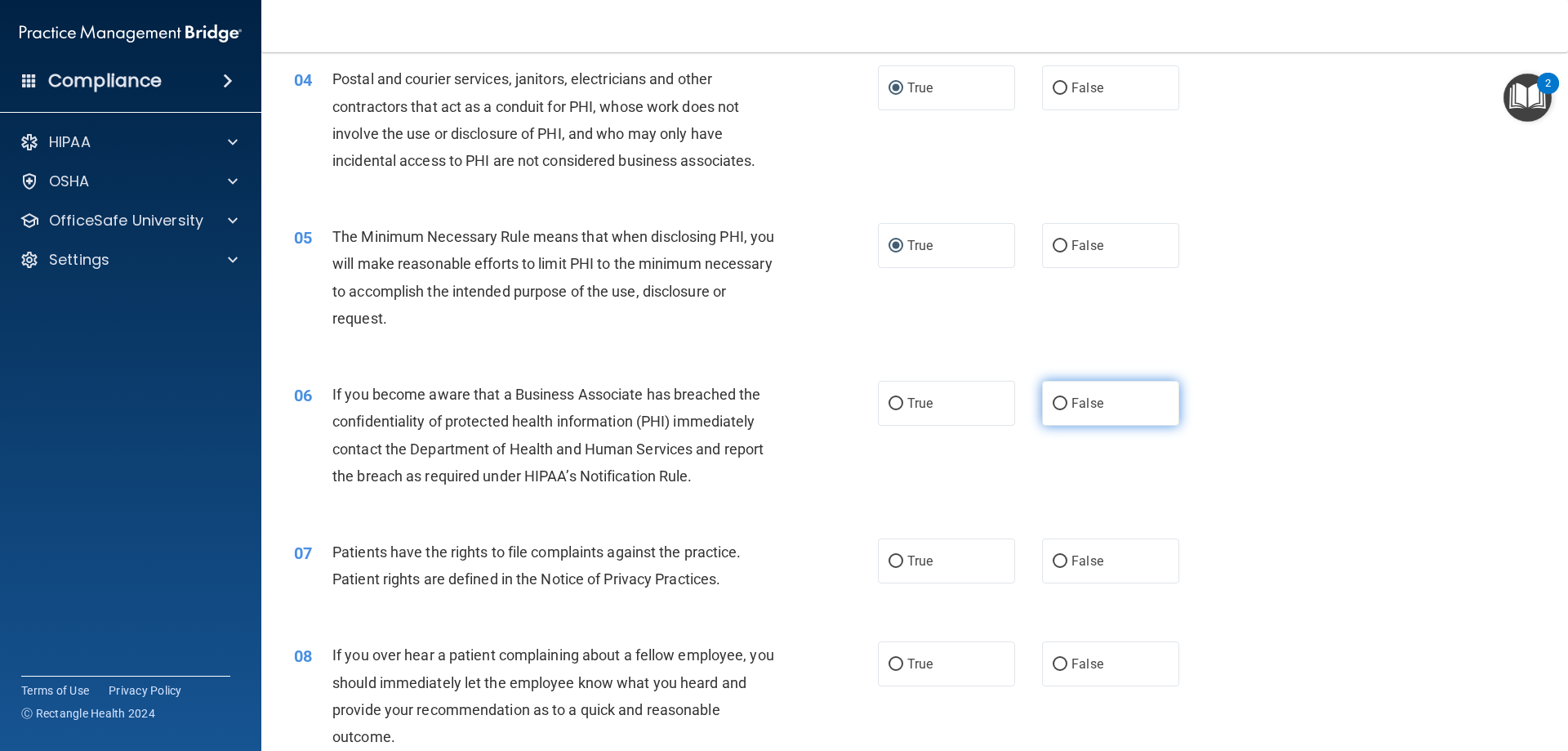 click on "False" at bounding box center (1060, 404) 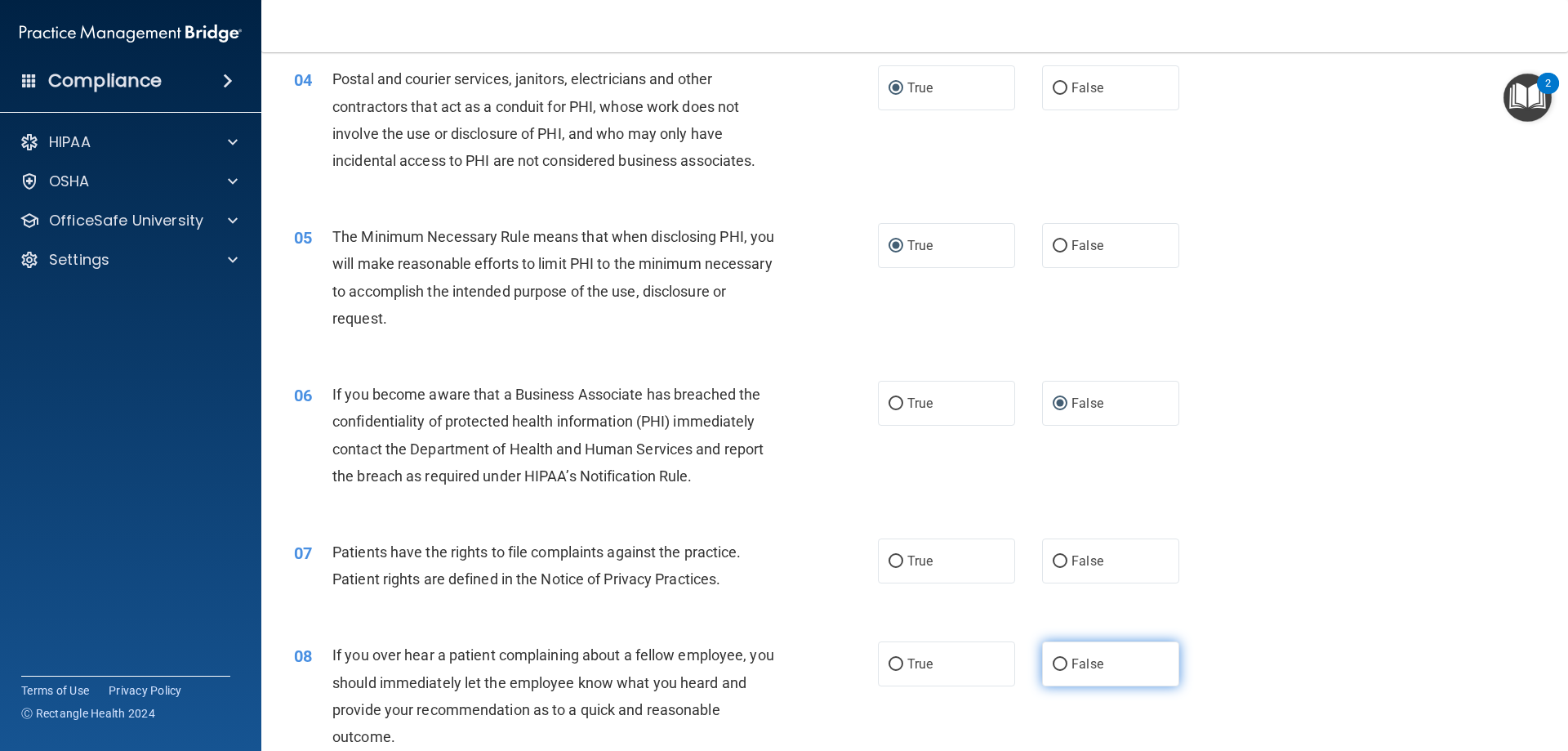 click on "False" at bounding box center (1060, 664) 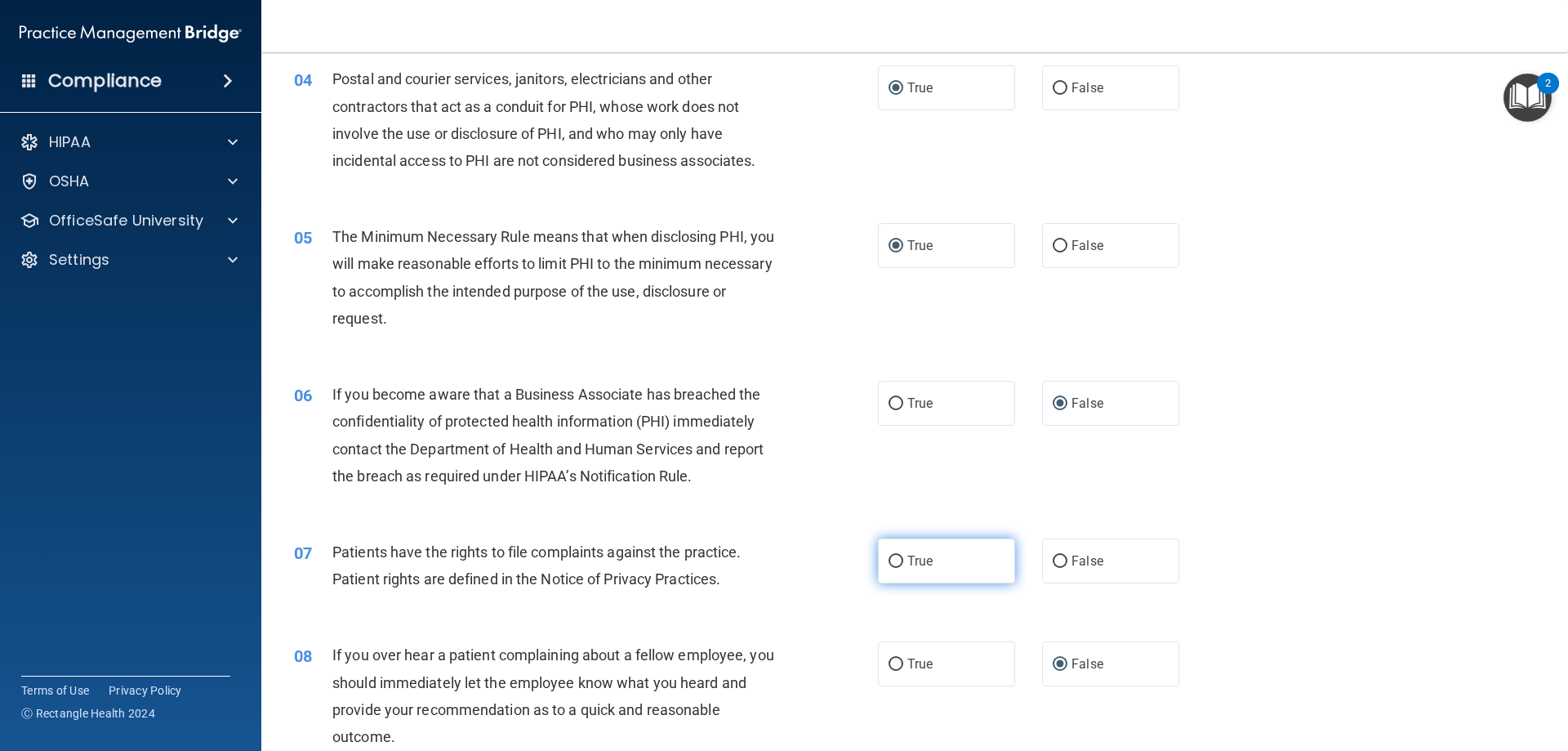 click on "True" at bounding box center (896, 561) 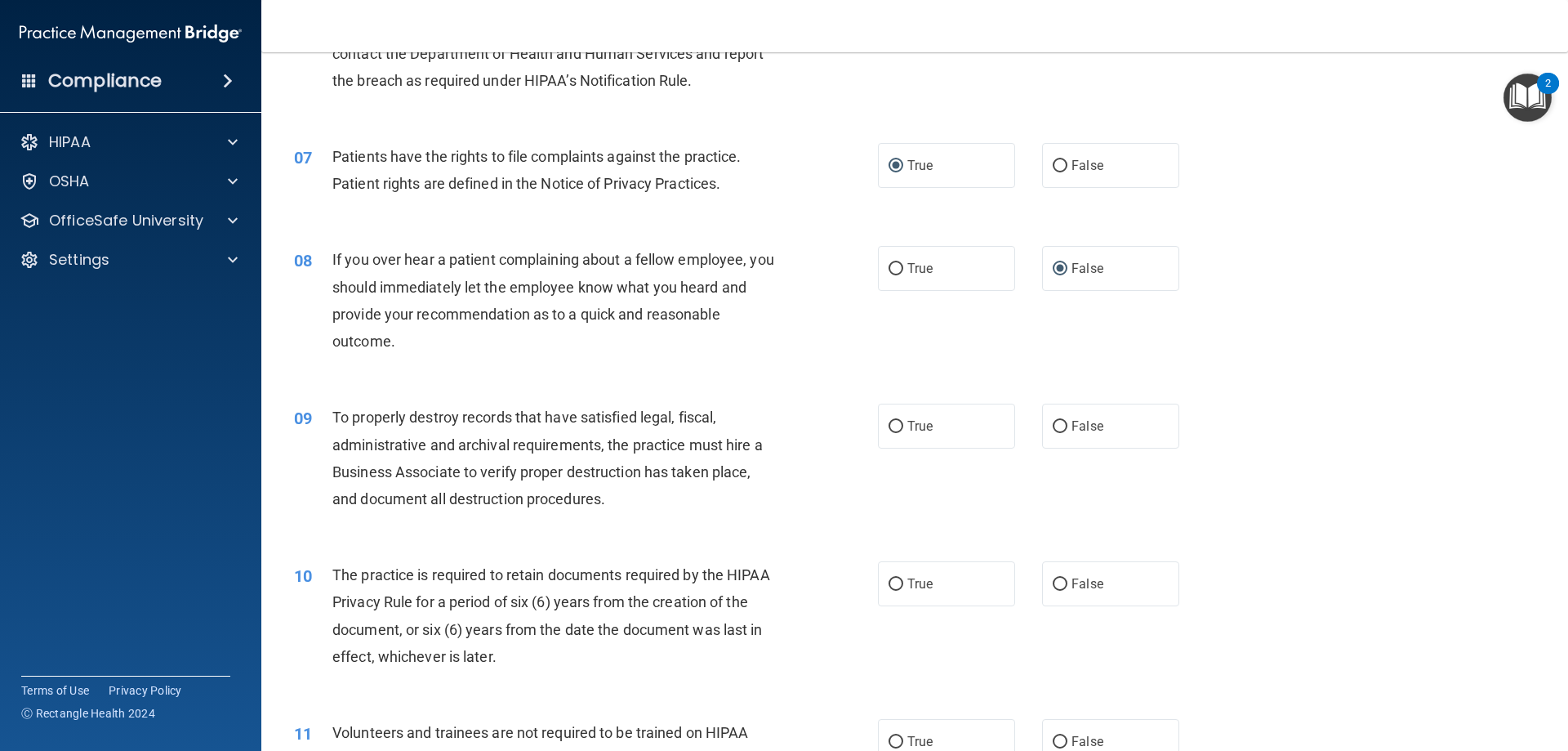 scroll, scrollTop: 974, scrollLeft: 0, axis: vertical 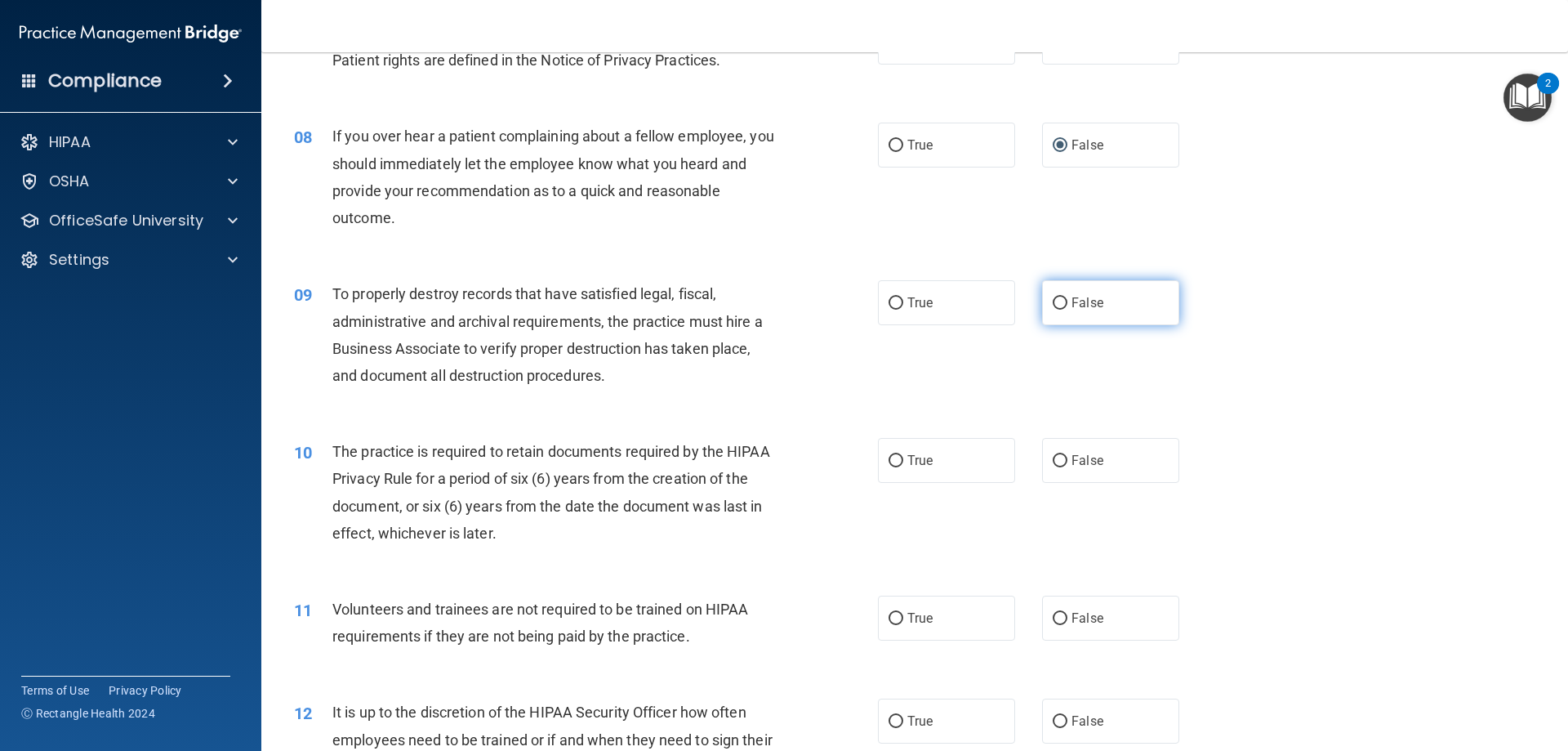click on "False" at bounding box center (1060, 303) 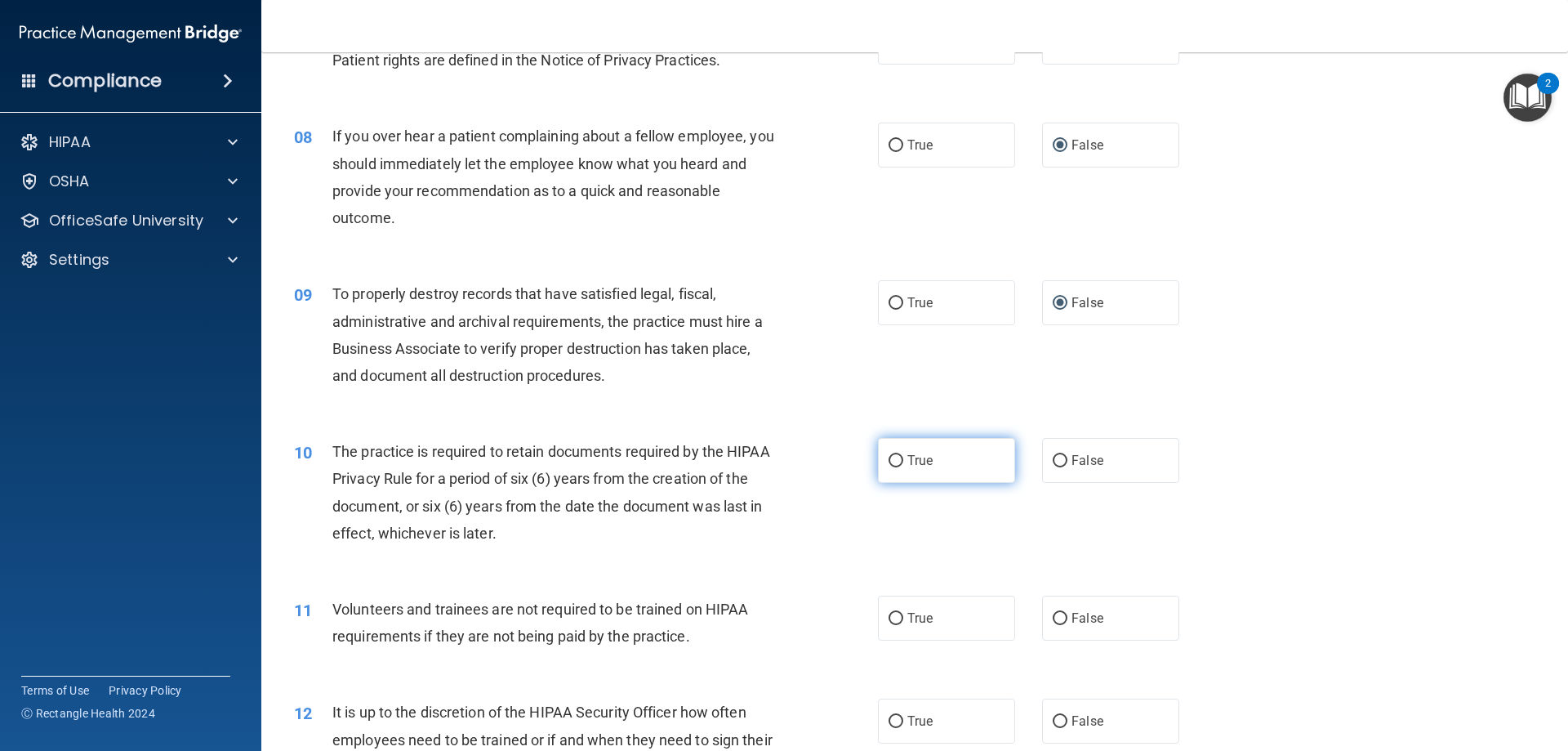 click on "True" at bounding box center (947, 460) 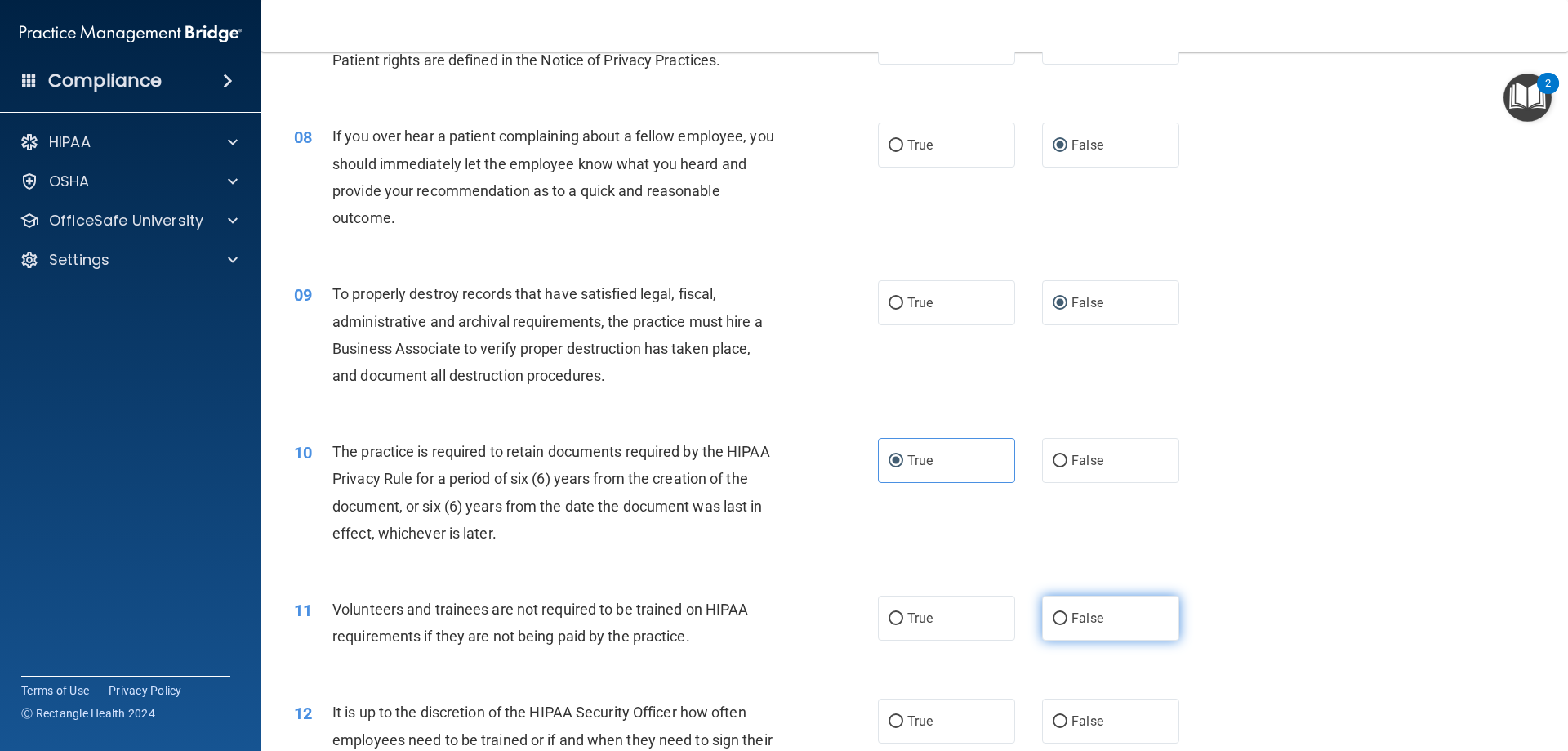 click on "False" at bounding box center (1060, 619) 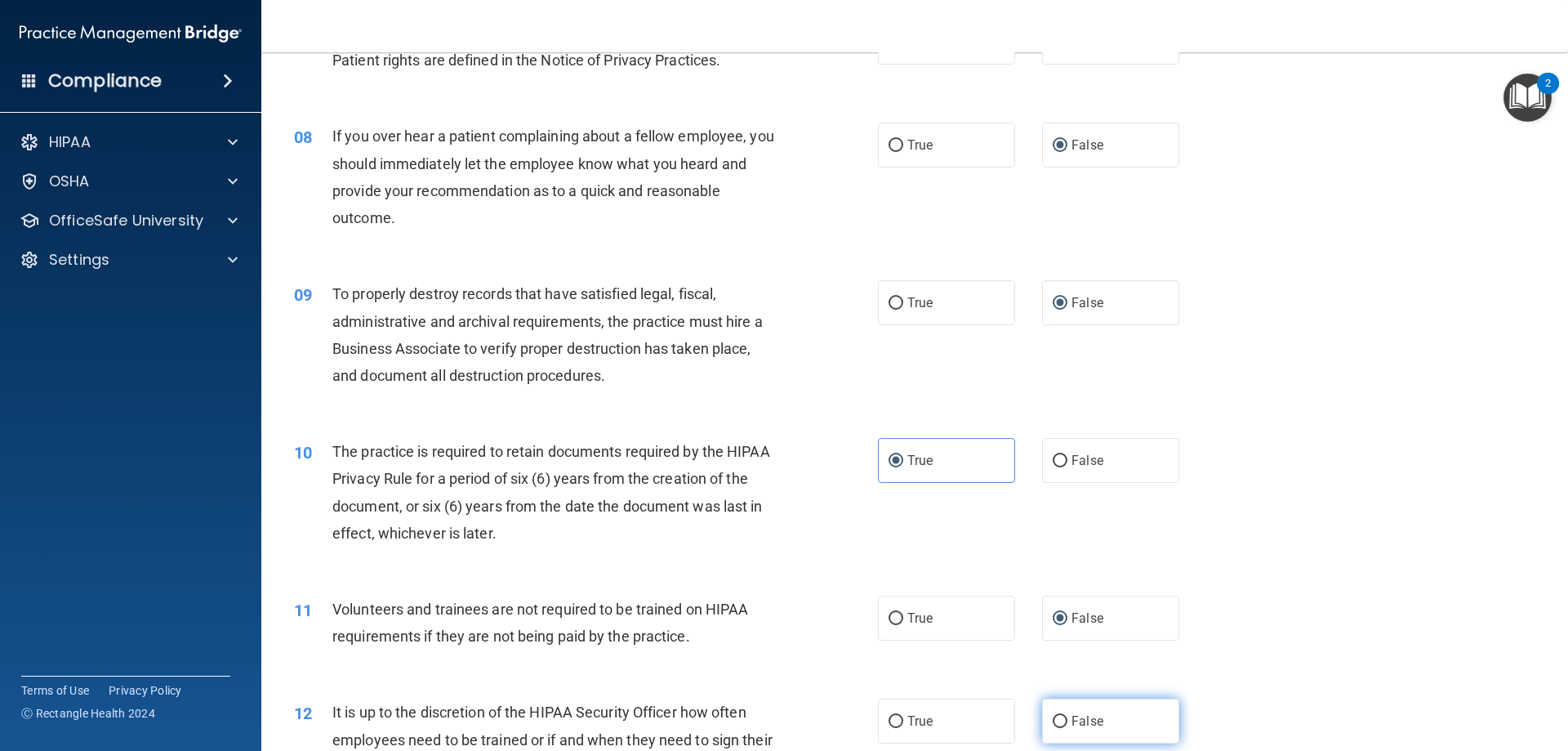 click on "False" at bounding box center (1060, 722) 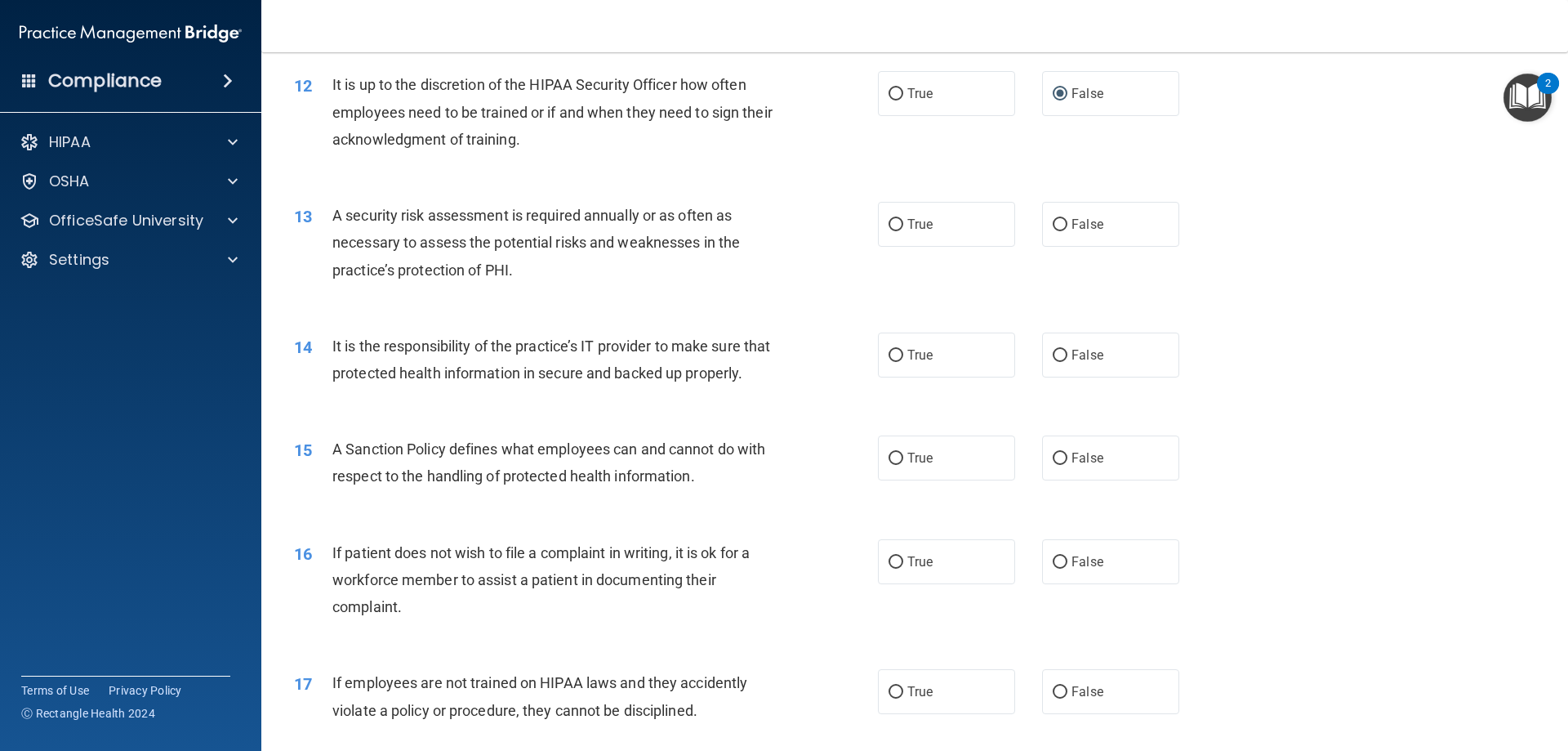 scroll, scrollTop: 1607, scrollLeft: 0, axis: vertical 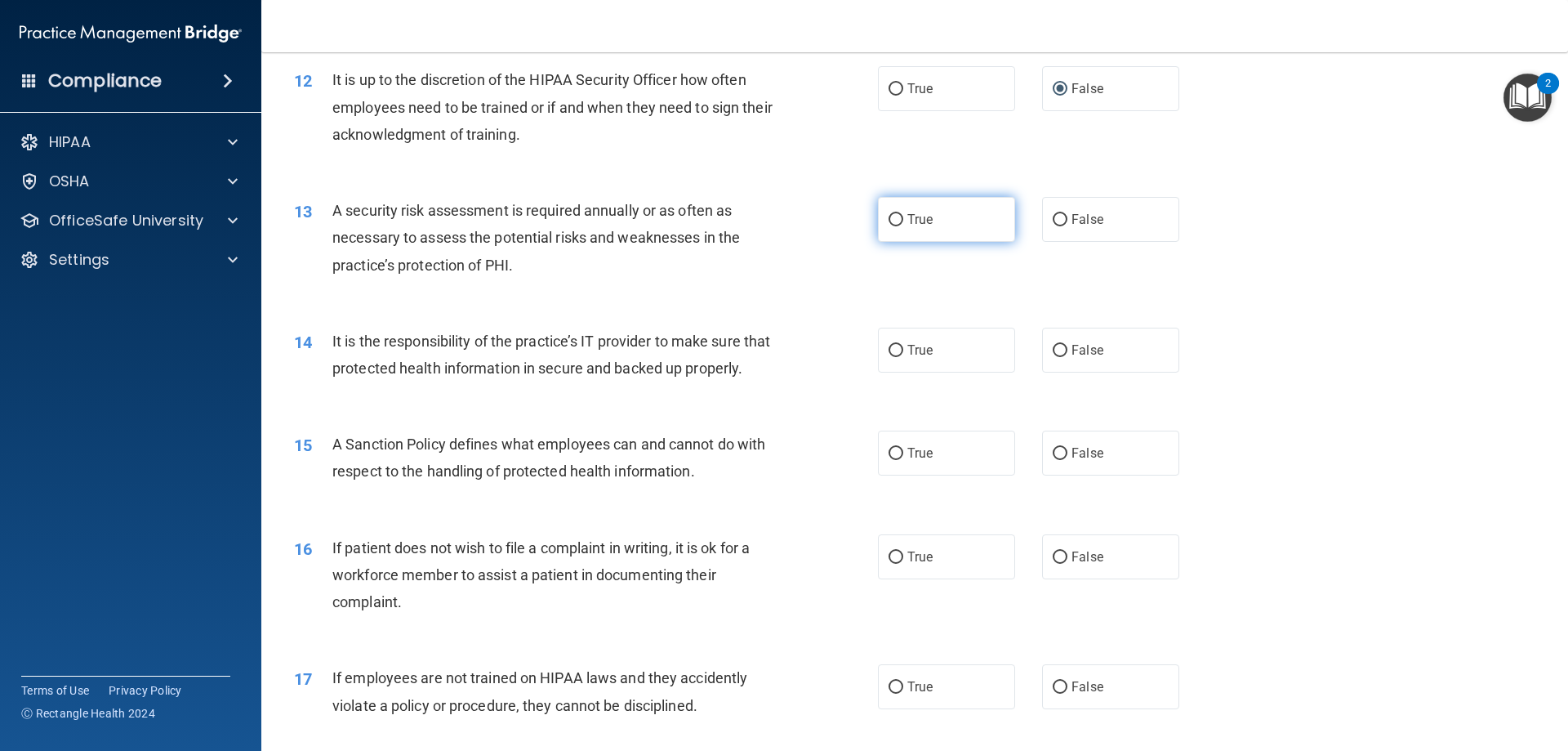click on "True" at bounding box center (896, 220) 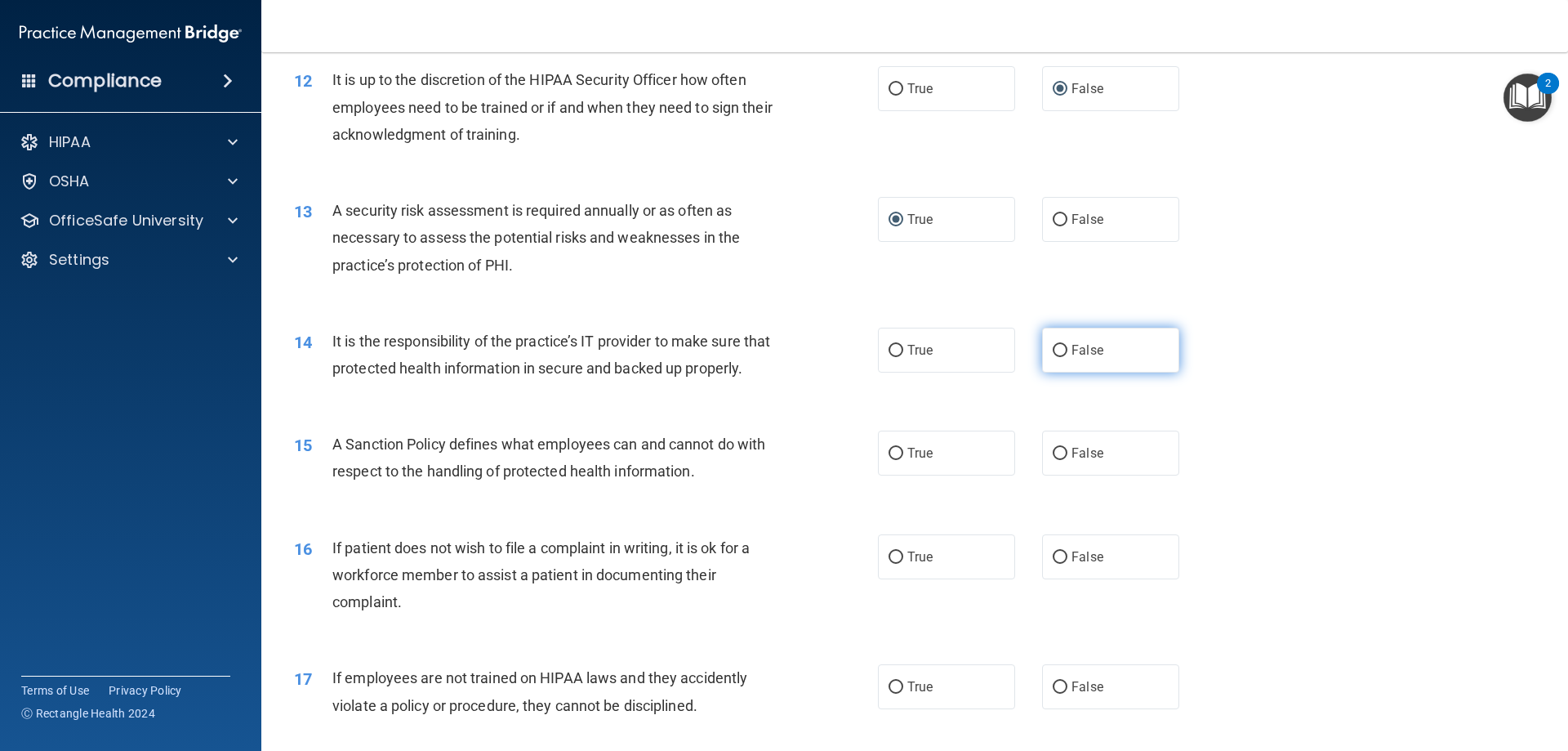 click on "False" at bounding box center (1060, 351) 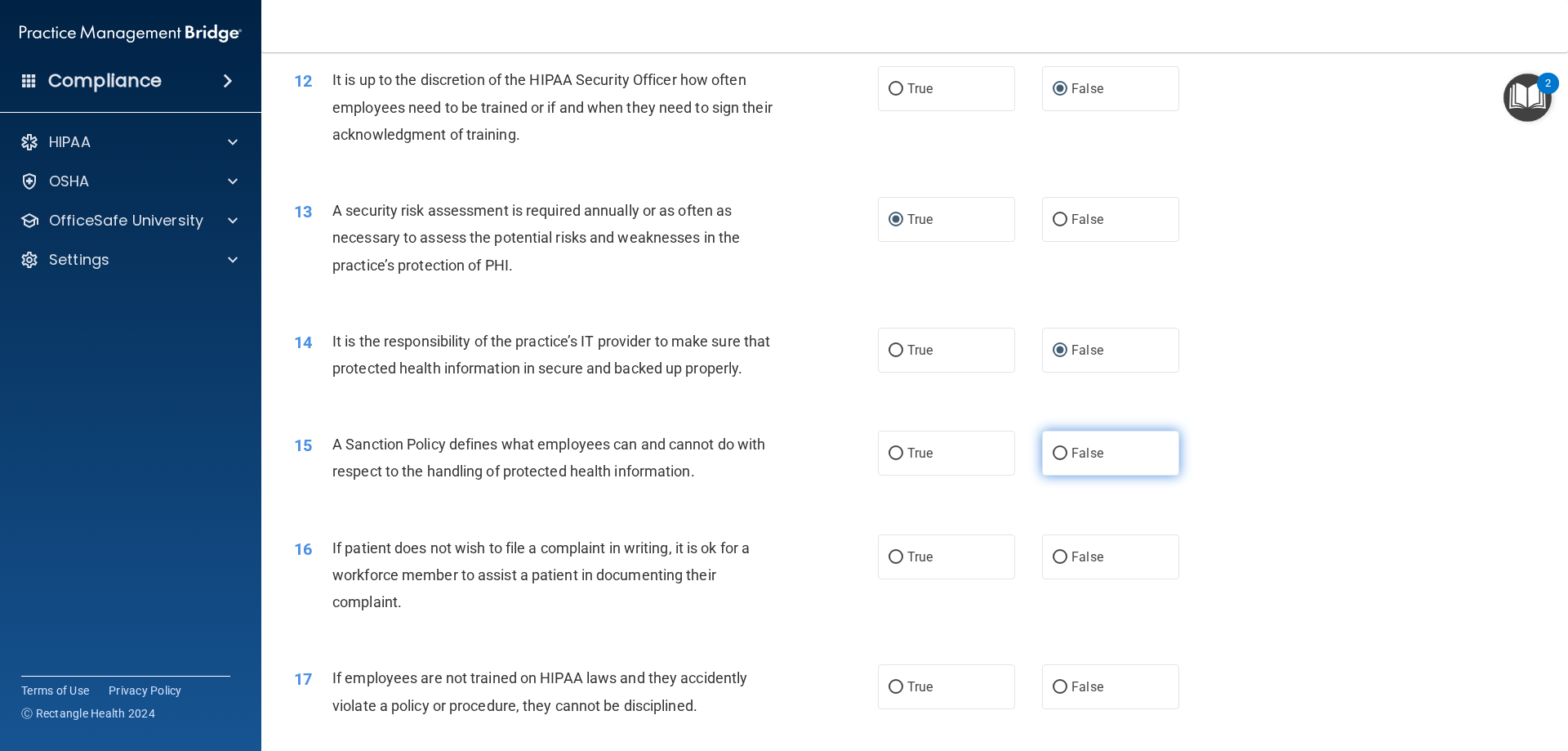 click on "False" at bounding box center [1060, 454] 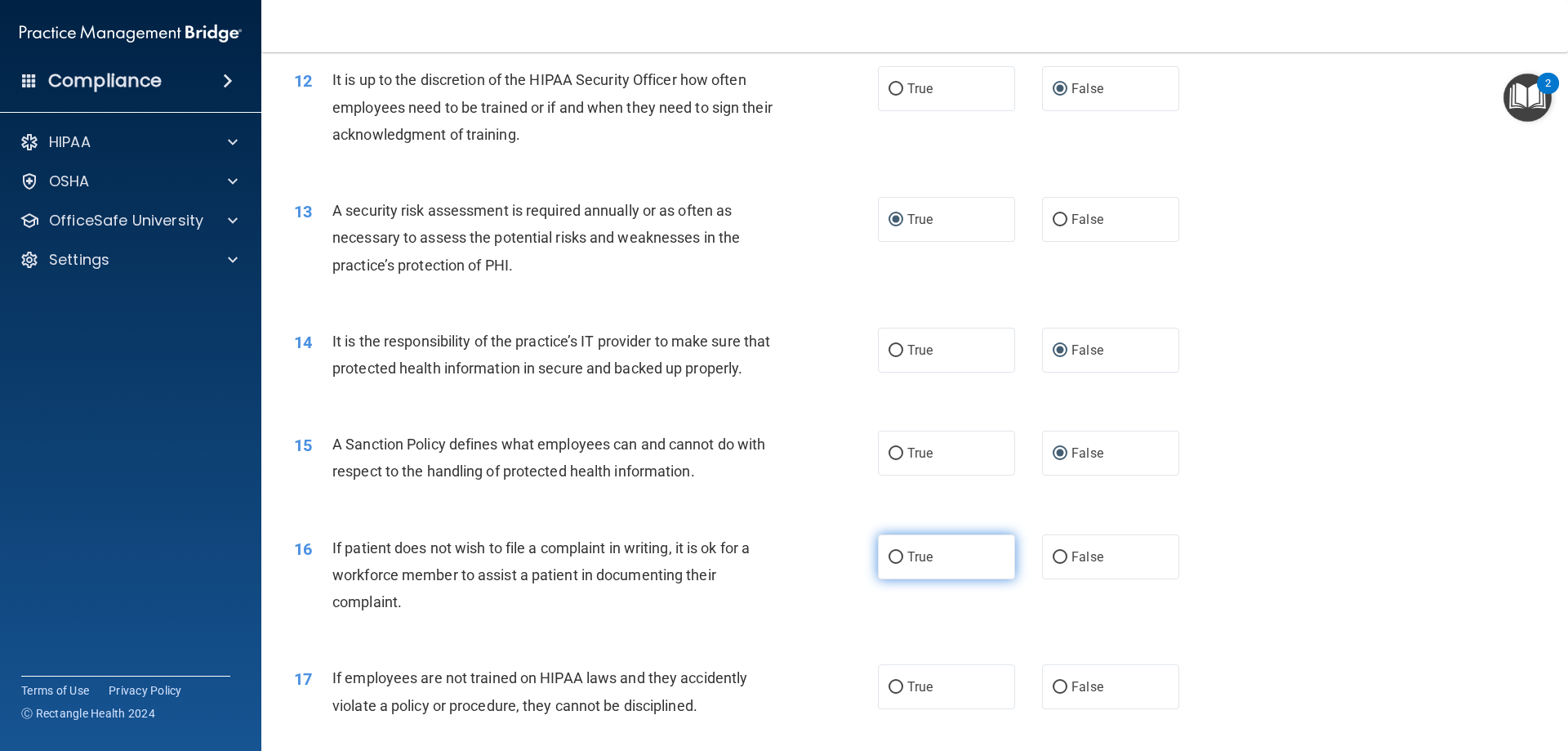 click on "True" at bounding box center [896, 557] 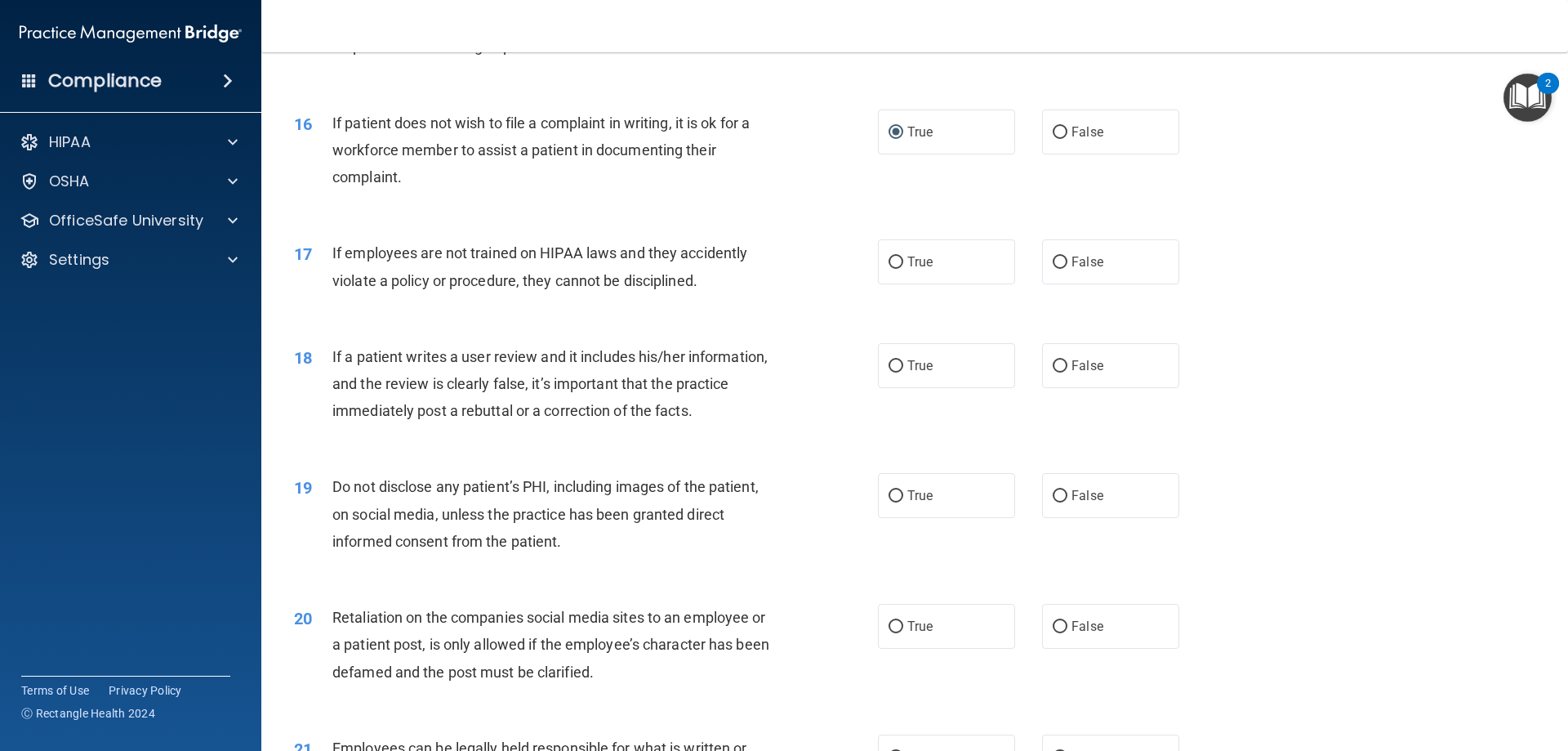 scroll, scrollTop: 2081, scrollLeft: 0, axis: vertical 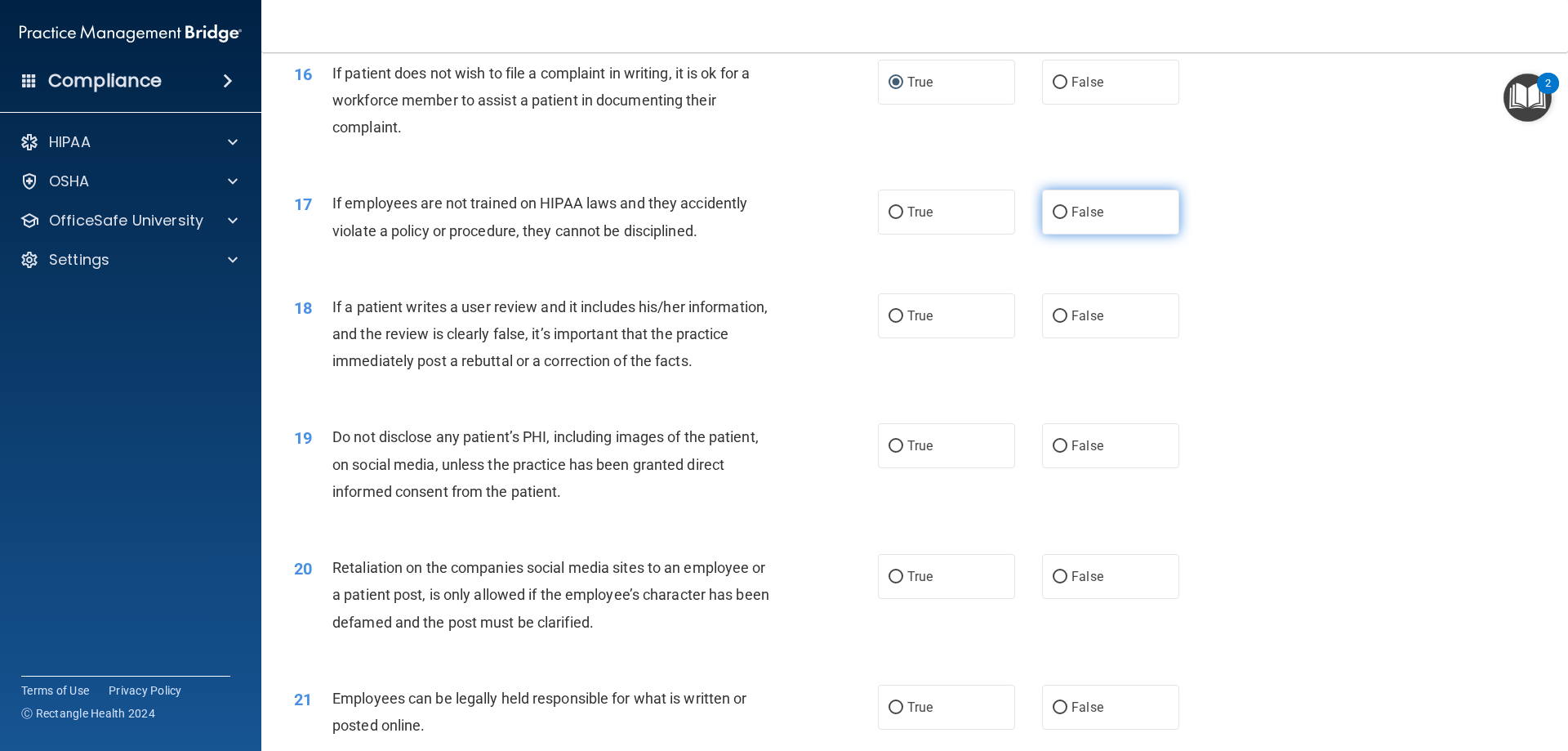 click on "False" at bounding box center (1111, 212) 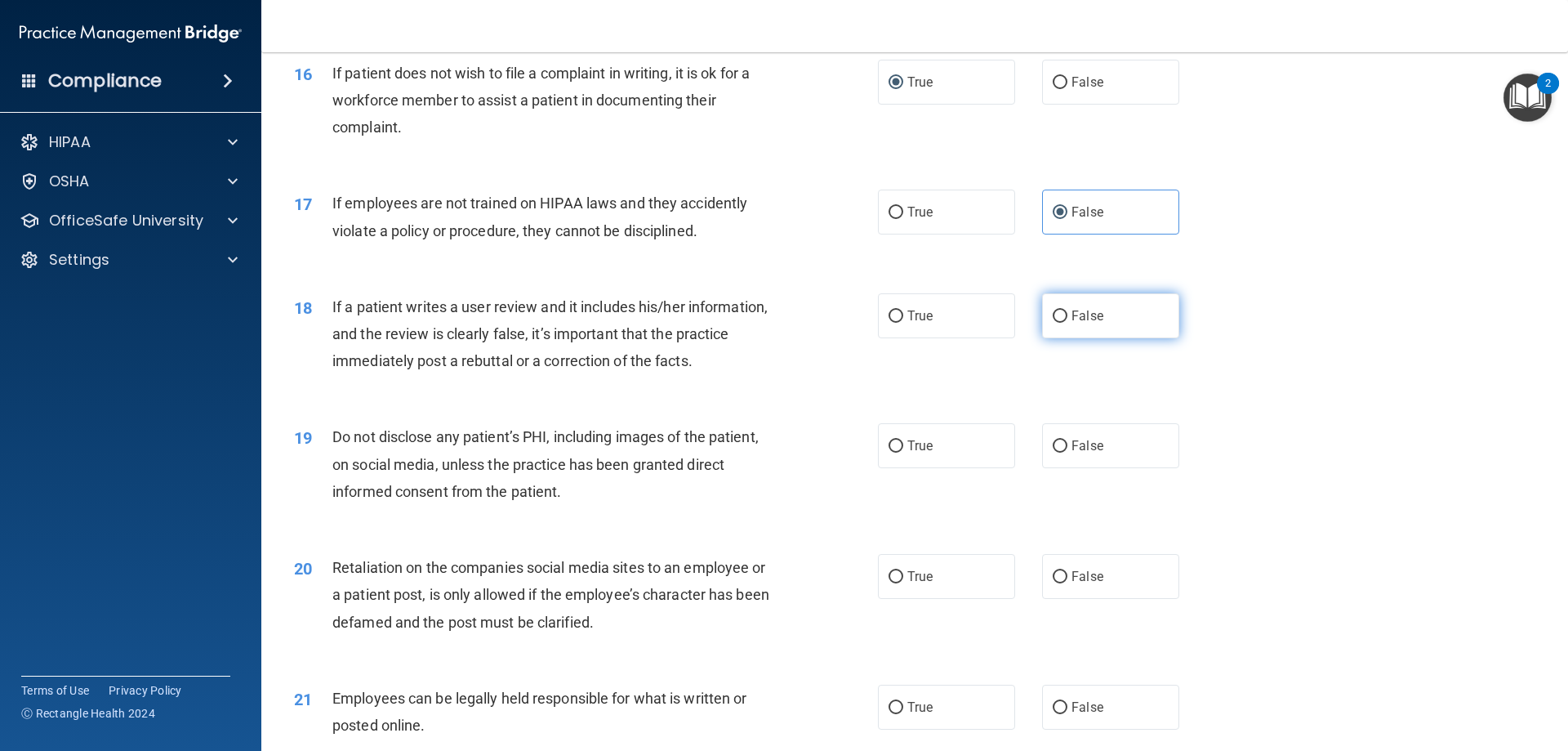 click on "False" at bounding box center (1060, 316) 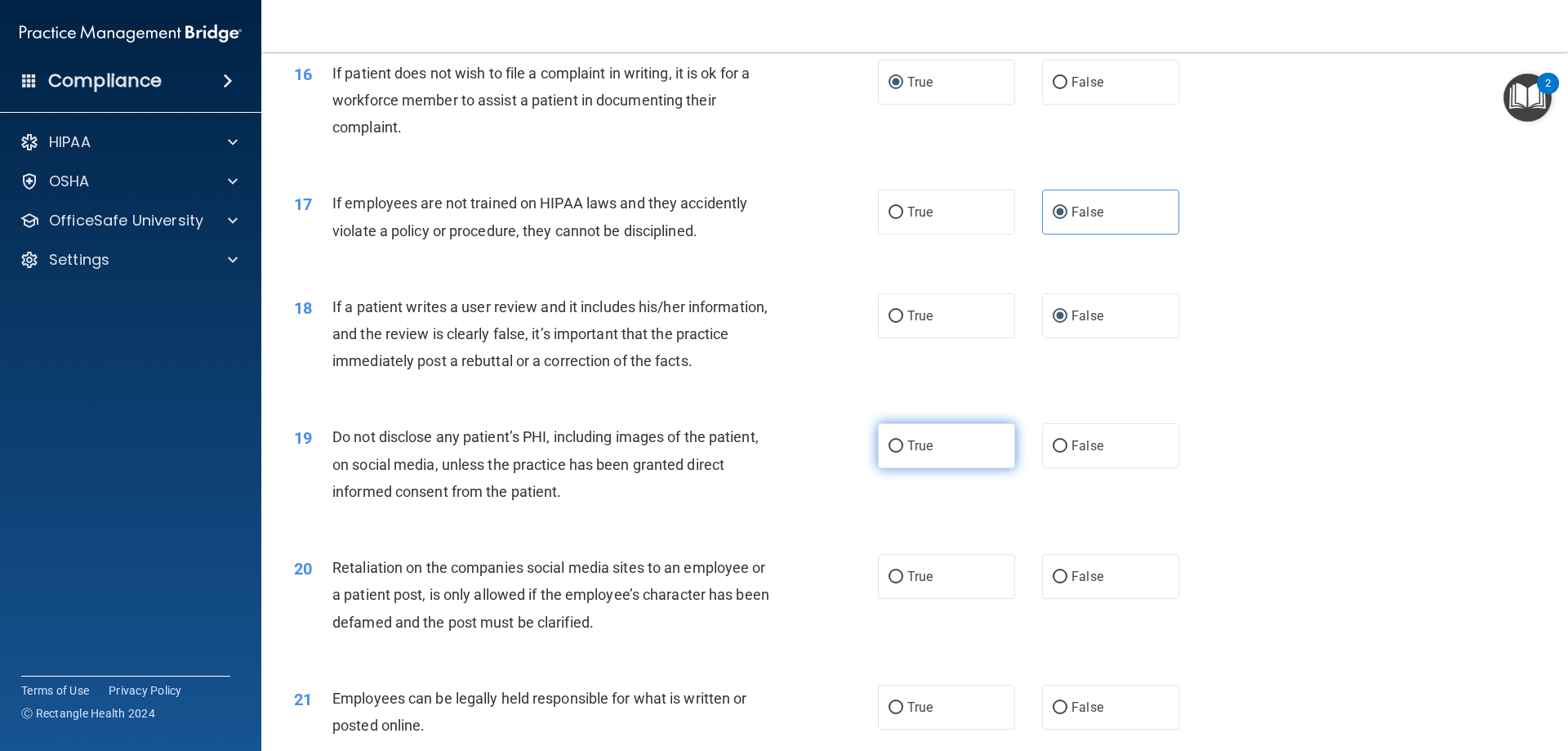 click on "True" at bounding box center [896, 446] 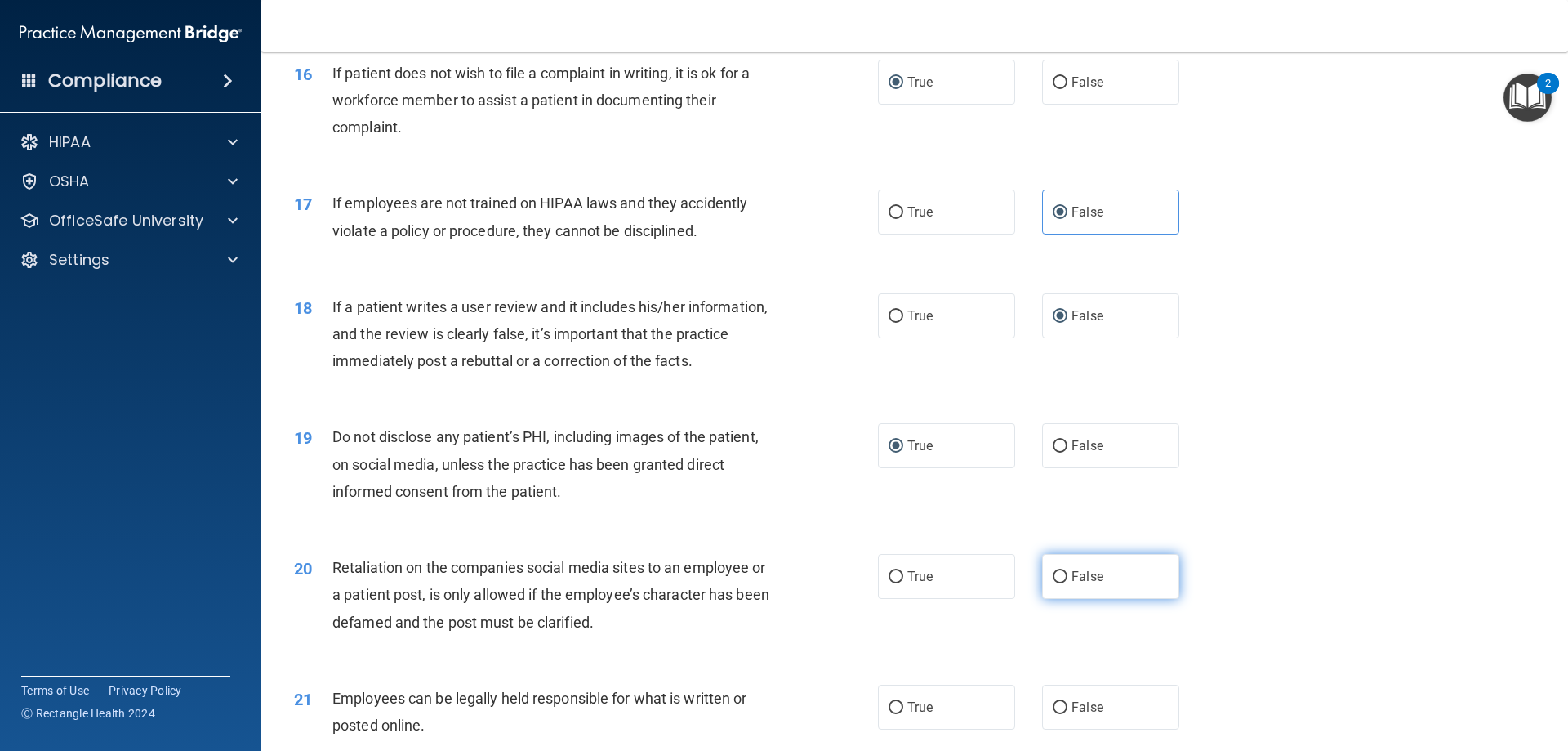click on "False" at bounding box center [1060, 577] 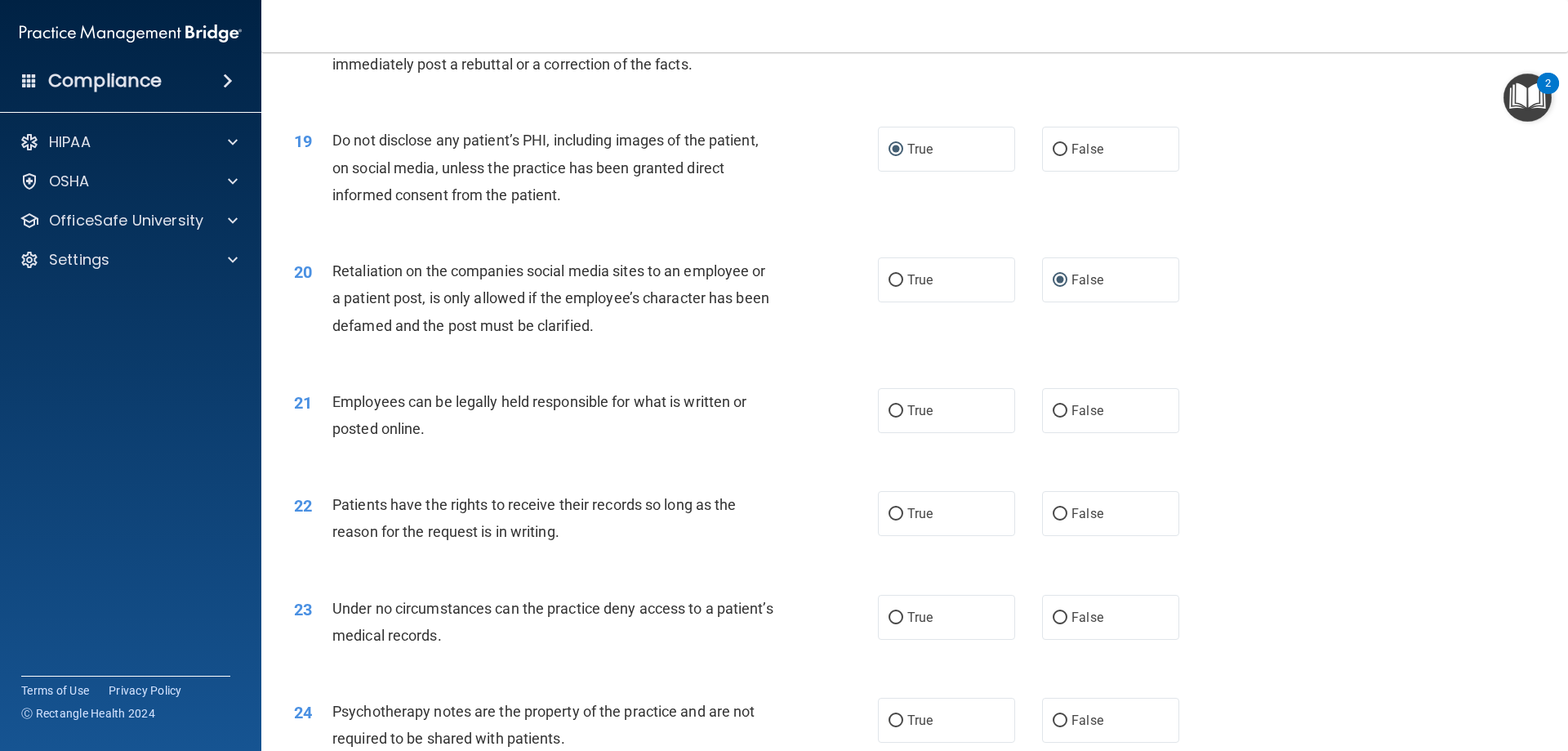 scroll, scrollTop: 2501, scrollLeft: 0, axis: vertical 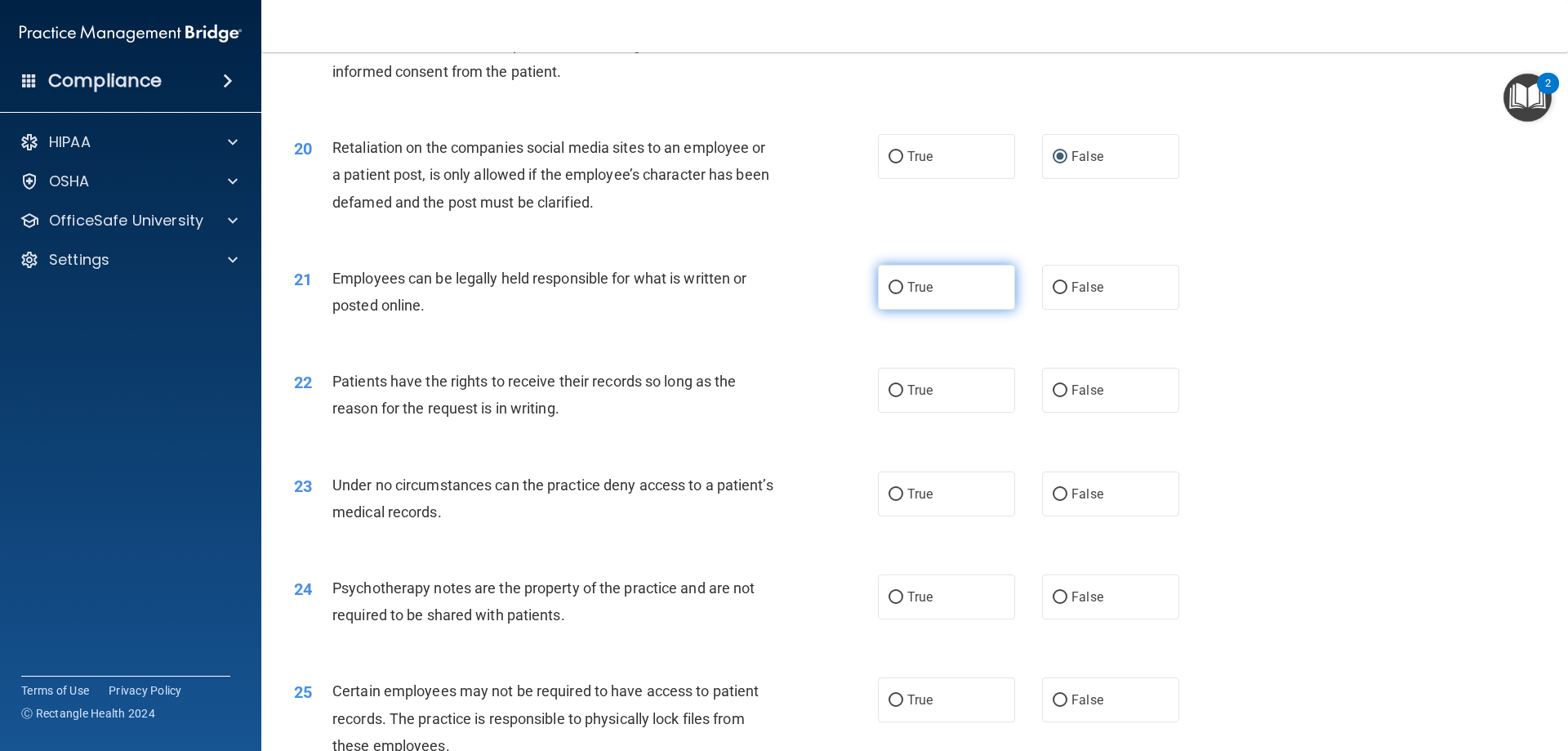 click on "True" at bounding box center [896, 288] 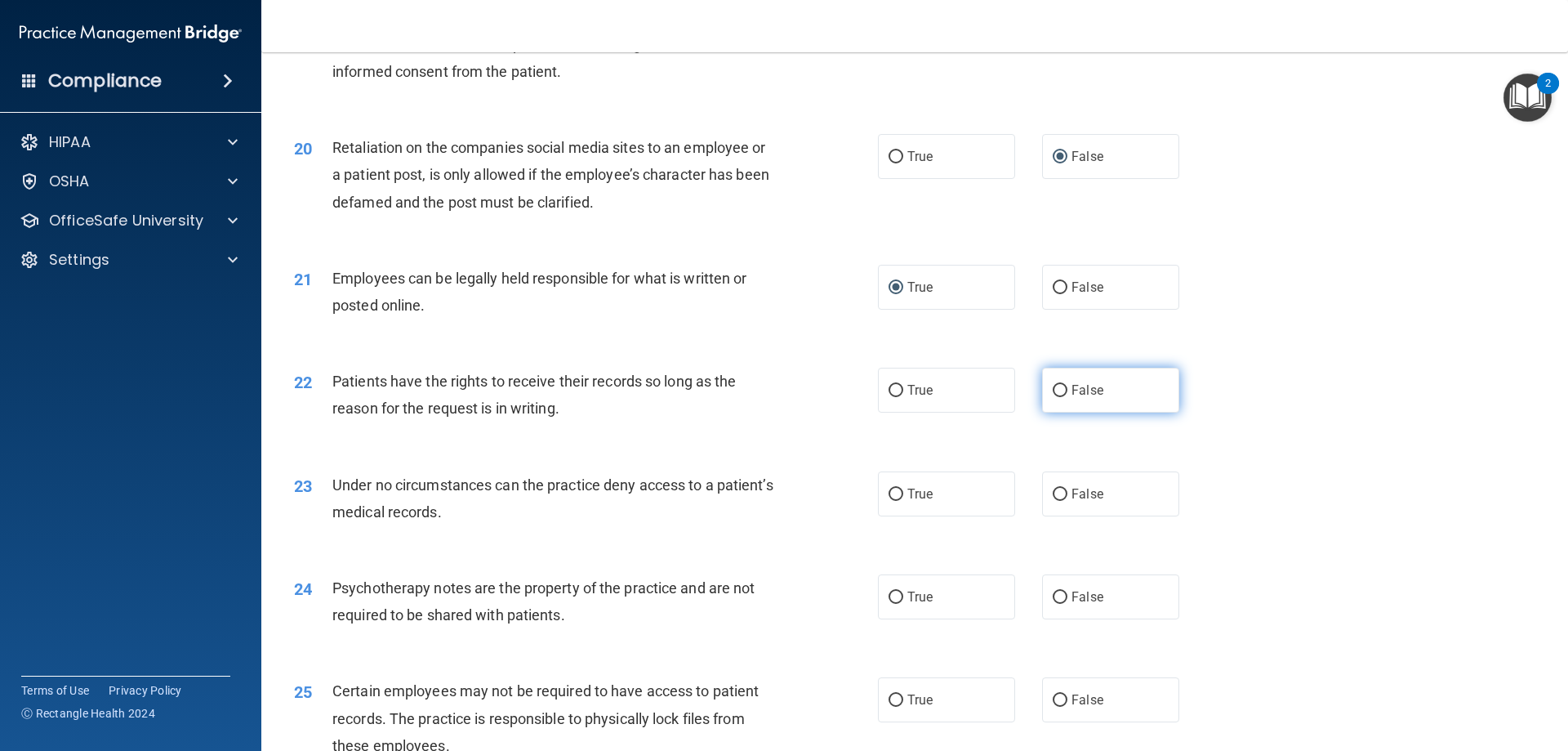 click on "False" at bounding box center [1111, 390] 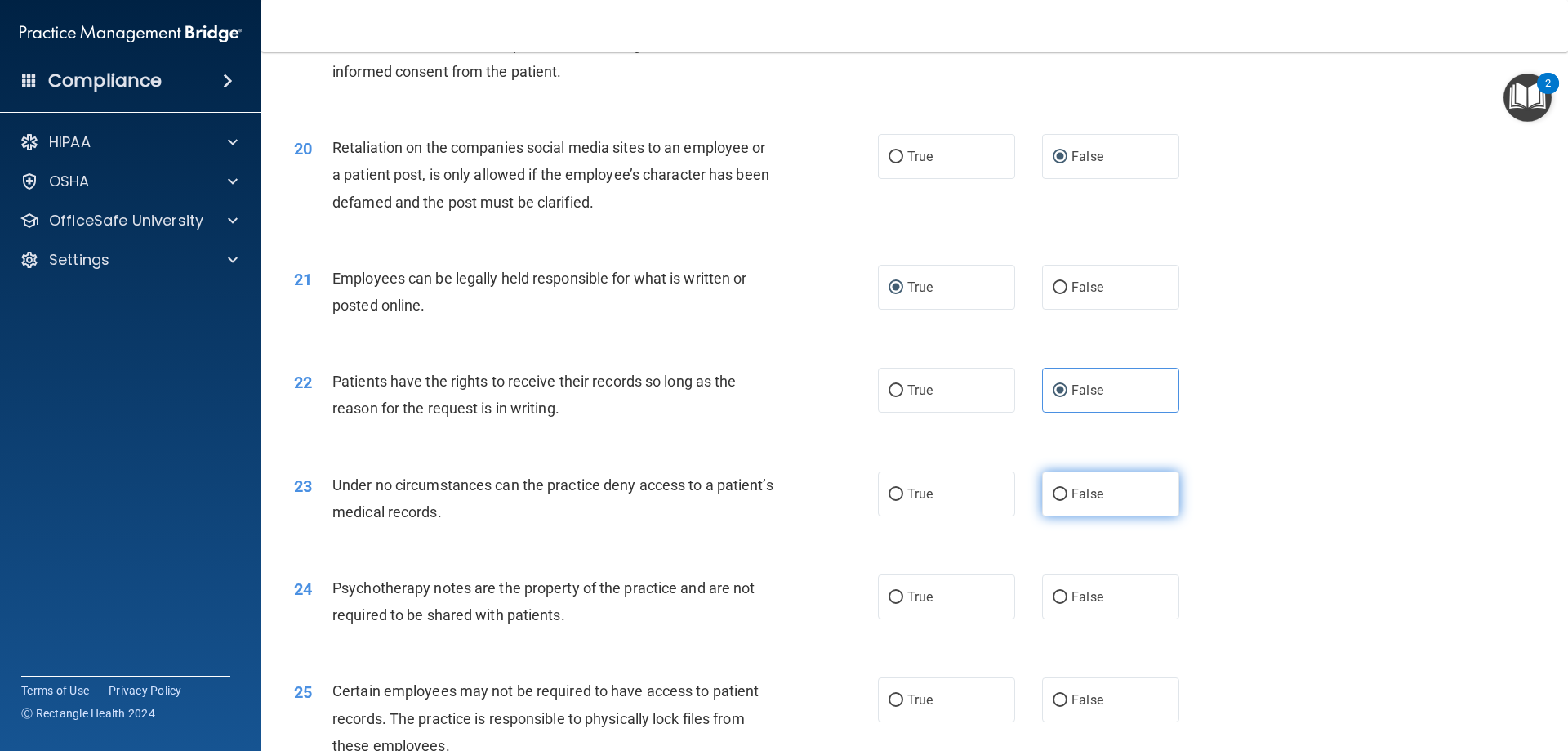 drag, startPoint x: 1050, startPoint y: 514, endPoint x: 1045, endPoint y: 538, distance: 24.515301 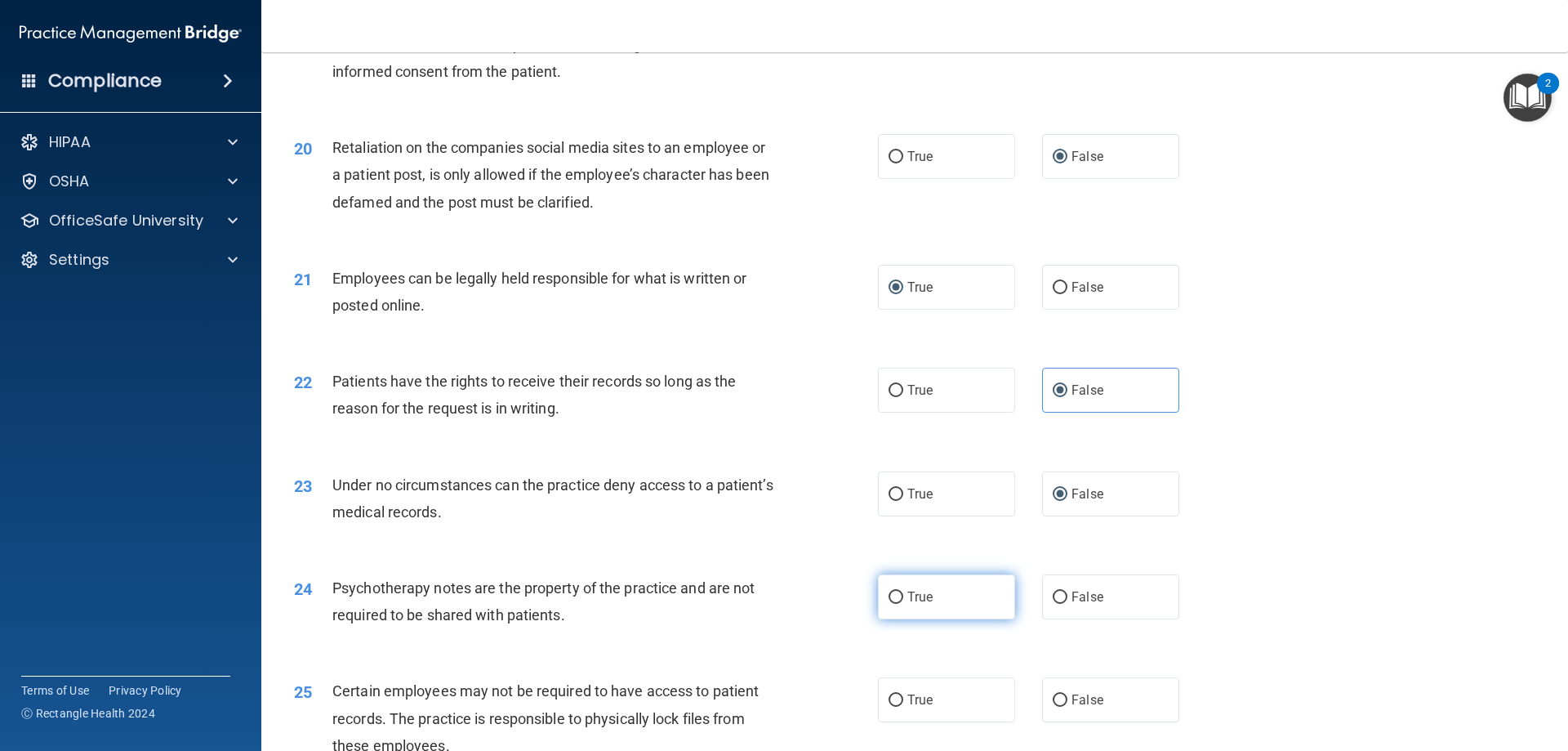 click on "True" at bounding box center [896, 597] 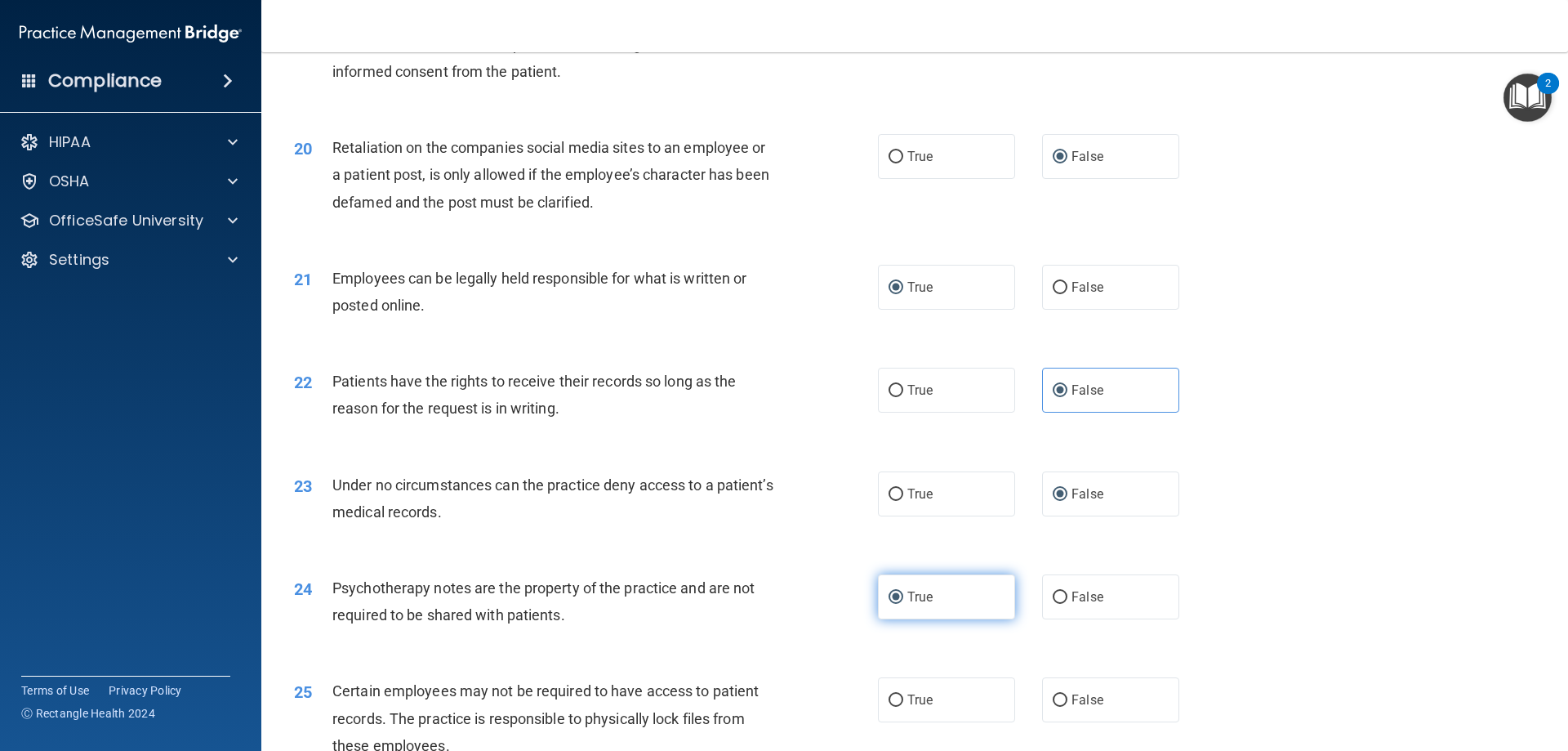 click on "True" at bounding box center (896, 597) 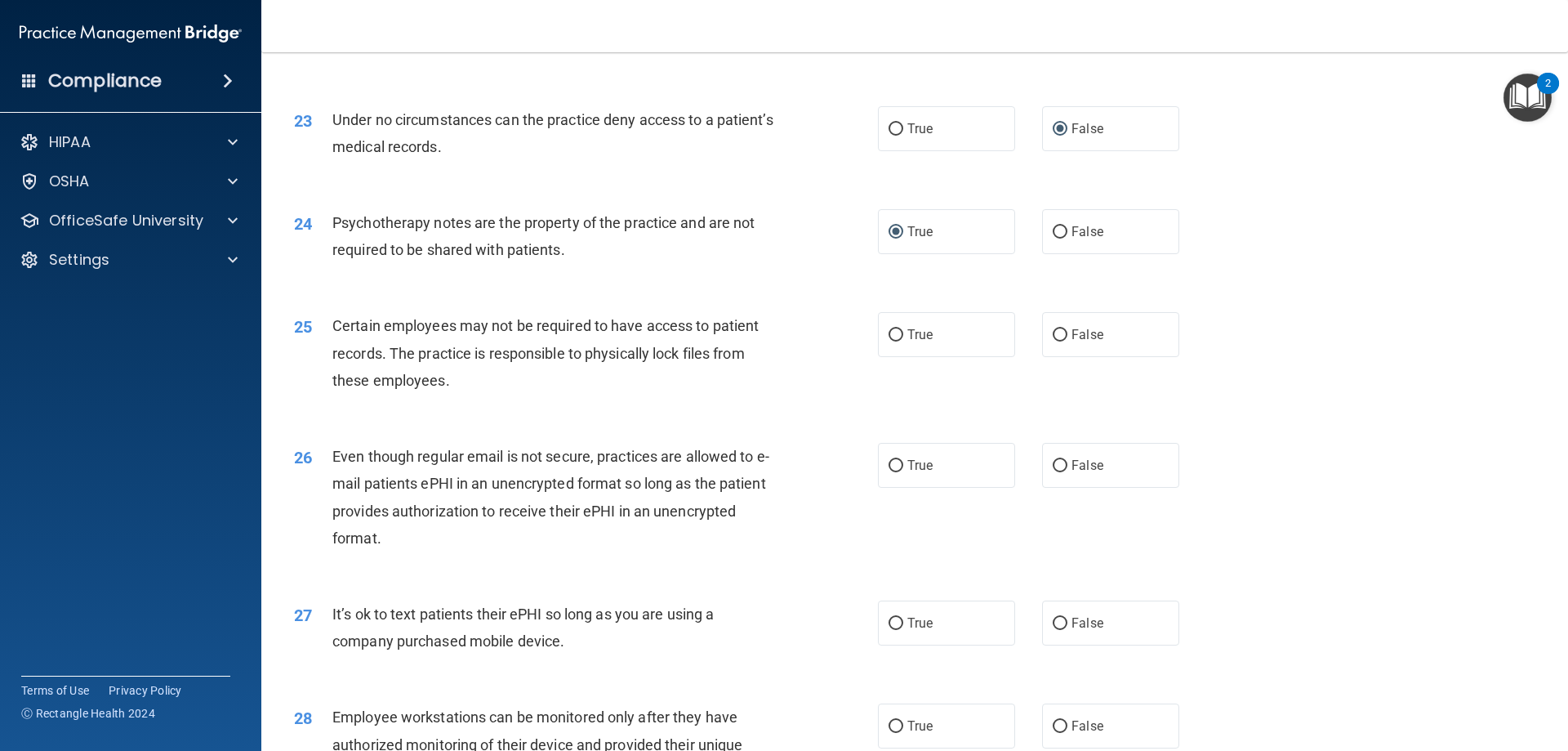 scroll, scrollTop: 2887, scrollLeft: 0, axis: vertical 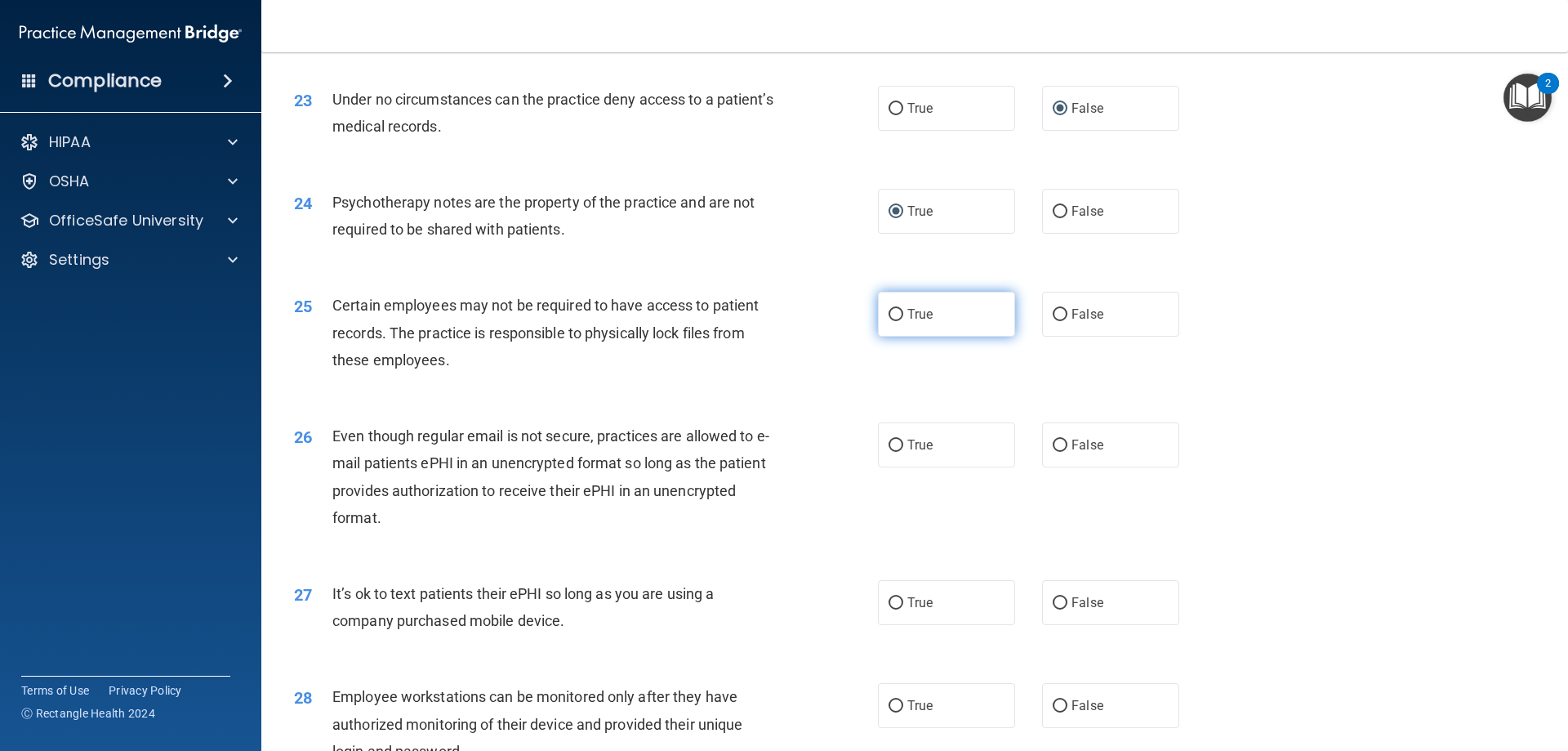 click on "True" at bounding box center [896, 315] 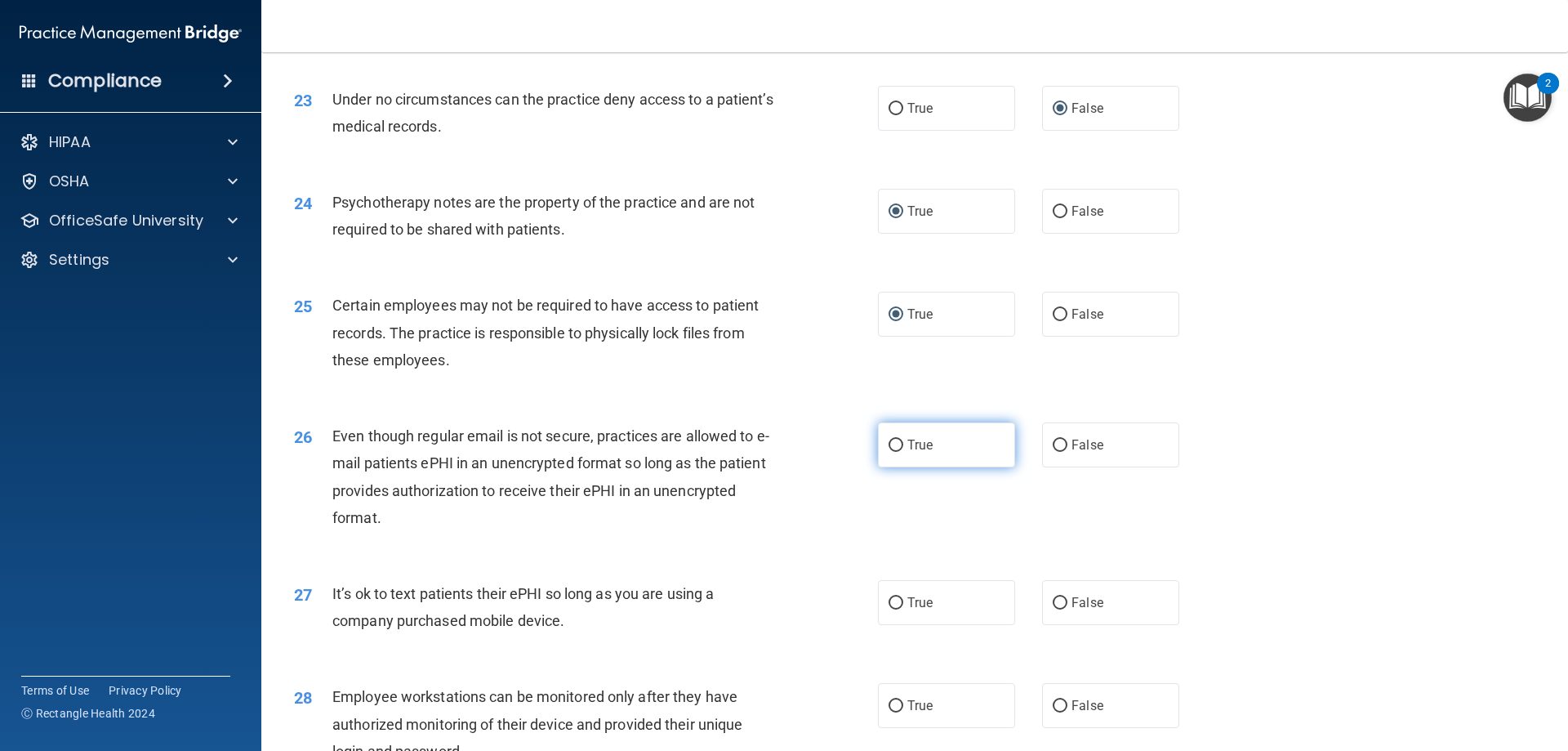 click on "True" at bounding box center (896, 445) 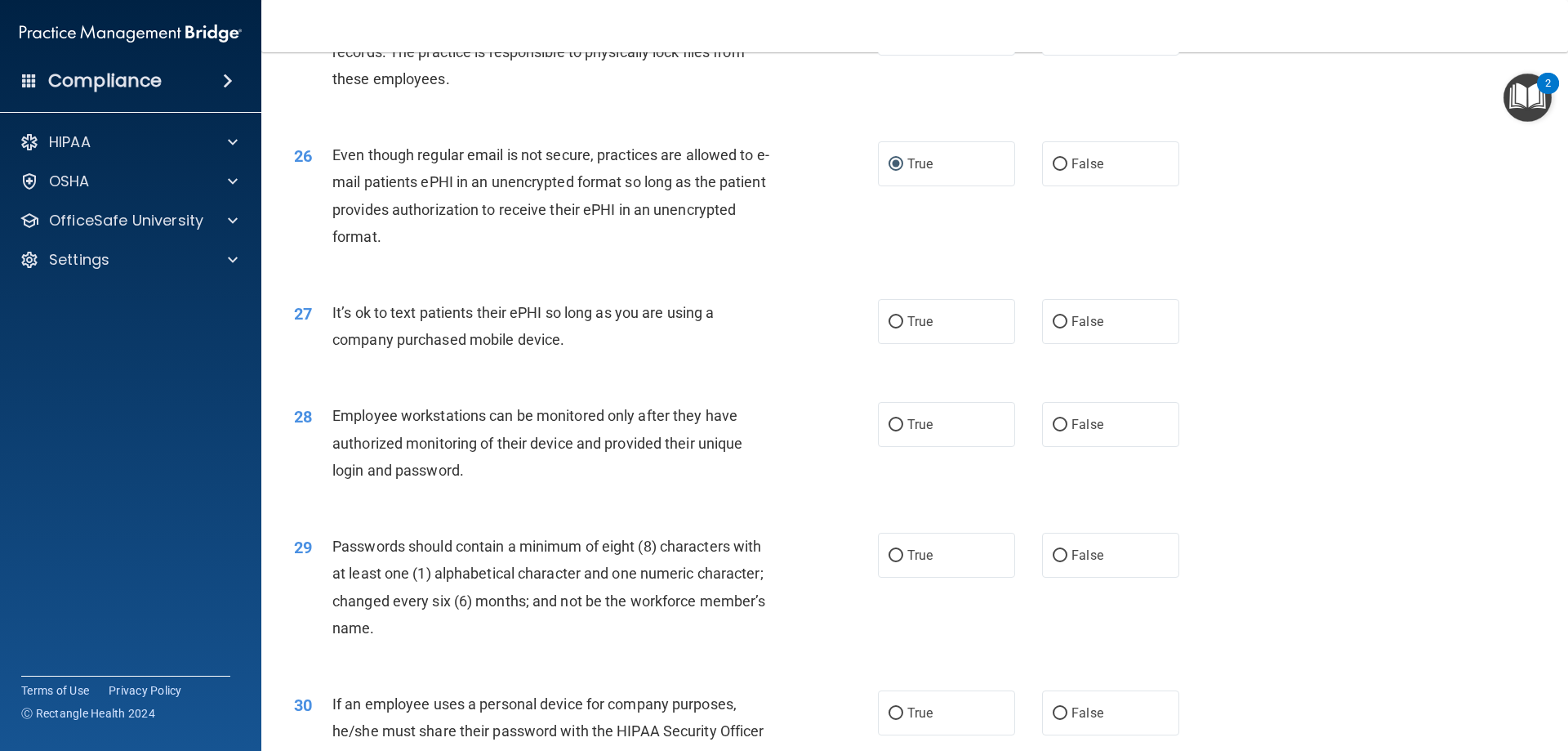 scroll, scrollTop: 3267, scrollLeft: 0, axis: vertical 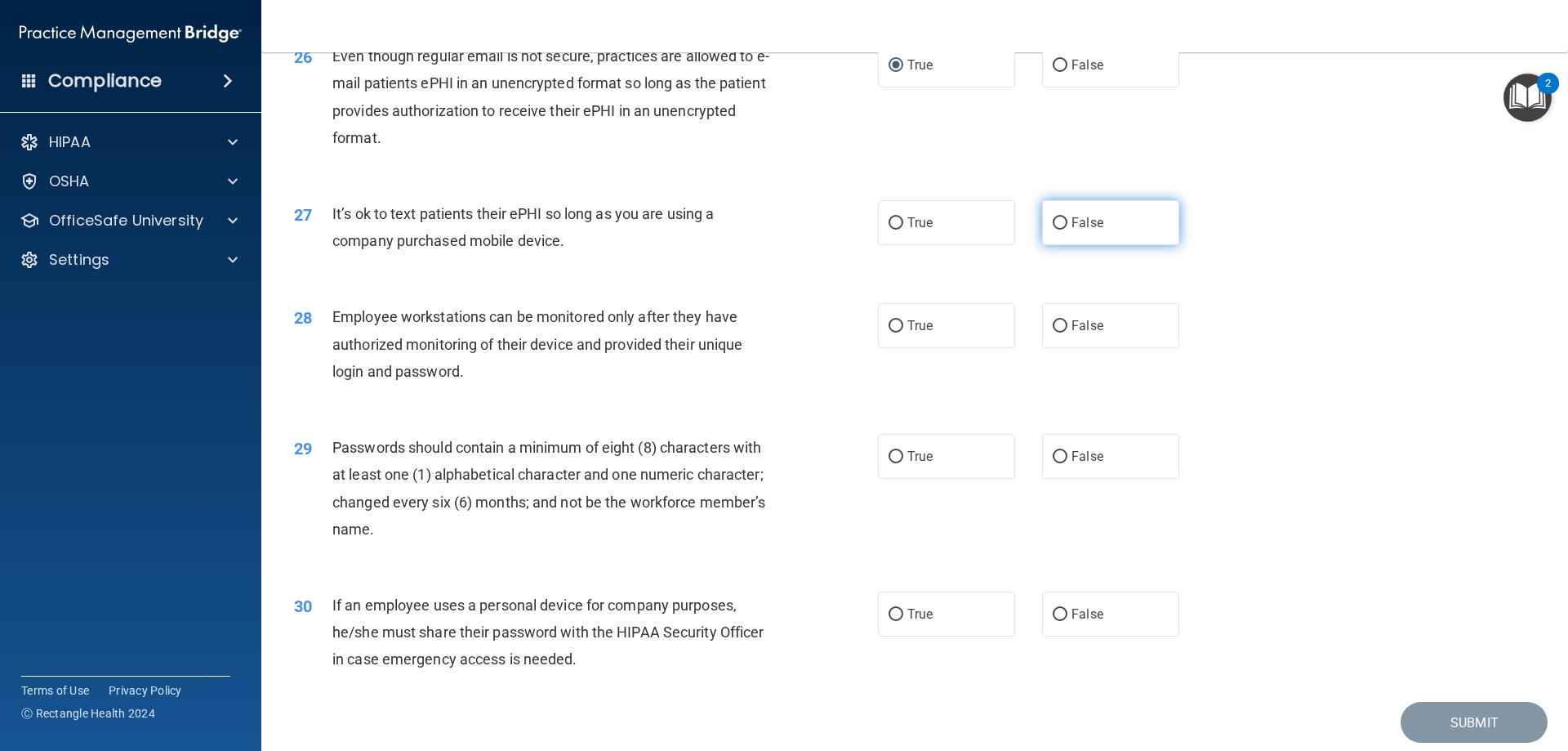 click on "False" at bounding box center [1060, 223] 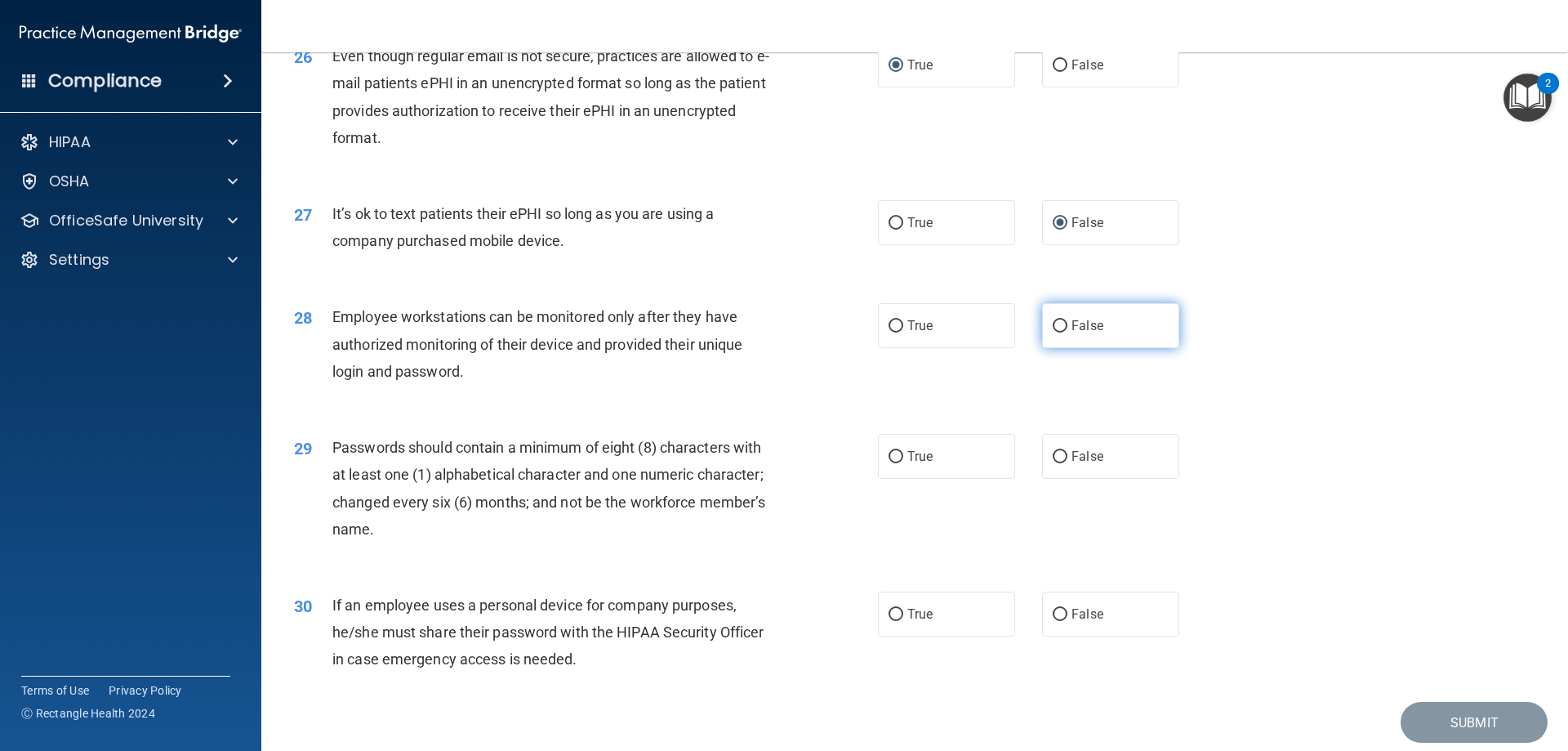 click on "False" at bounding box center (1060, 326) 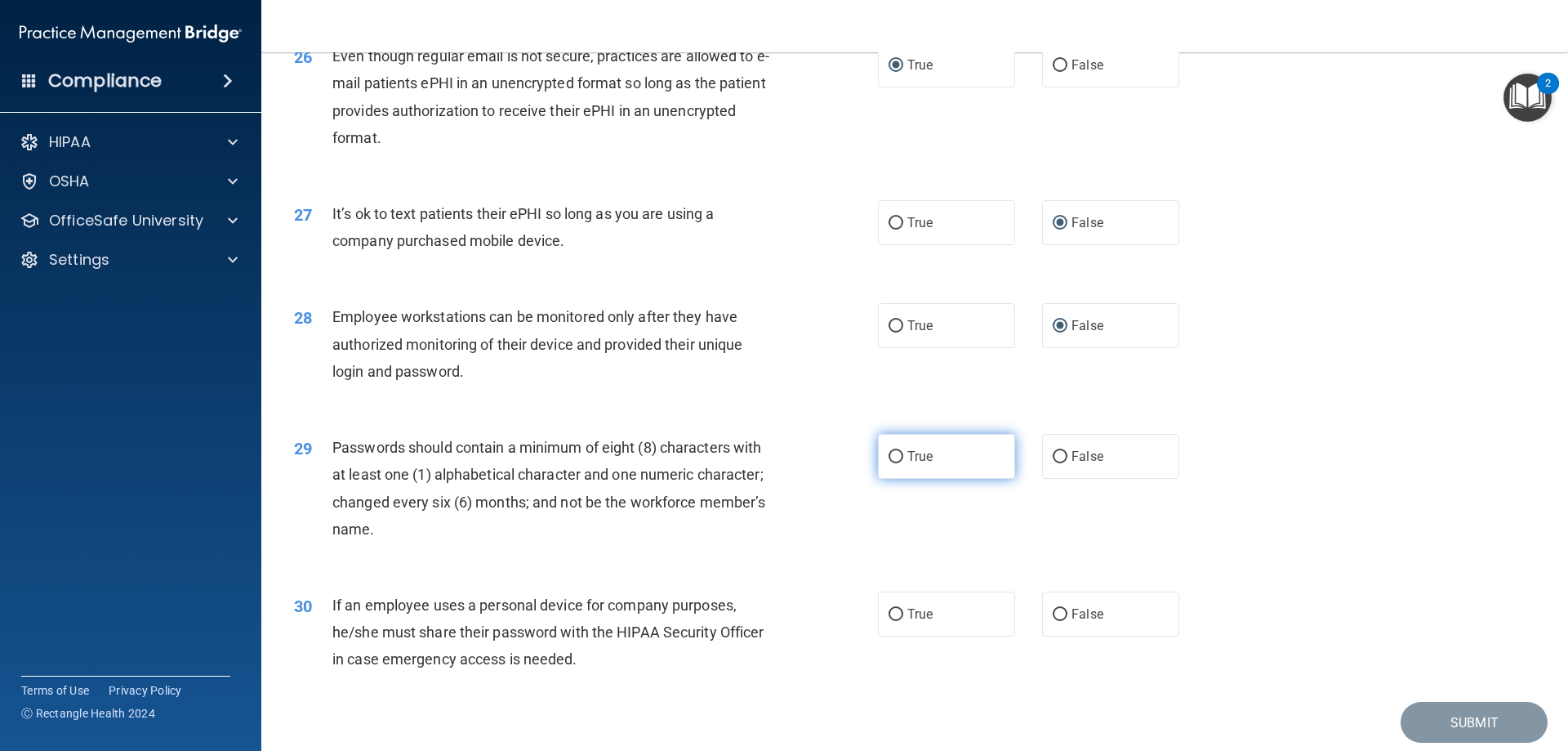 click on "True" at bounding box center [896, 457] 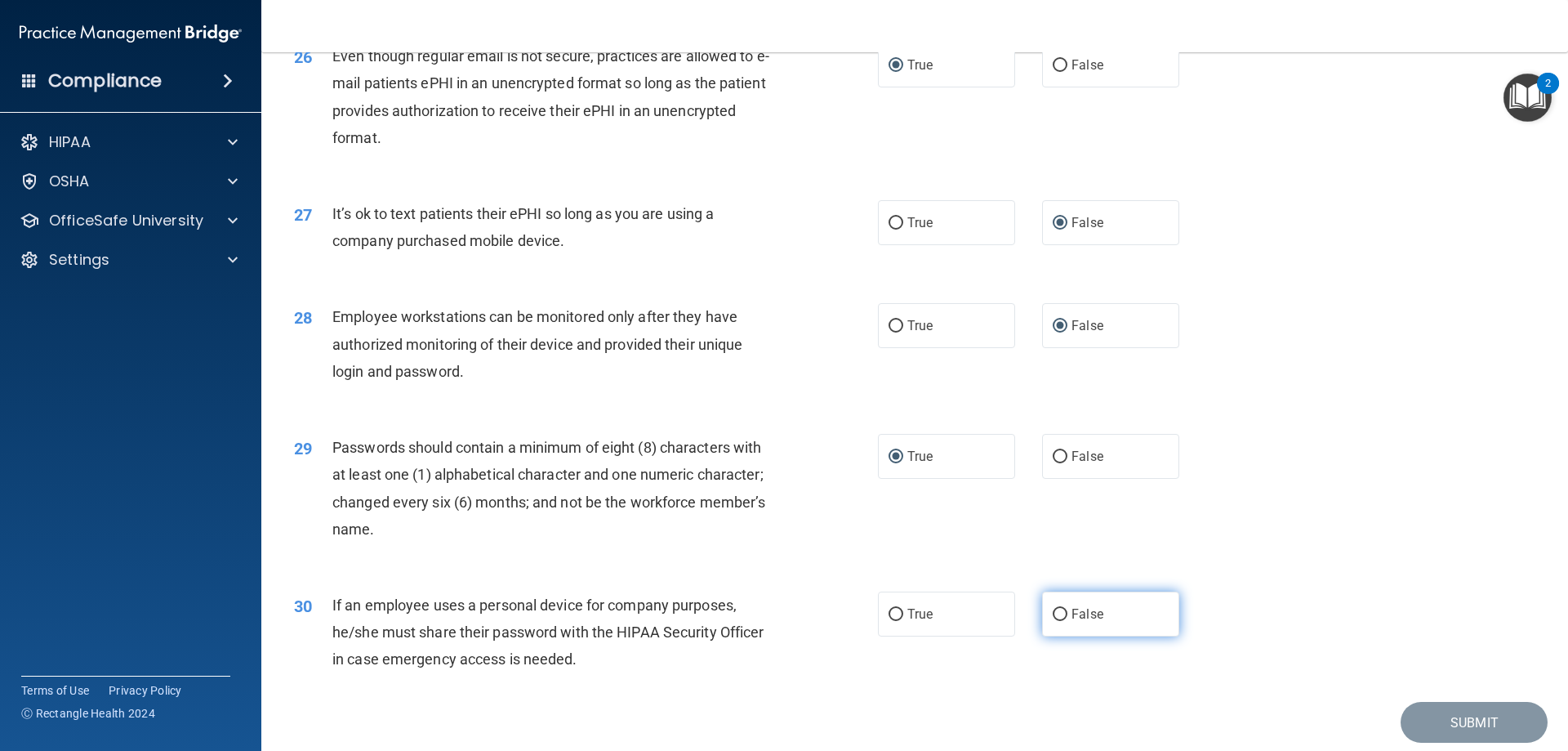 click on "False" at bounding box center [1060, 615] 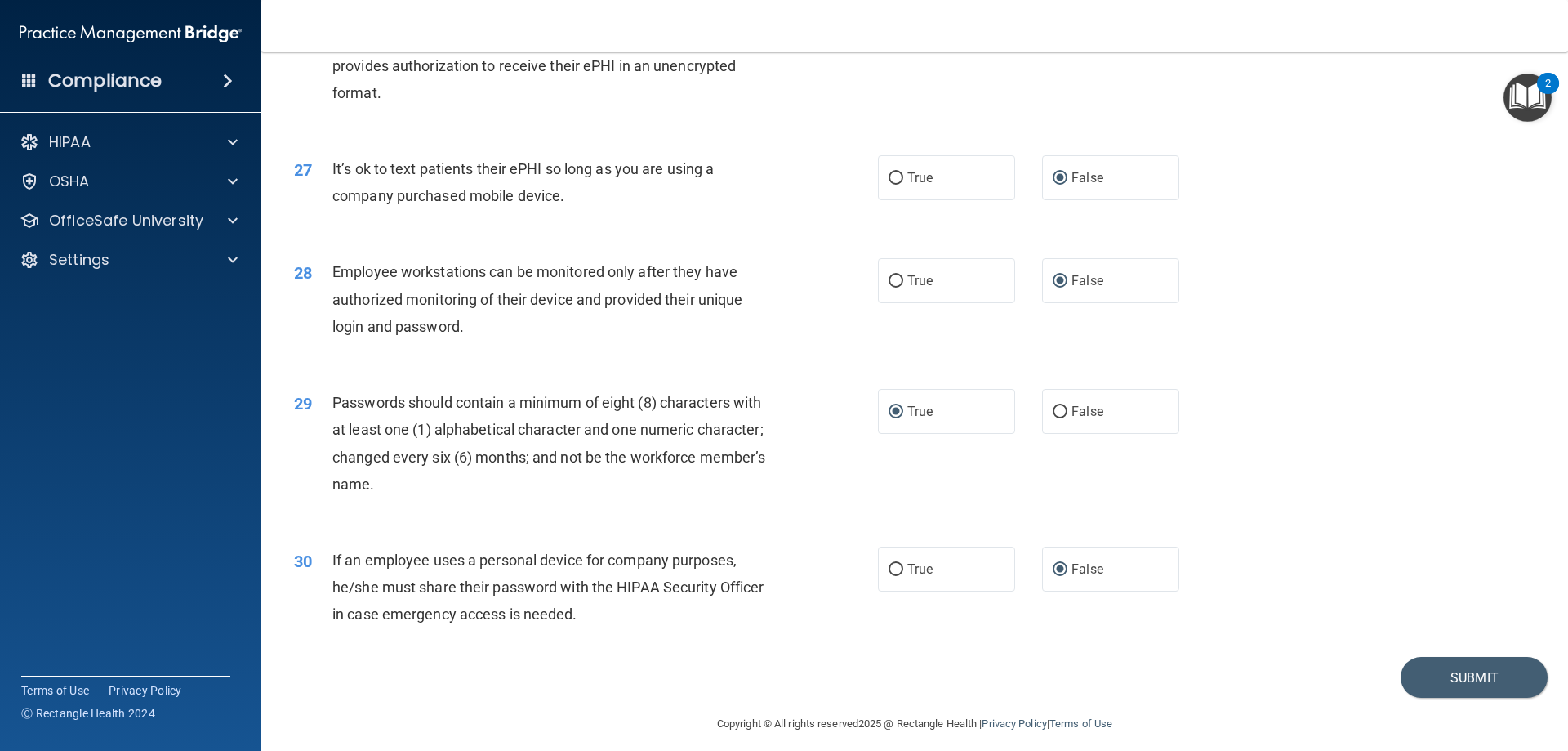 scroll, scrollTop: 3292, scrollLeft: 0, axis: vertical 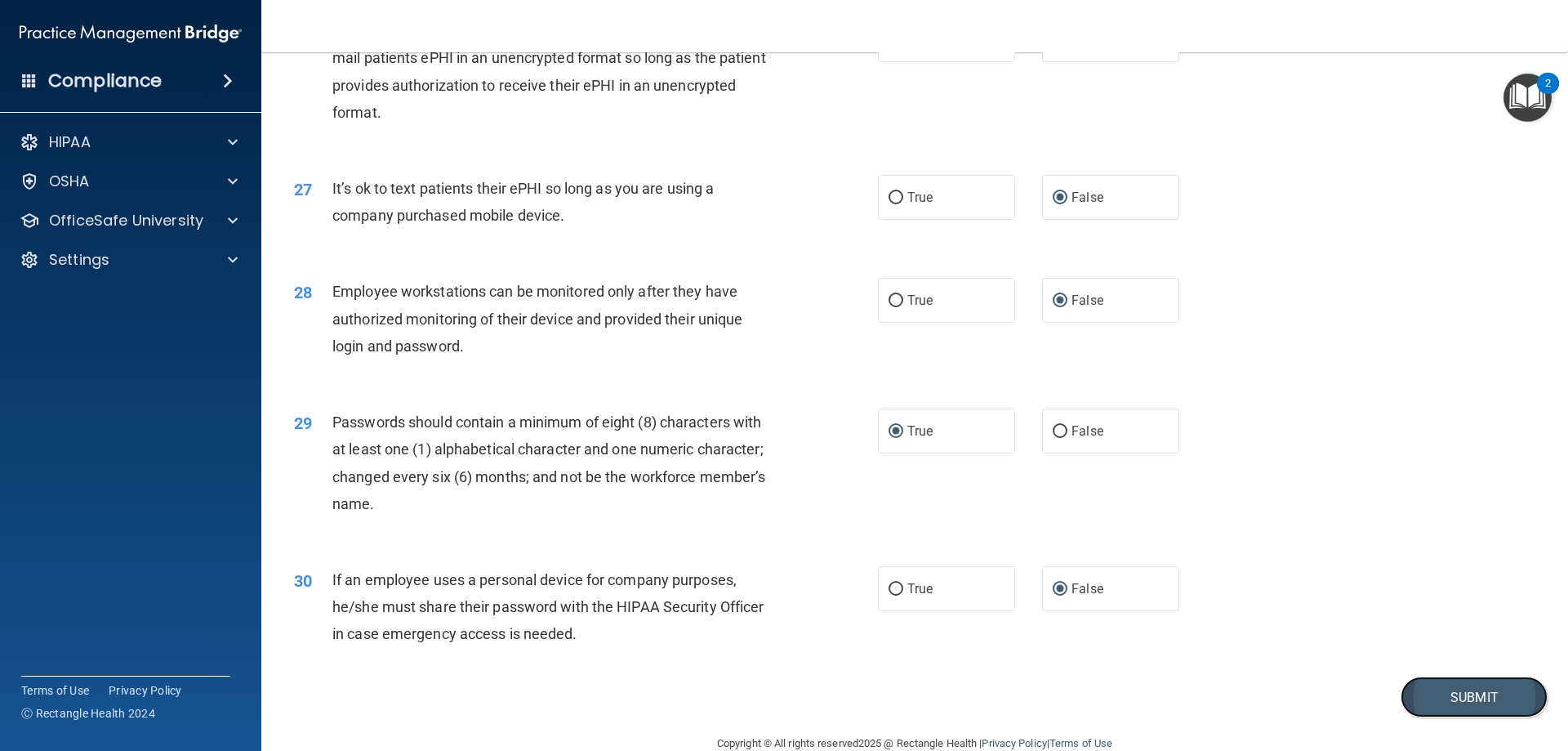 click on "Submit" at bounding box center (1474, 697) 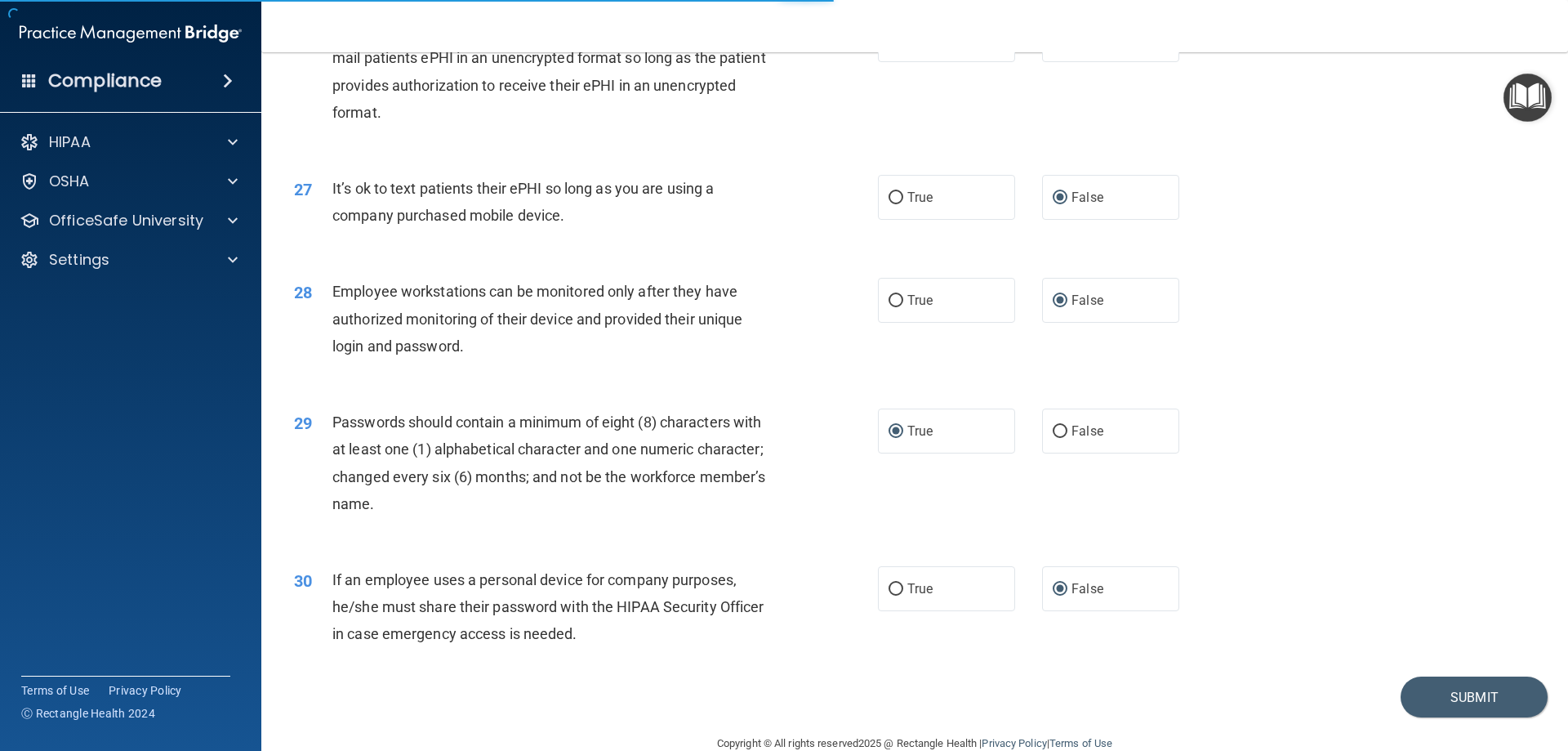 scroll, scrollTop: 0, scrollLeft: 0, axis: both 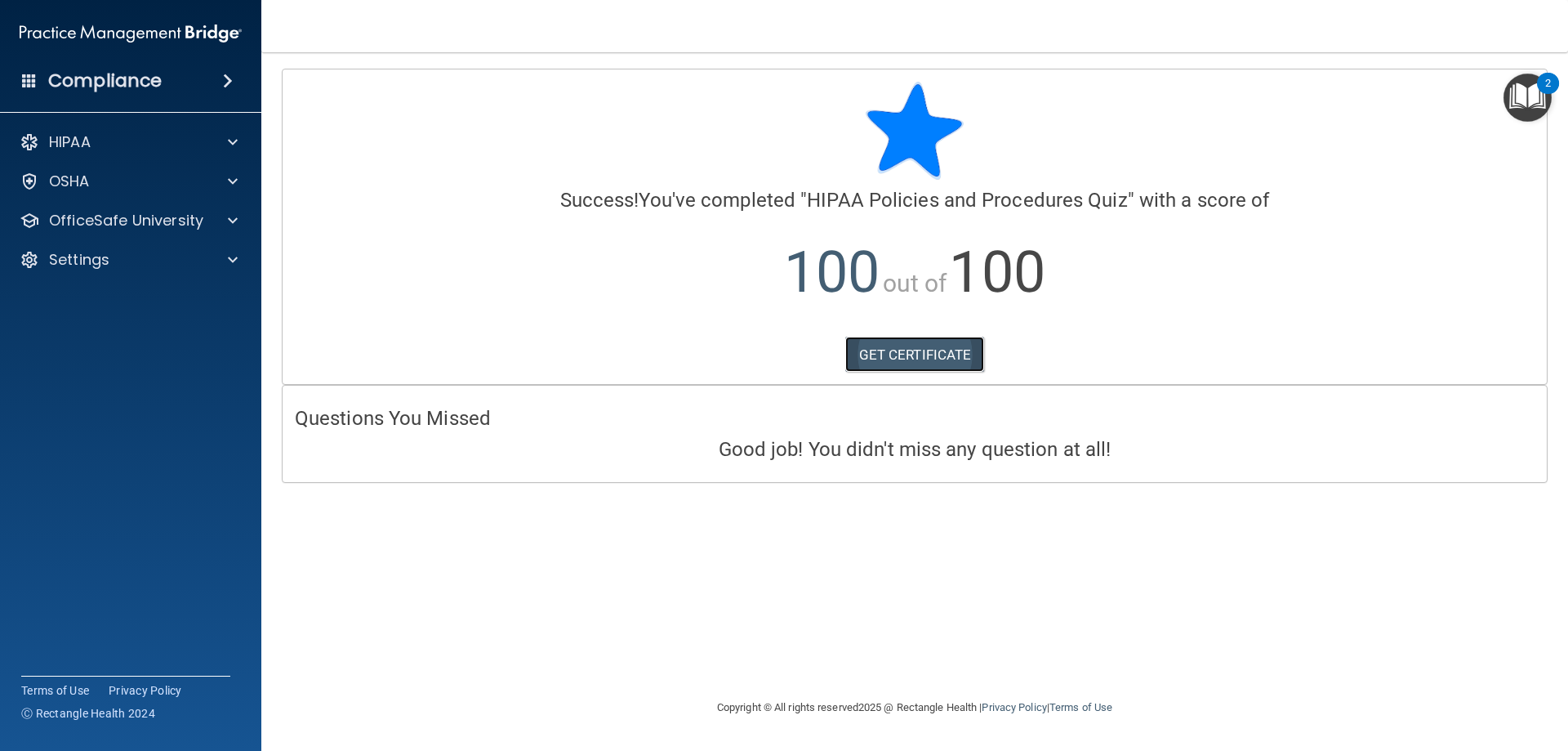 click on "GET CERTIFICATE" at bounding box center [915, 355] 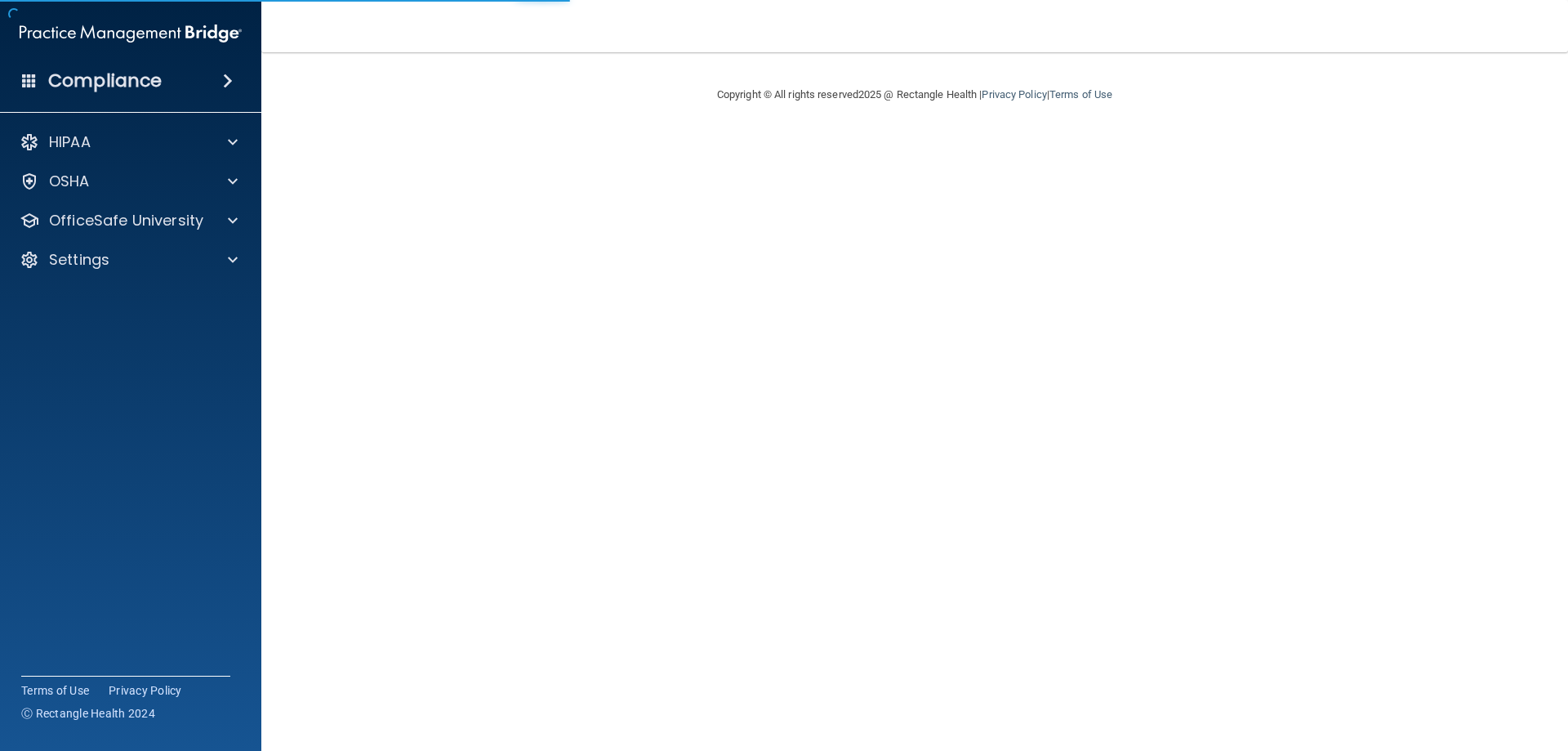 scroll, scrollTop: 0, scrollLeft: 0, axis: both 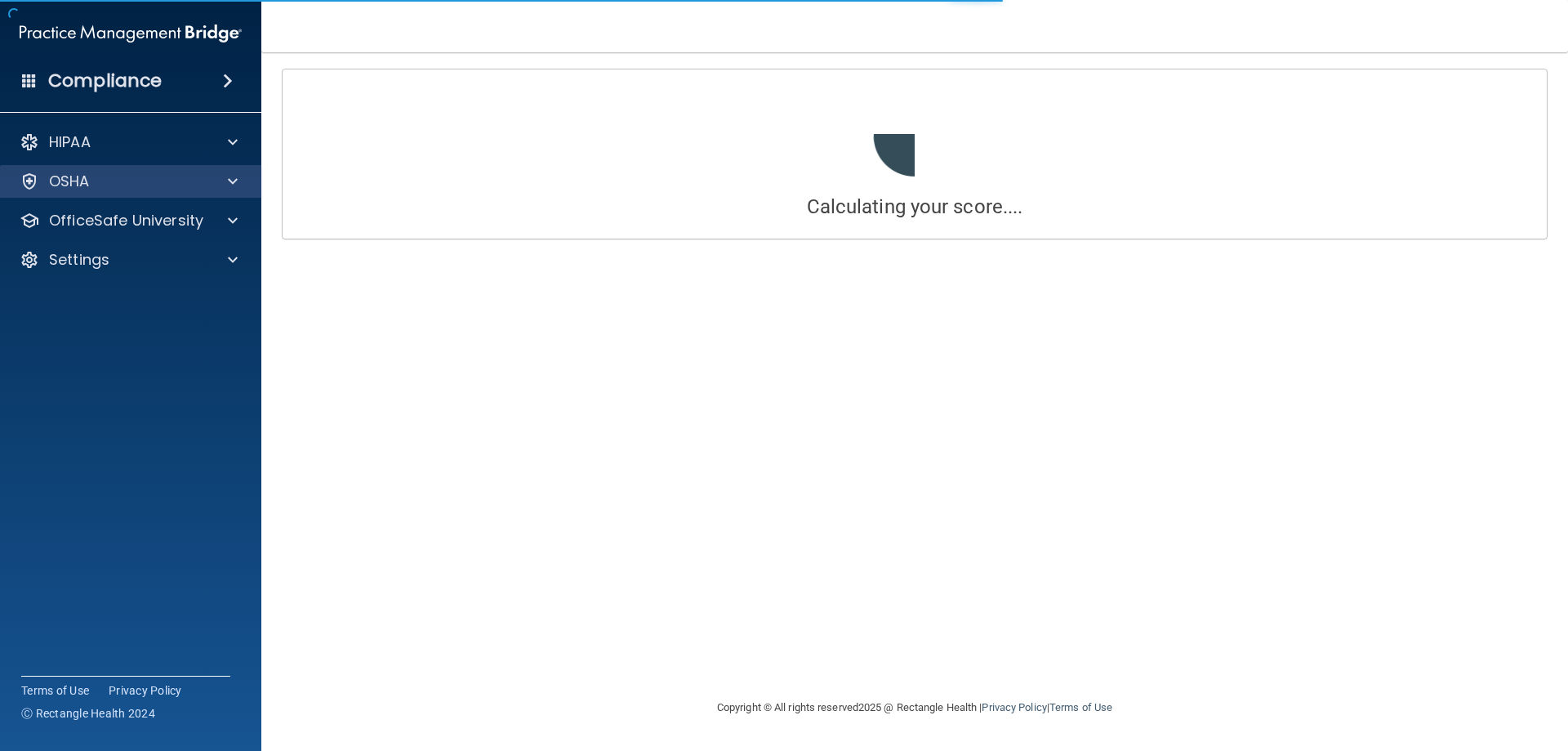 click on "OSHA" at bounding box center (131, 181) 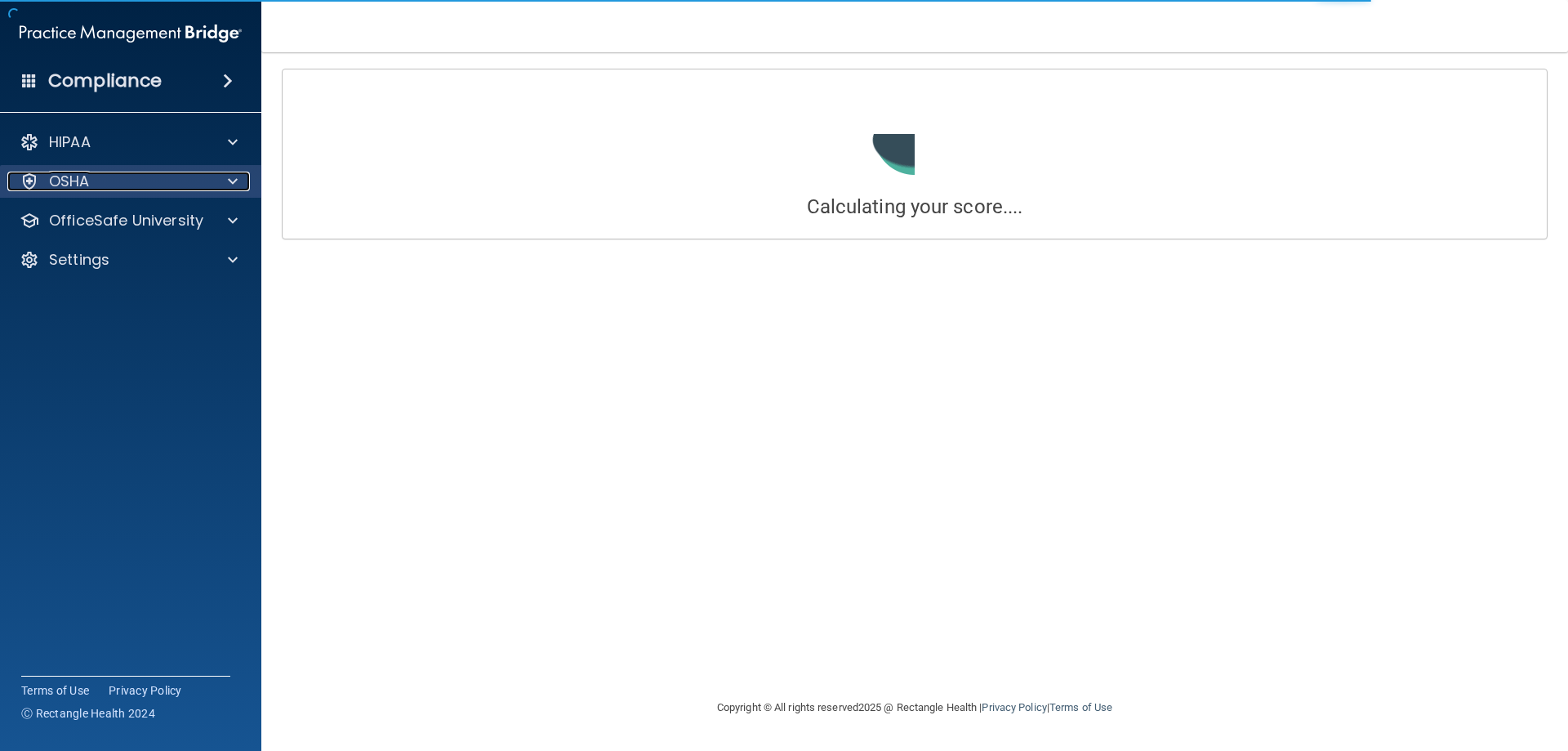click at bounding box center [233, 181] 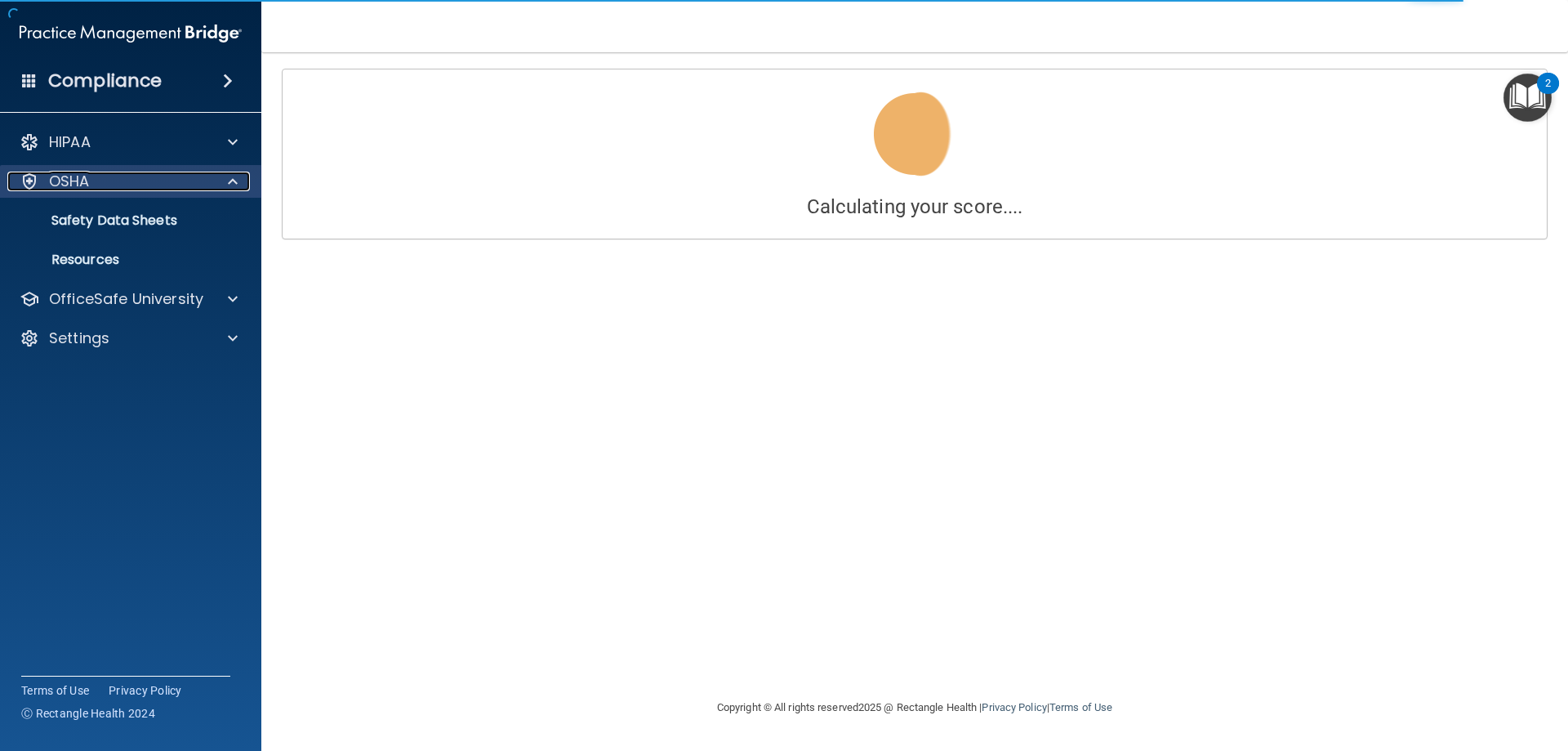 click at bounding box center [233, 181] 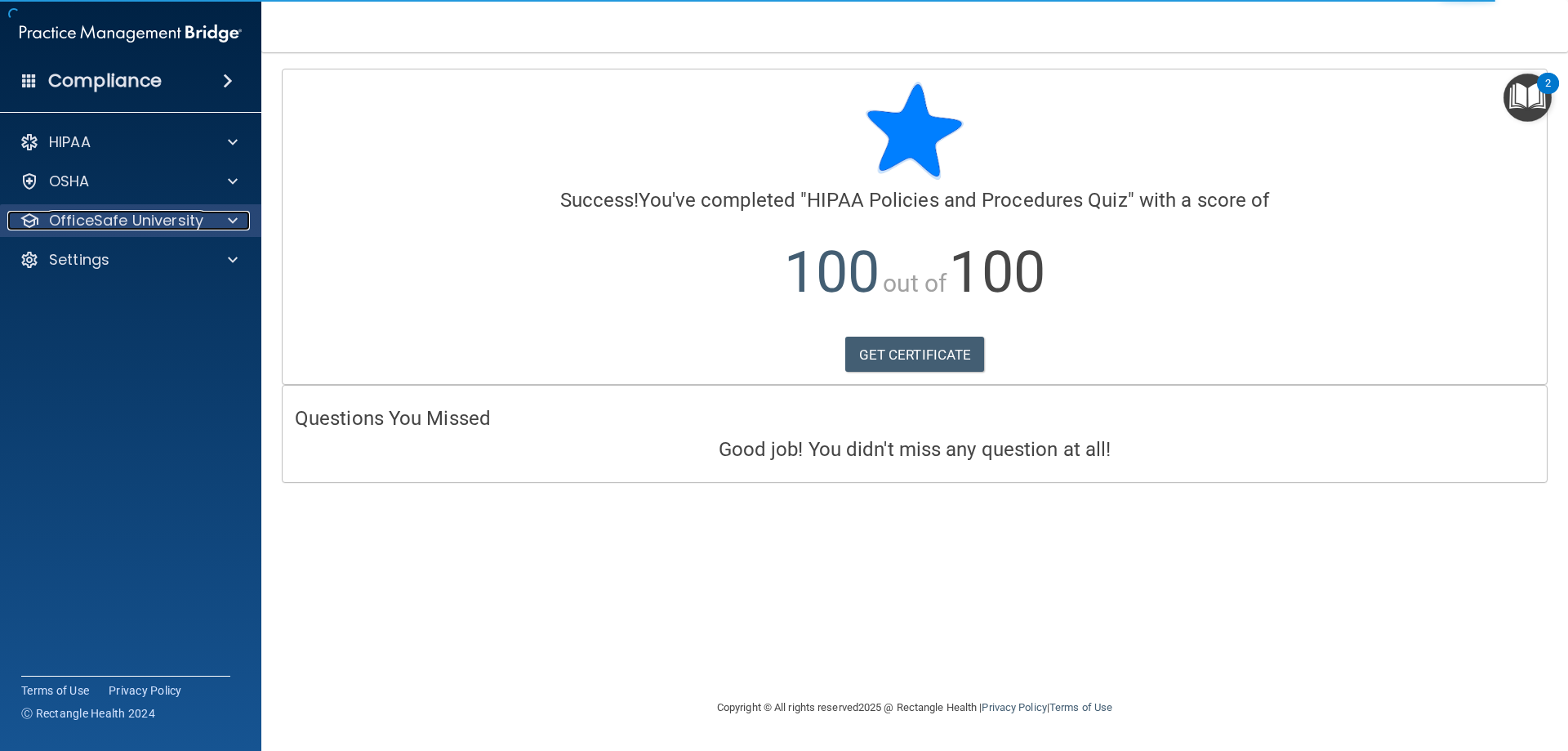 click at bounding box center (230, 221) 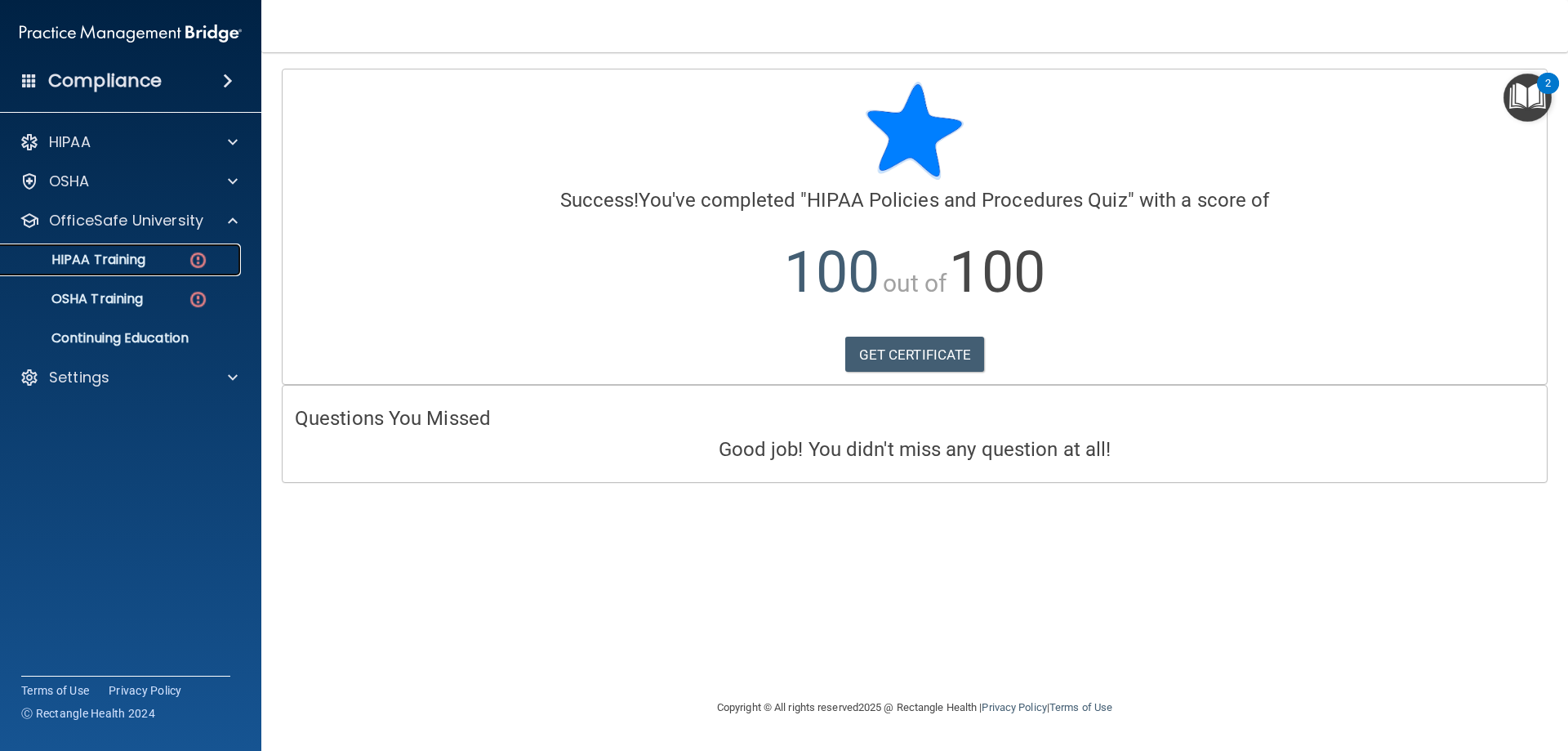 click on "HIPAA Training" at bounding box center [112, 260] 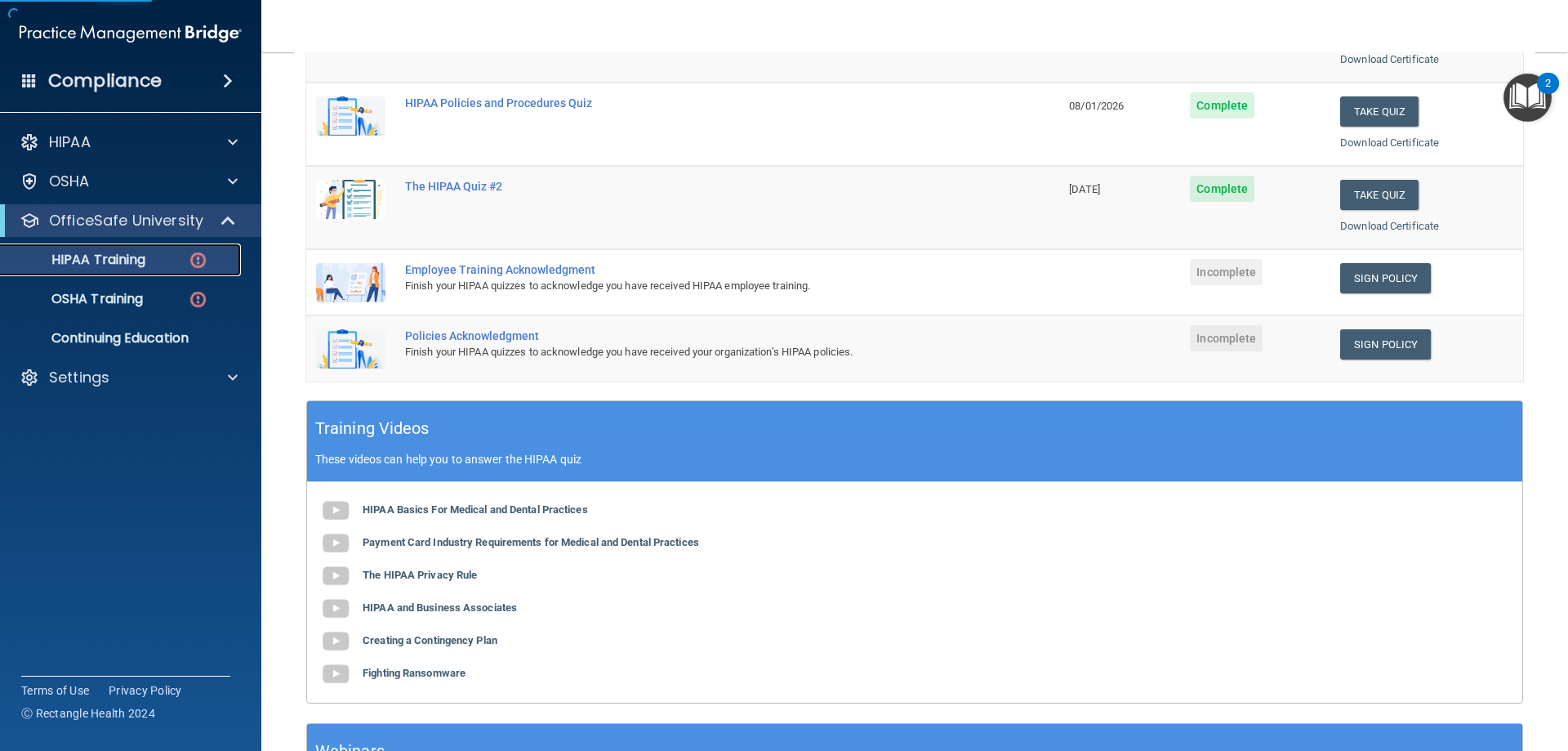 scroll, scrollTop: 327, scrollLeft: 0, axis: vertical 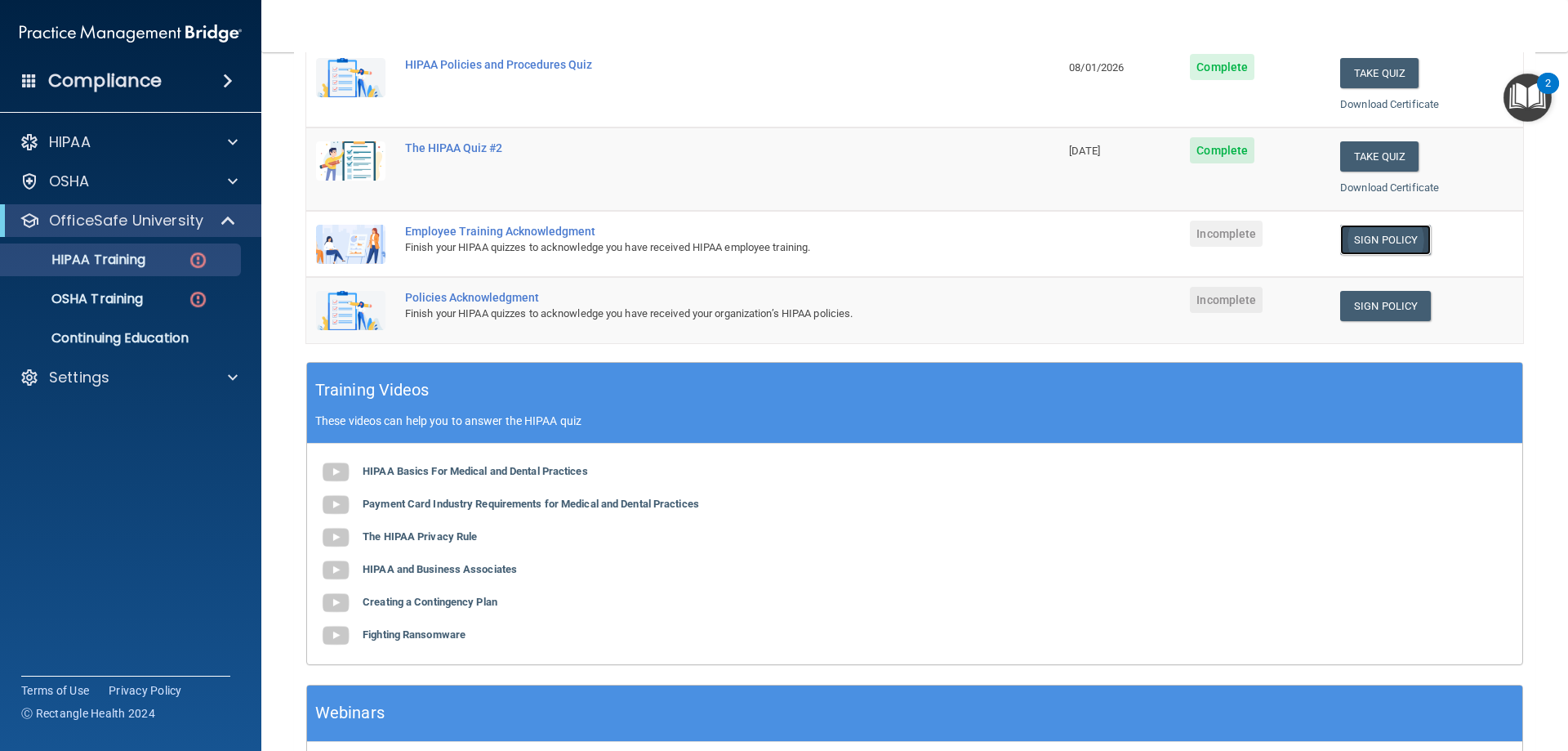 click on "Sign Policy" at bounding box center [1385, 239] 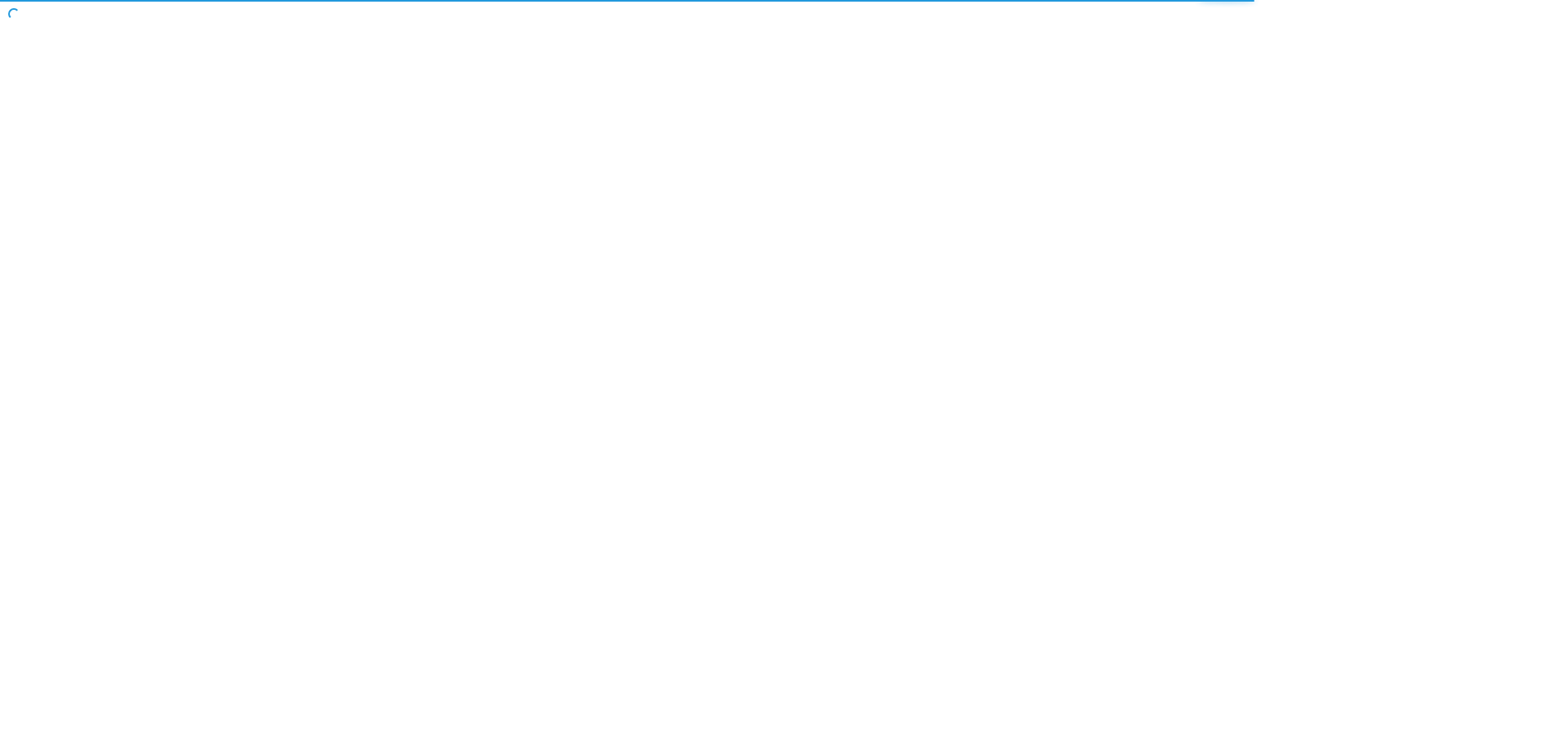 scroll, scrollTop: 0, scrollLeft: 0, axis: both 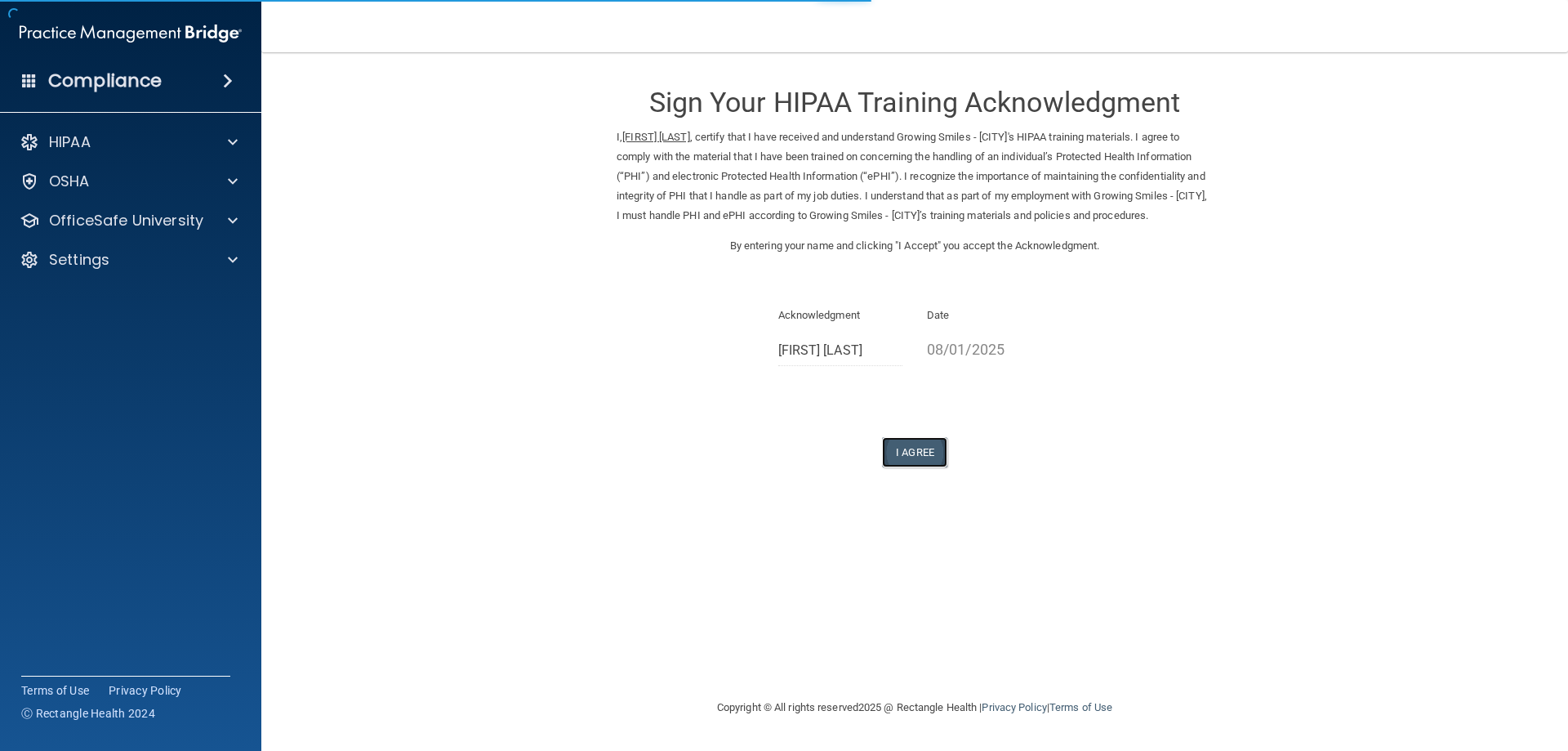 click on "I Agree" at bounding box center [915, 452] 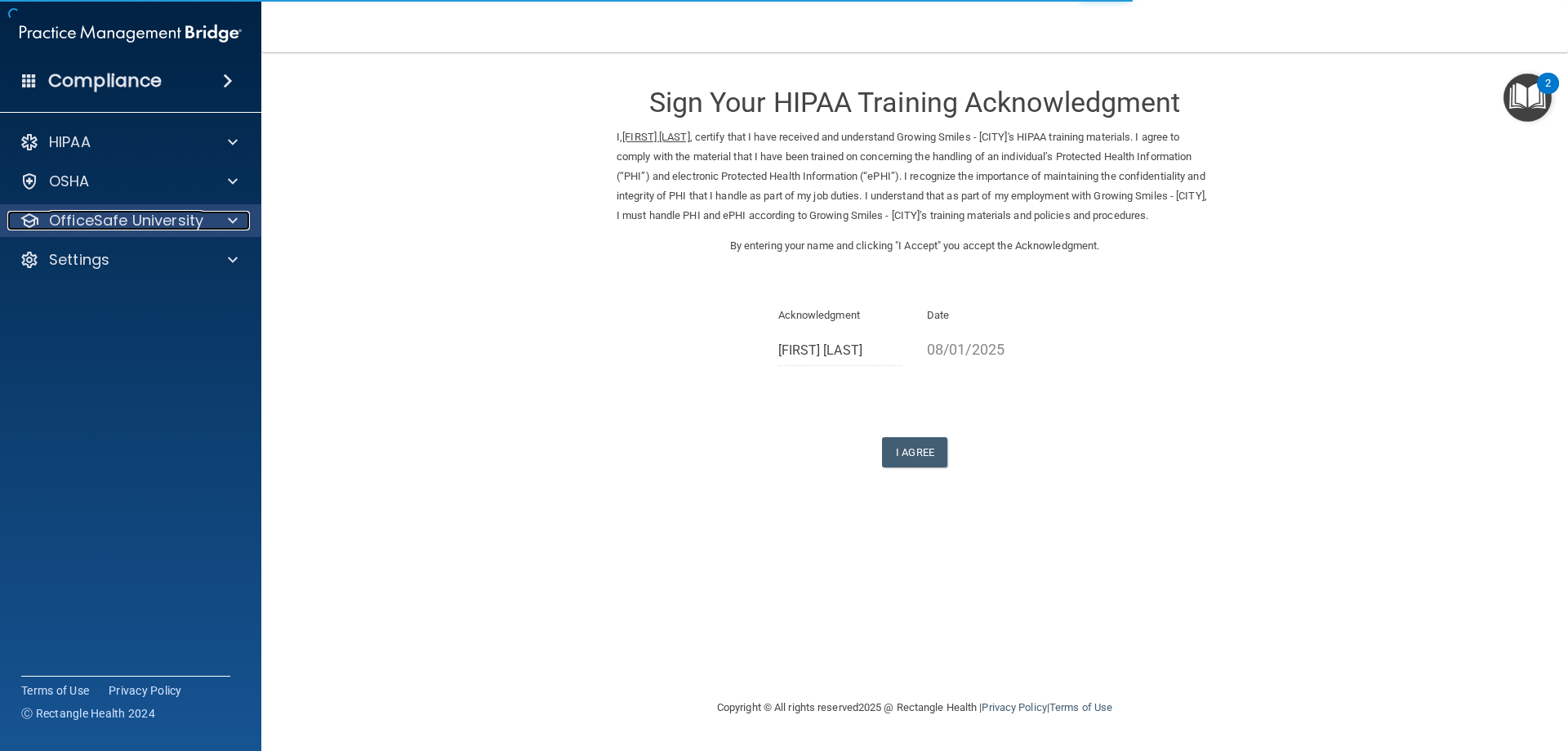 click on "OfficeSafe University" at bounding box center (126, 221) 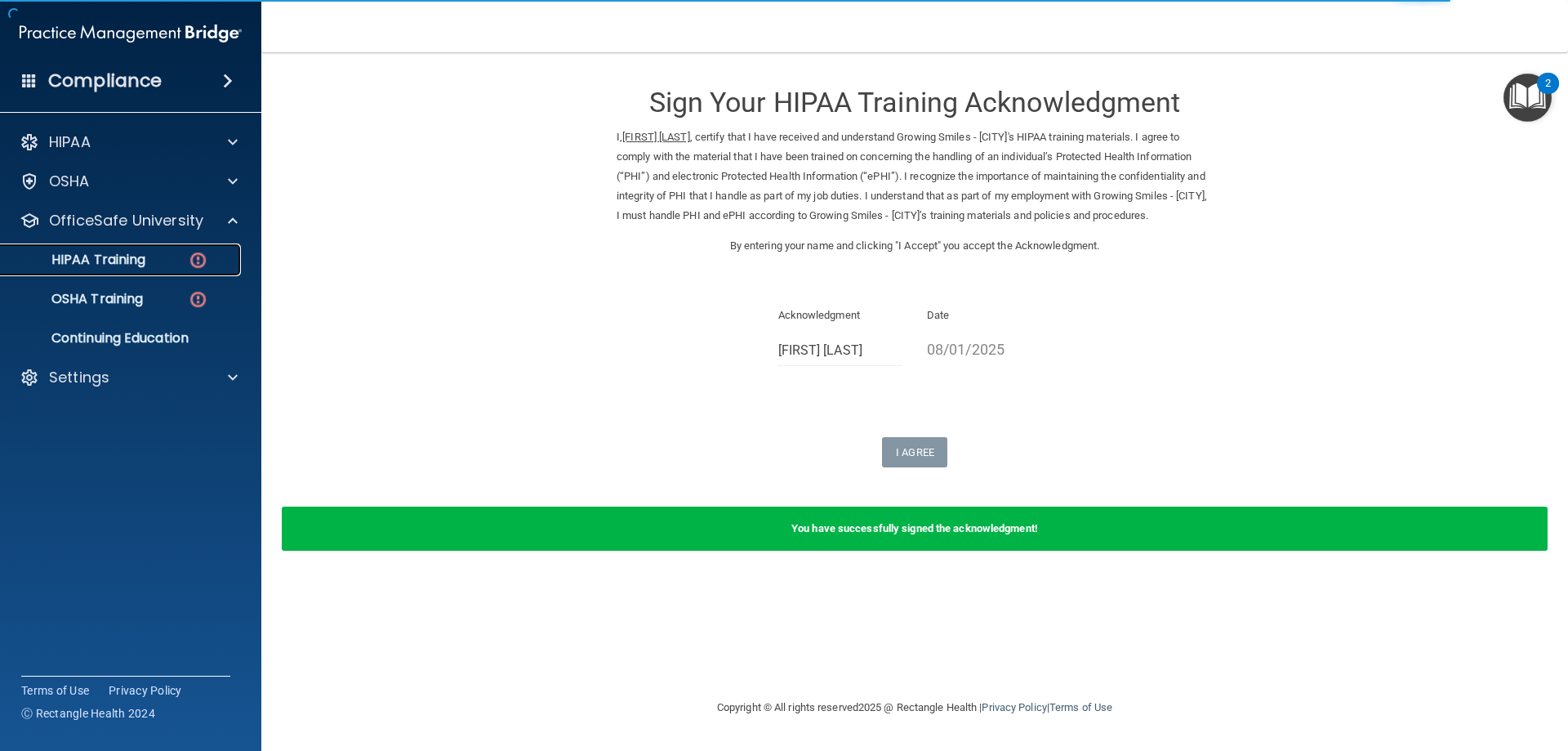 click on "HIPAA Training" at bounding box center [112, 260] 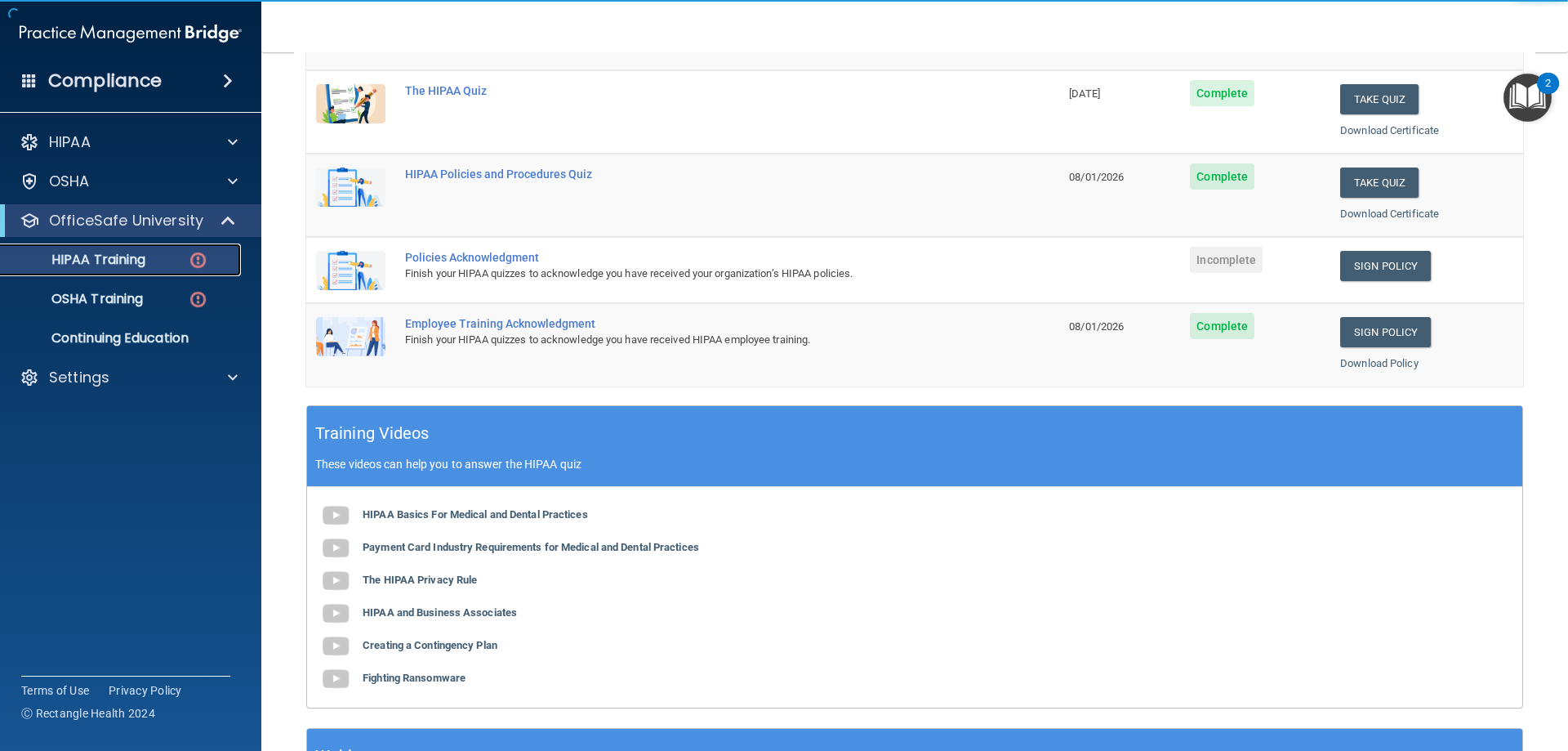 scroll, scrollTop: 327, scrollLeft: 0, axis: vertical 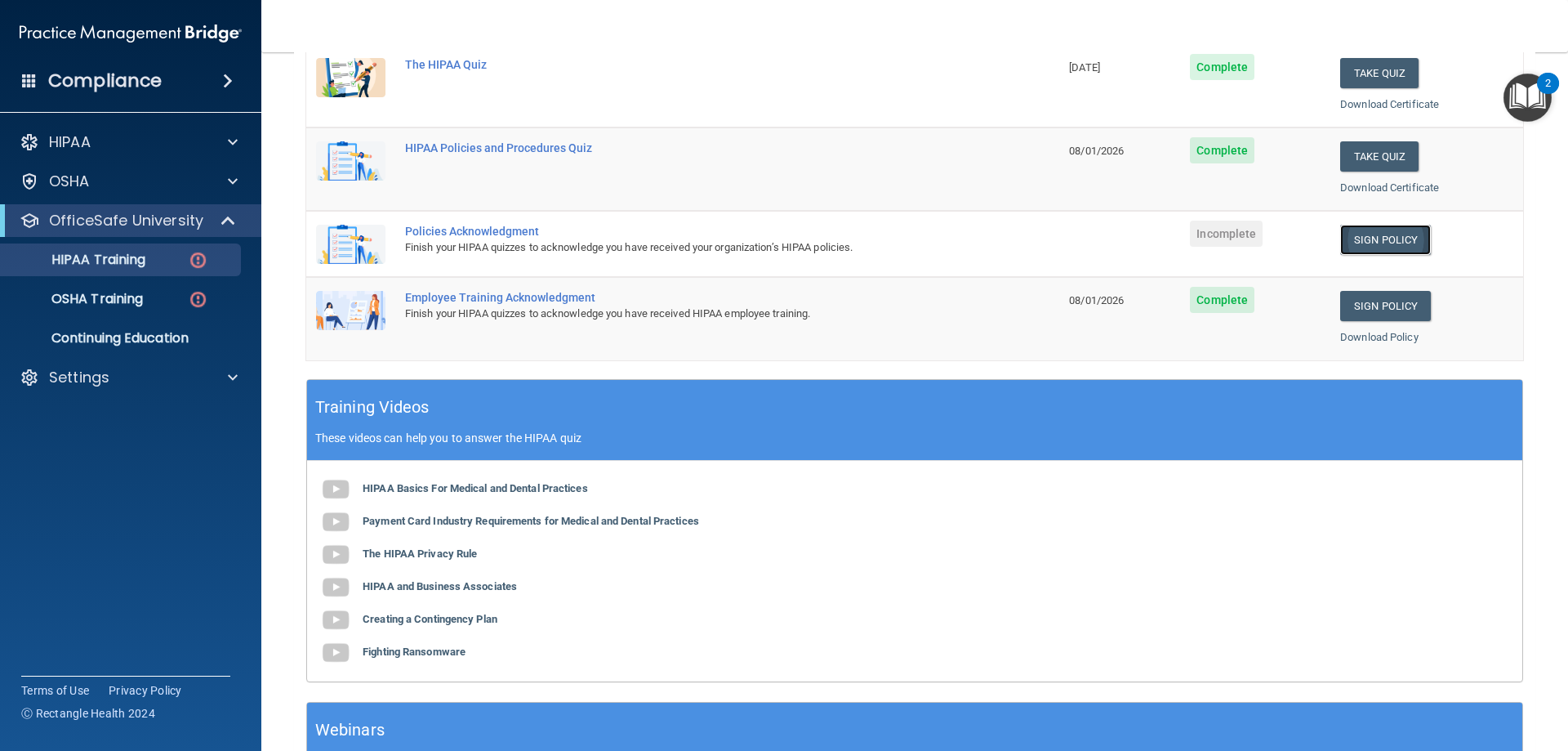 click on "Sign Policy" at bounding box center (1385, 239) 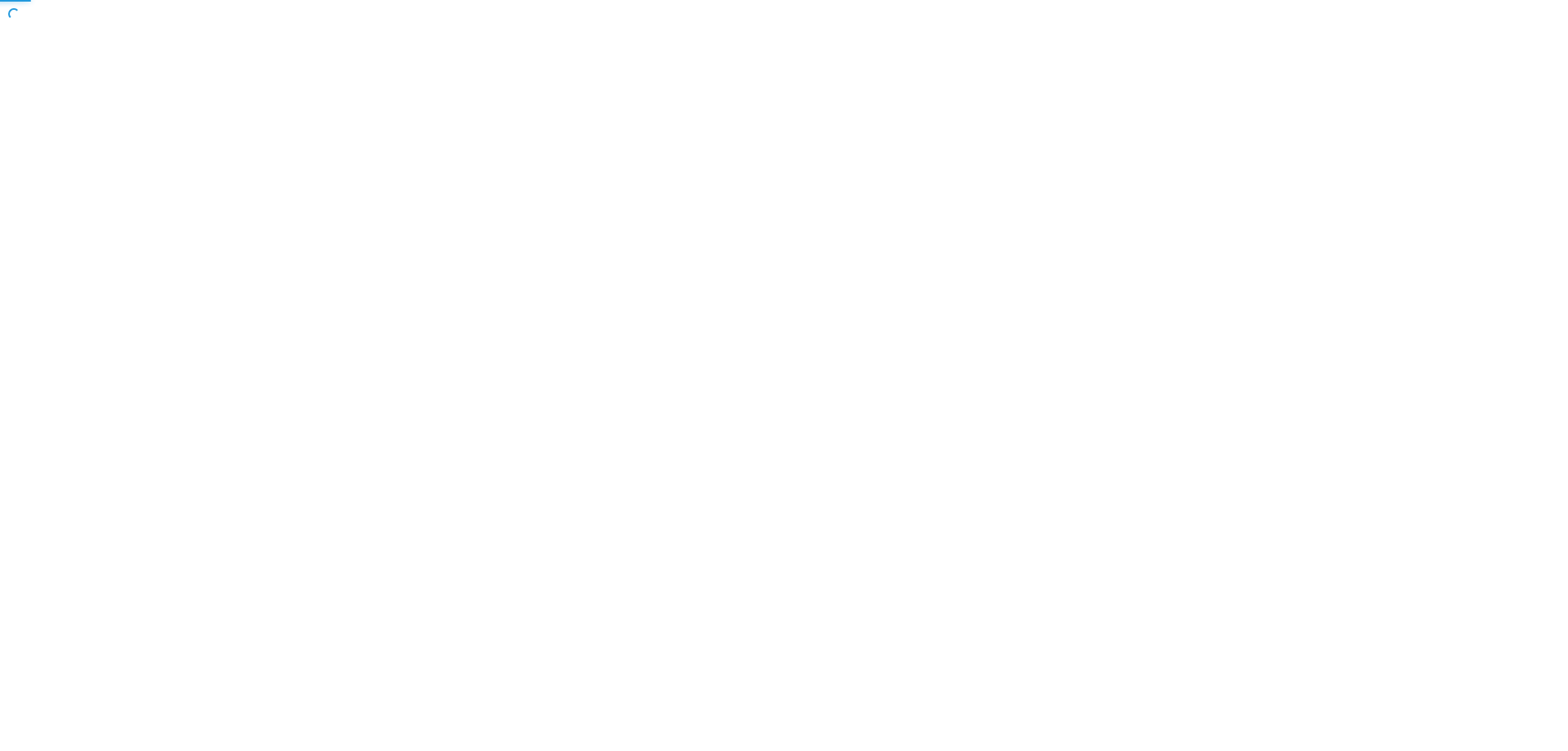 scroll, scrollTop: 0, scrollLeft: 0, axis: both 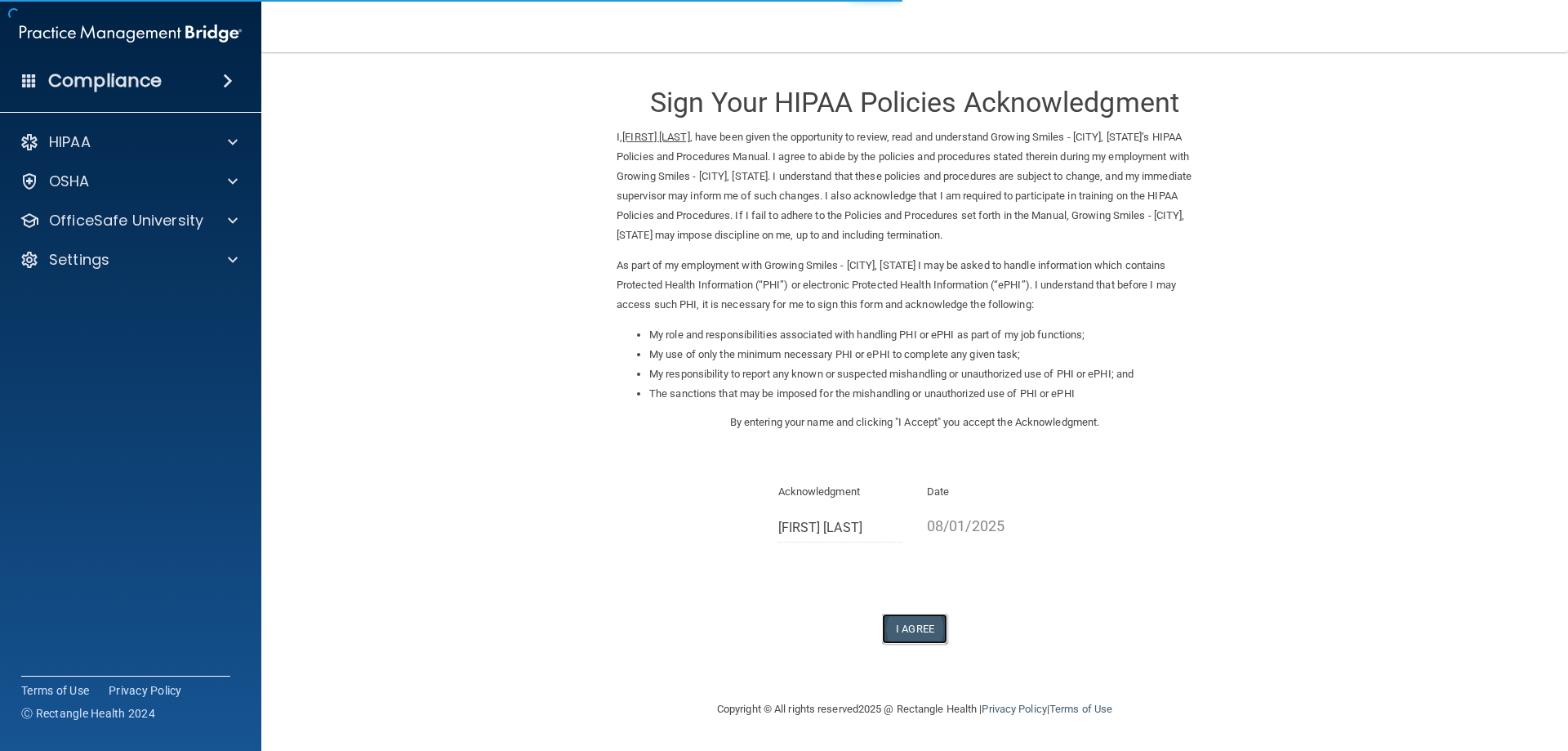 click on "I Agree" at bounding box center (915, 628) 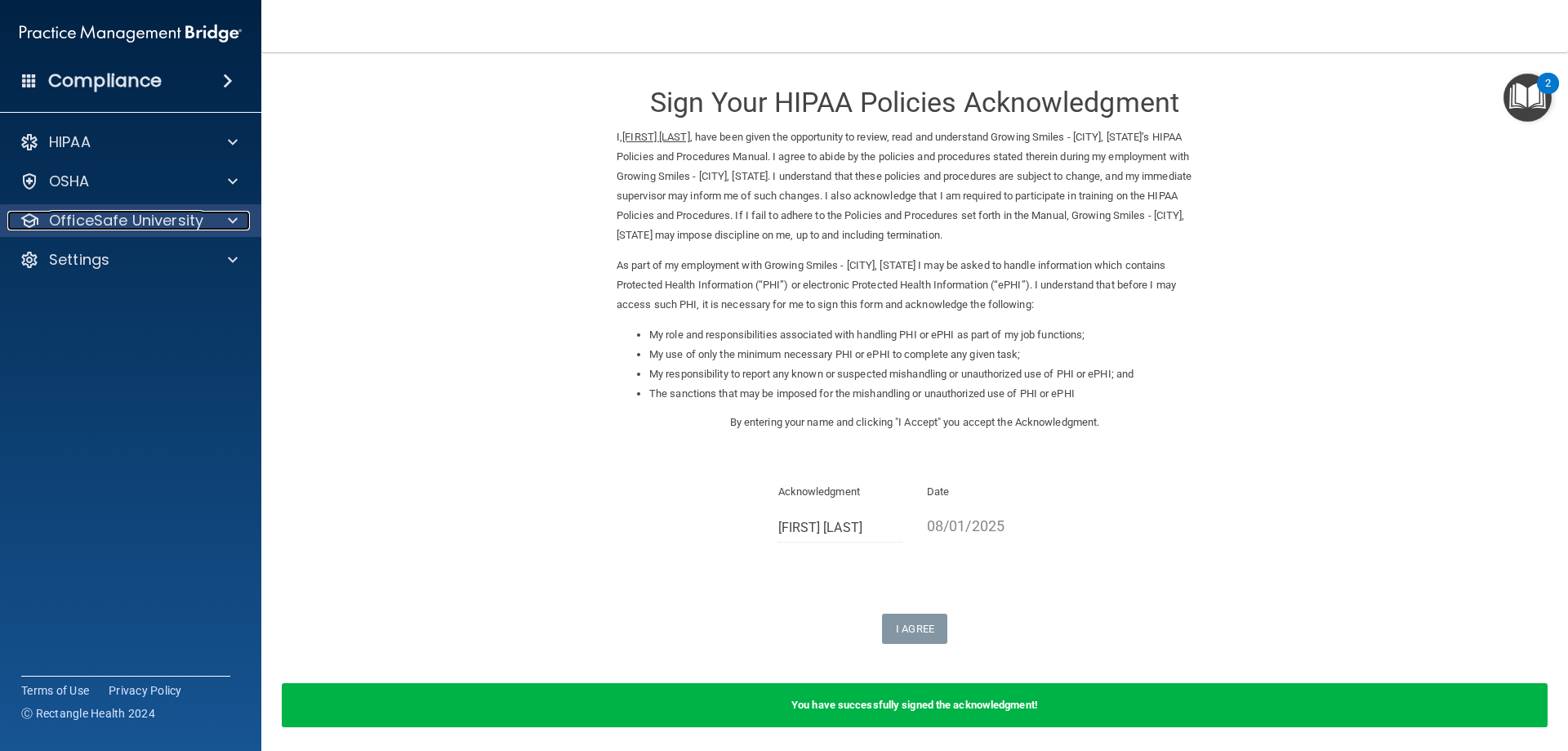 drag, startPoint x: 103, startPoint y: 216, endPoint x: 109, endPoint y: 225, distance: 10.816654 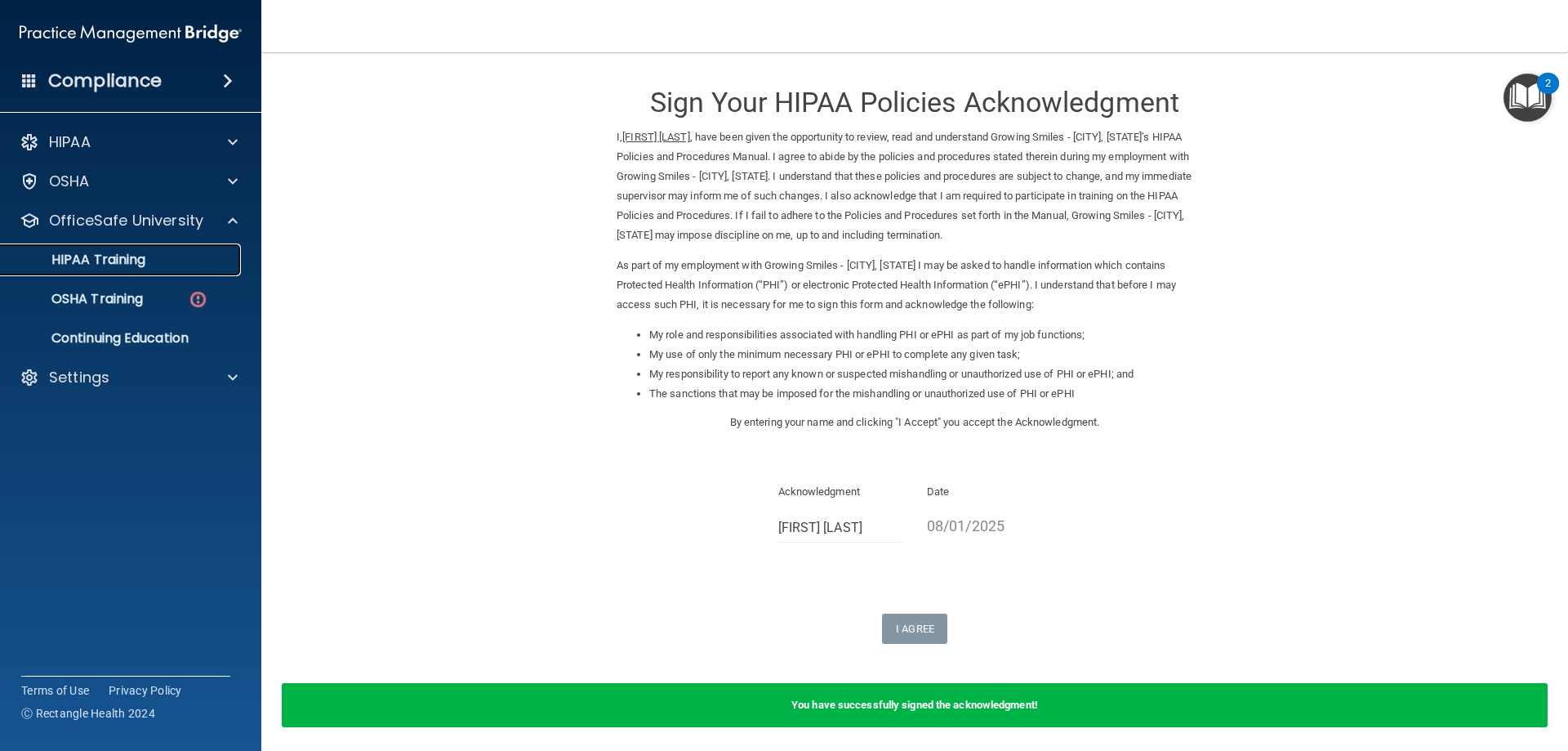 click on "HIPAA Training" at bounding box center [78, 260] 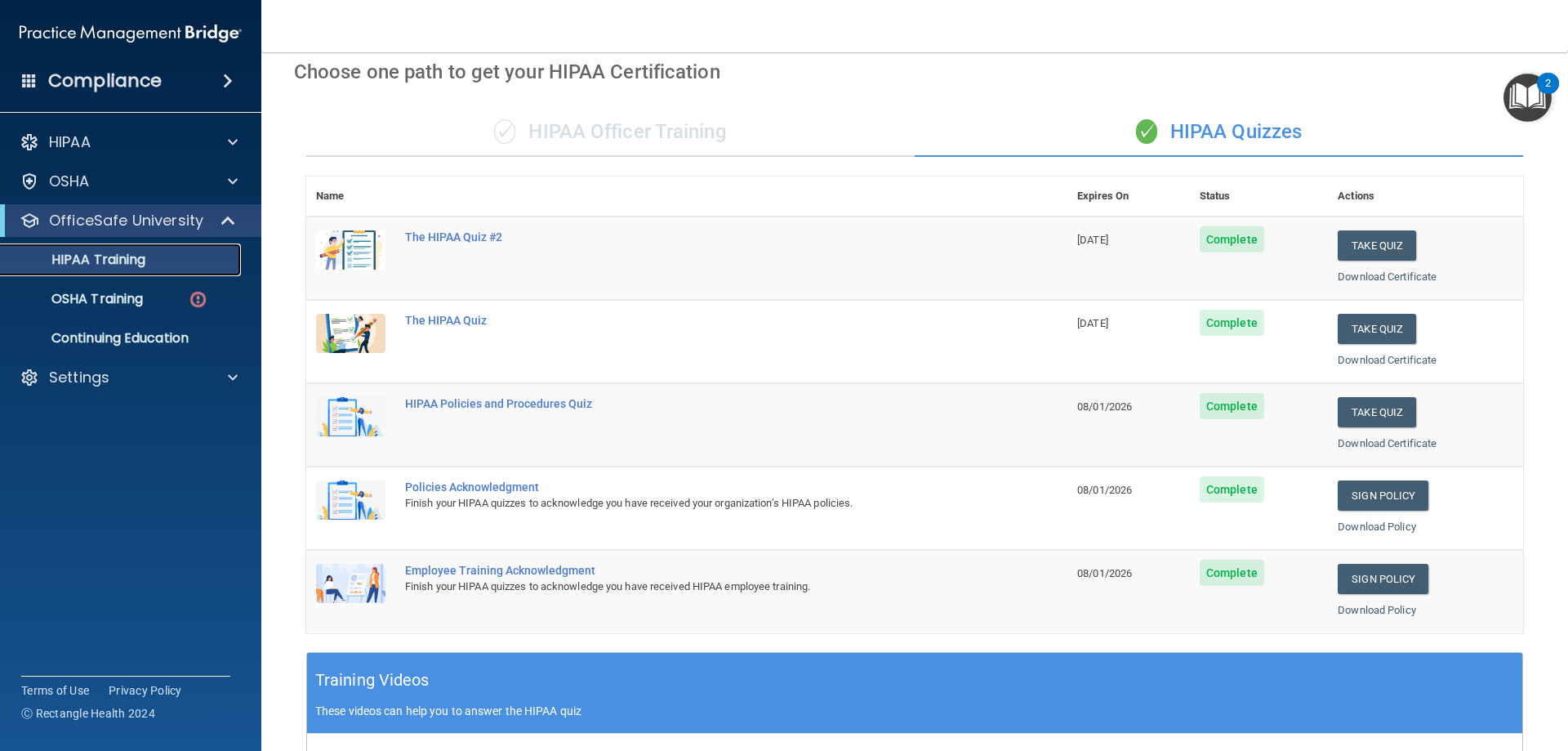 scroll, scrollTop: 0, scrollLeft: 0, axis: both 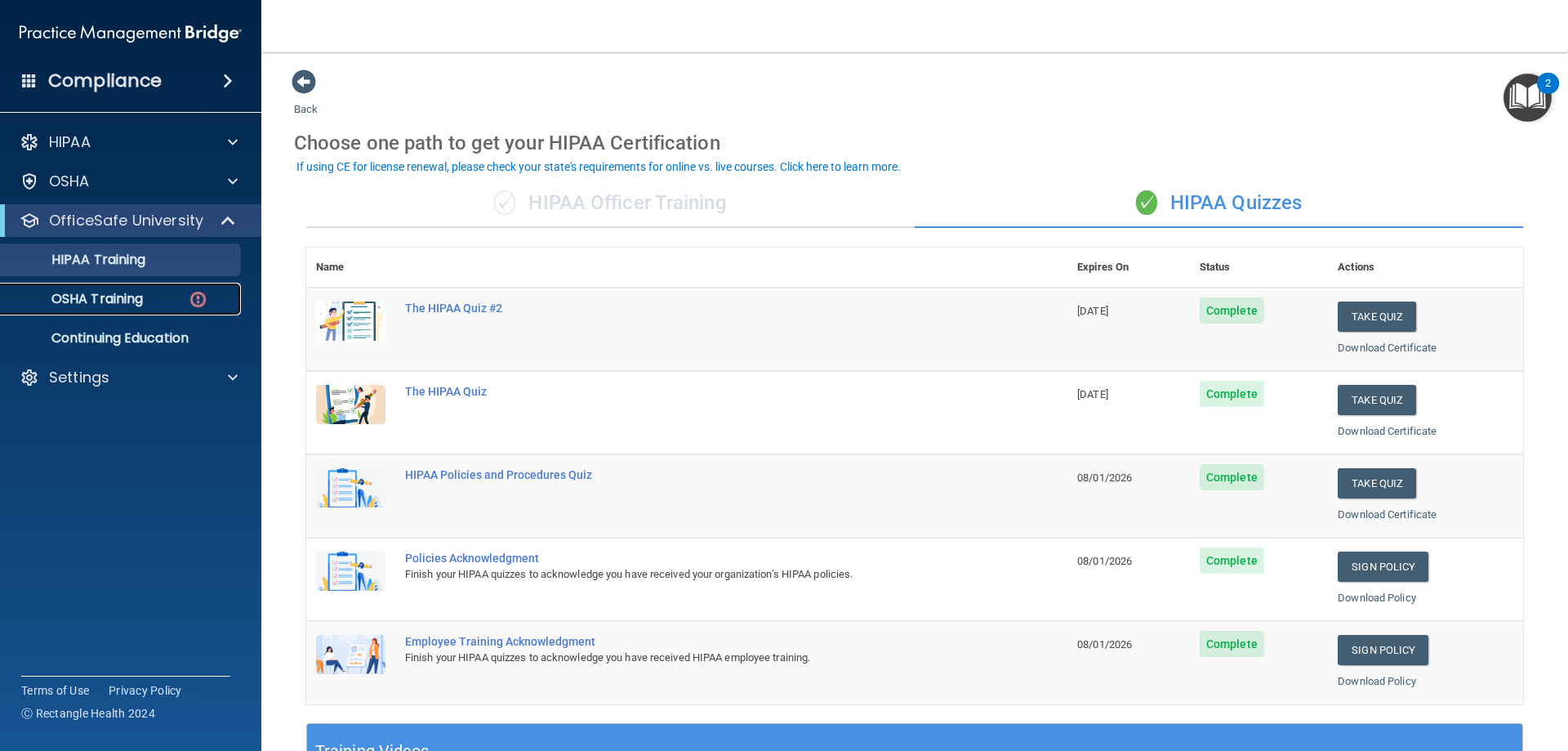 click on "OSHA Training" at bounding box center [122, 299] 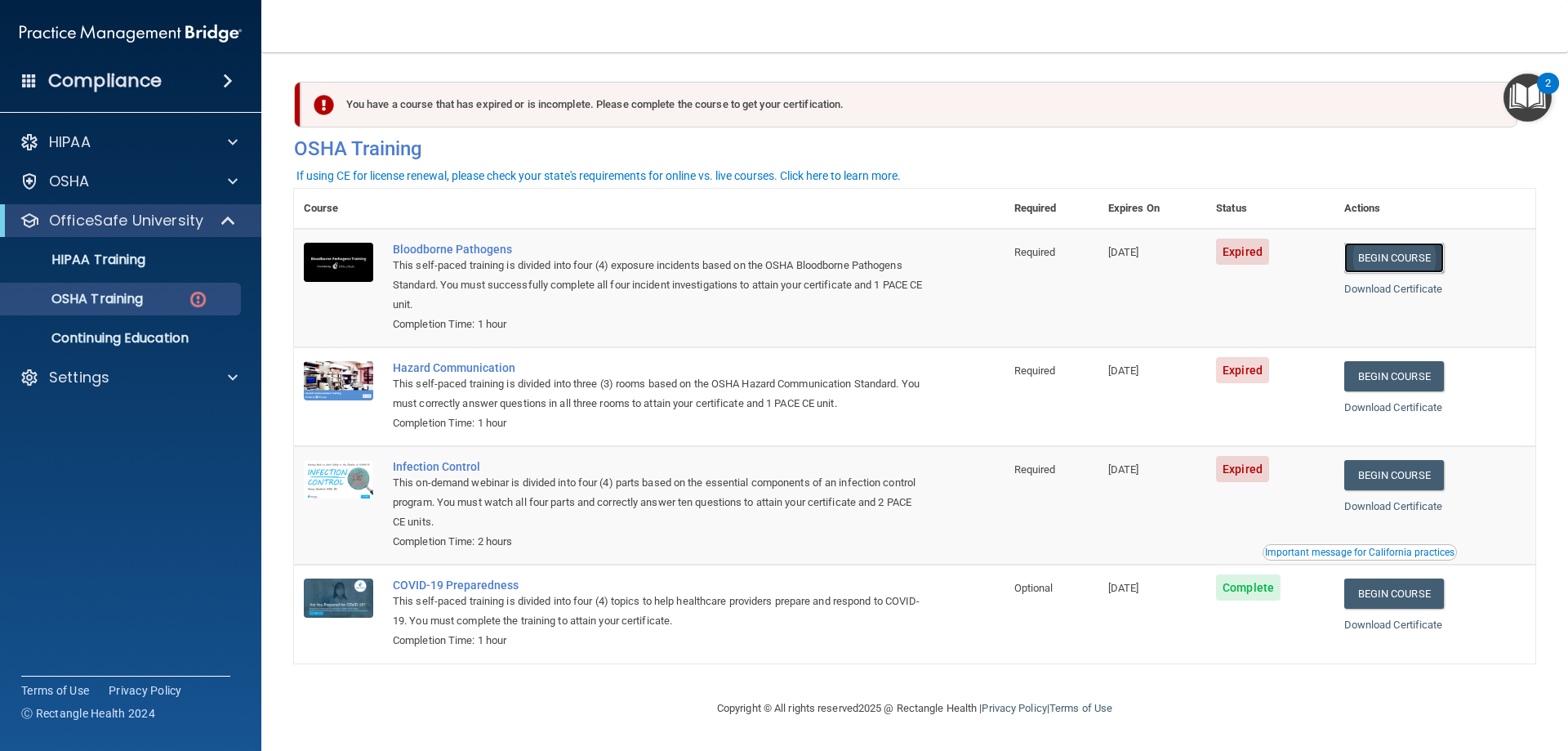 click on "Begin Course" at bounding box center (1394, 257) 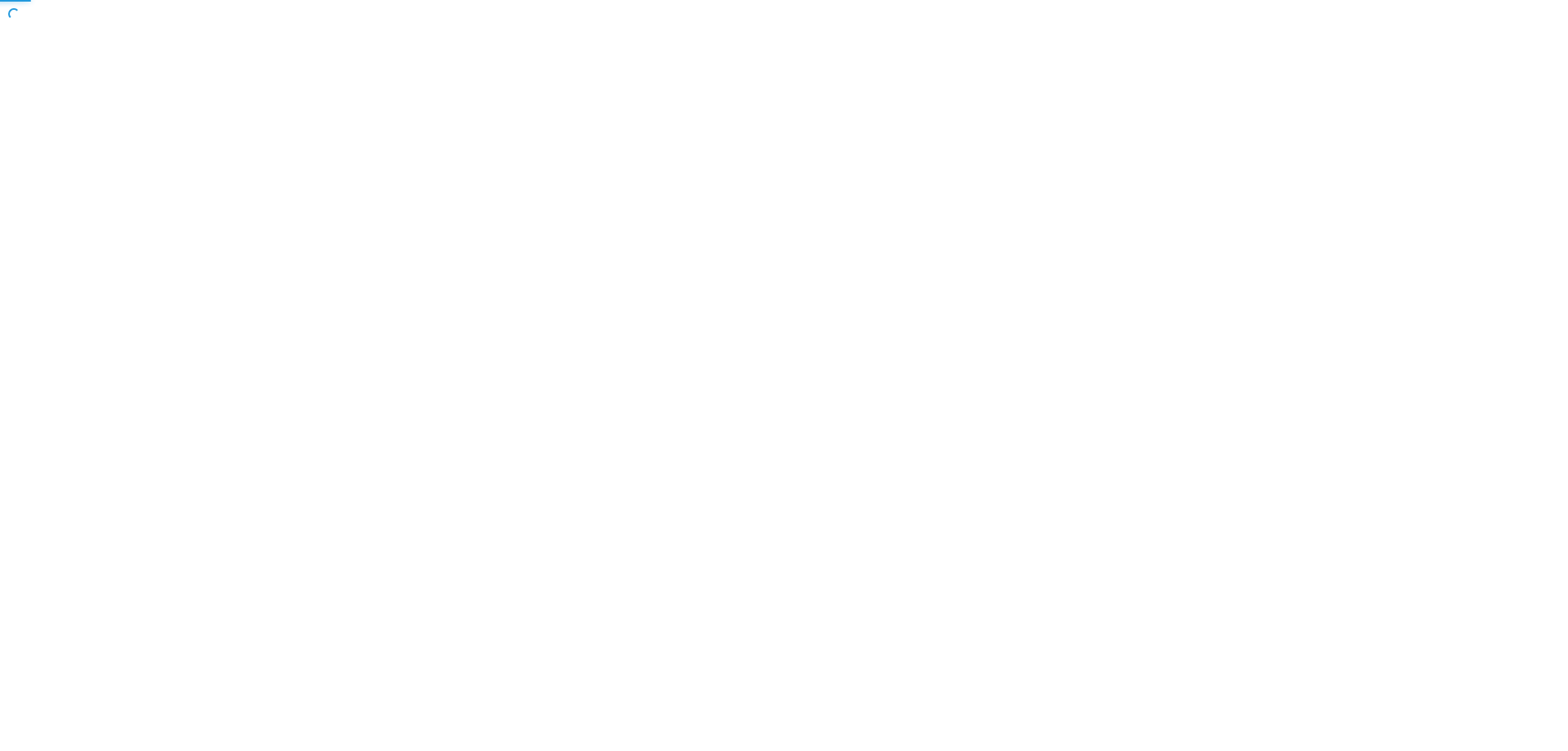 scroll, scrollTop: 0, scrollLeft: 0, axis: both 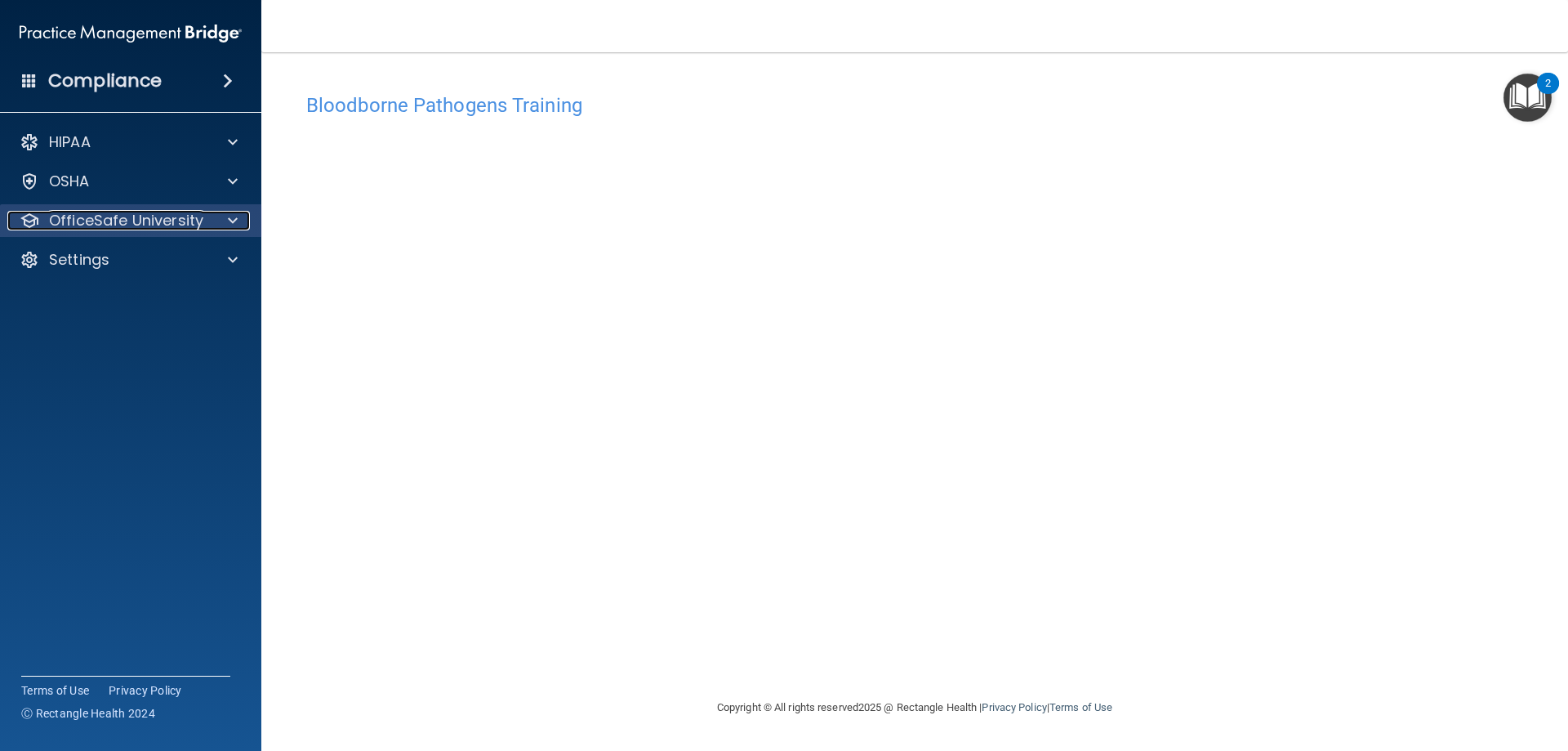 click at bounding box center [233, 221] 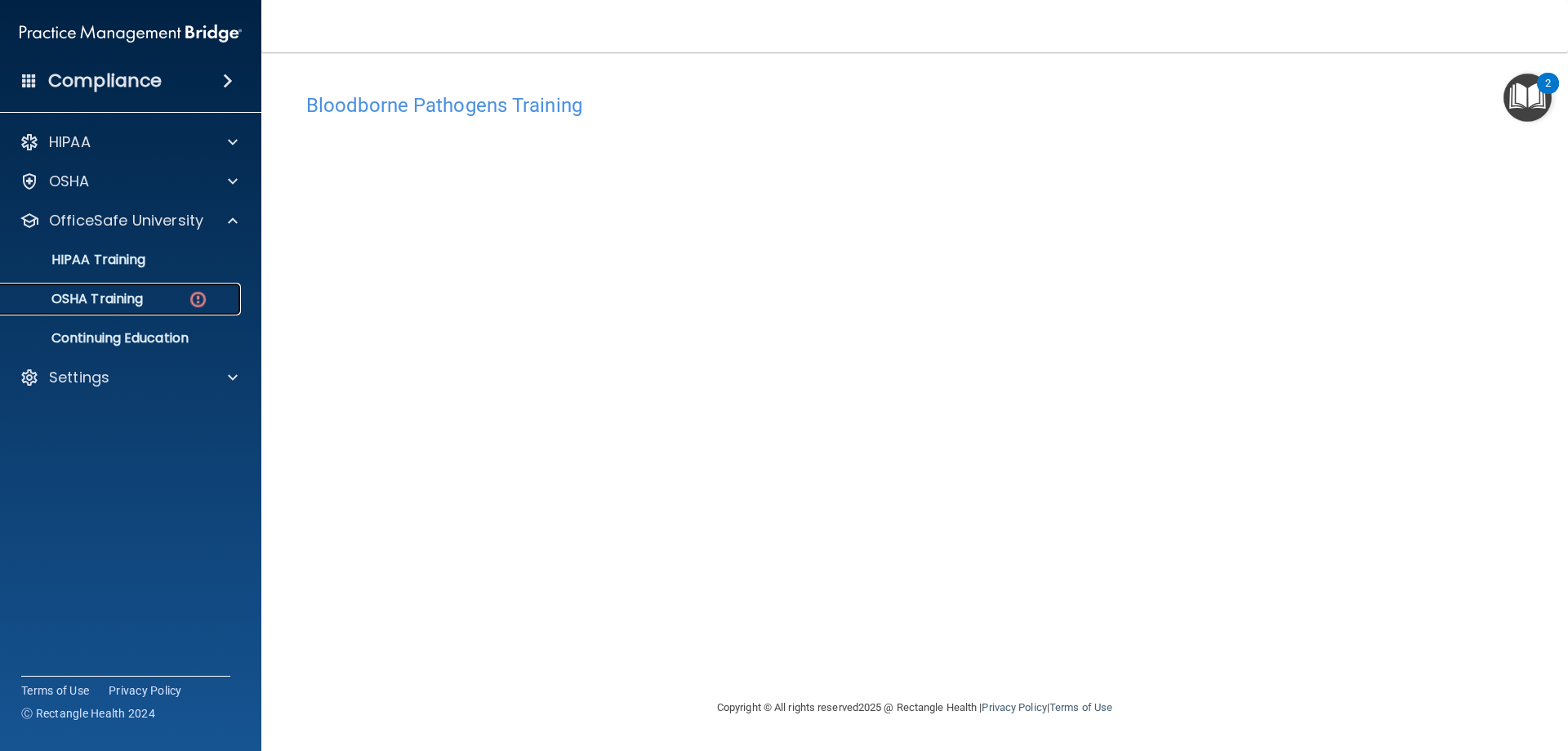 click at bounding box center [198, 299] 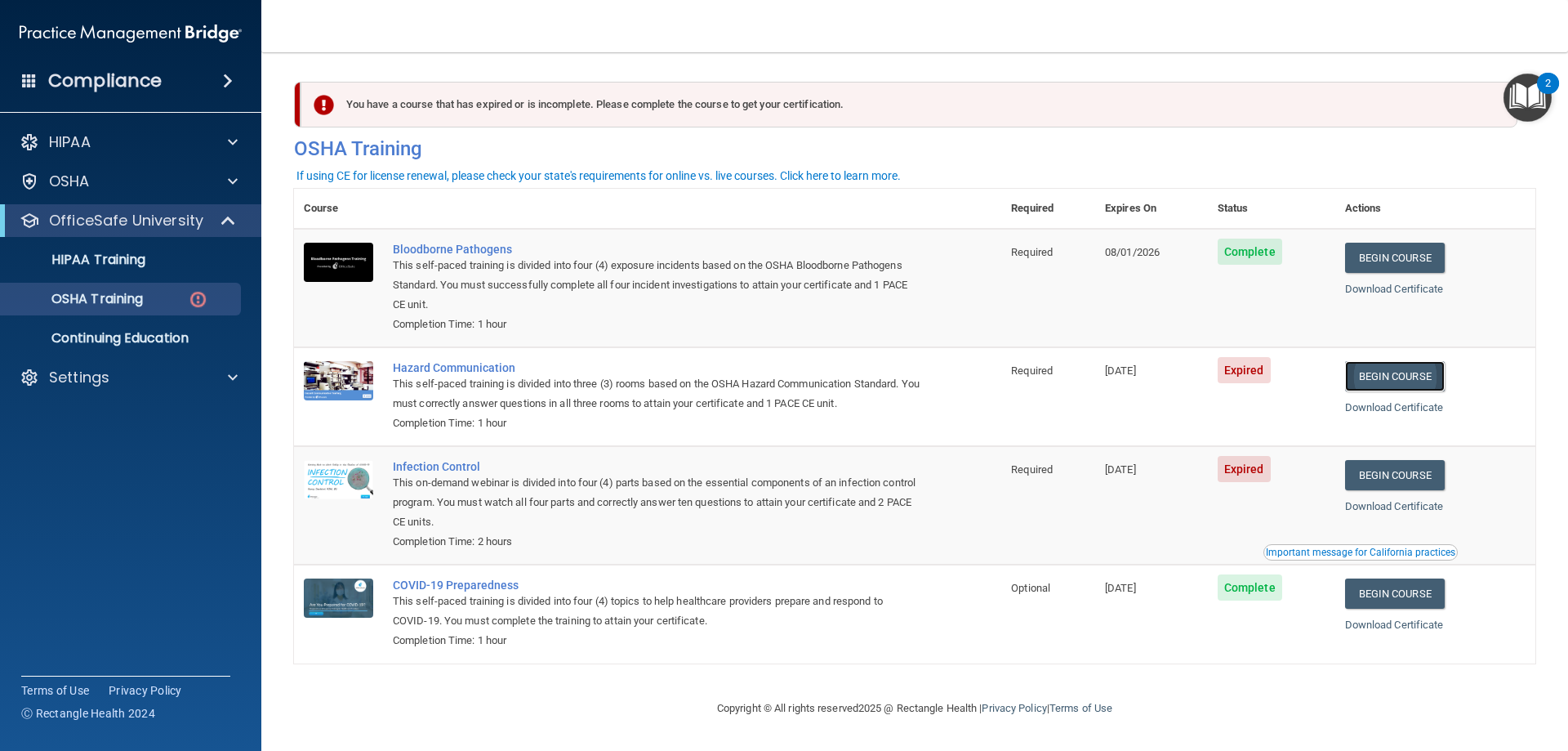 click on "Begin Course" at bounding box center (1395, 376) 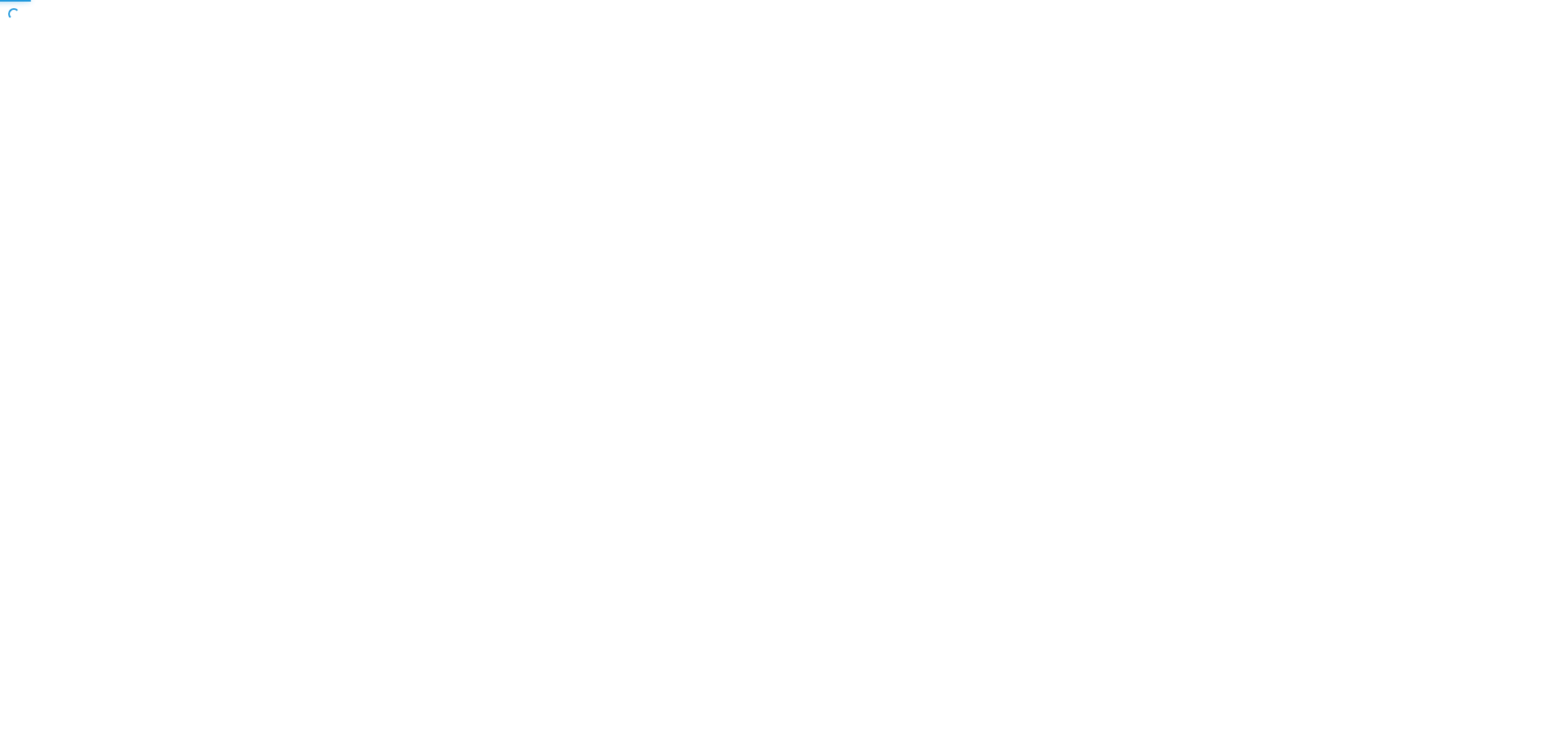 scroll, scrollTop: 0, scrollLeft: 0, axis: both 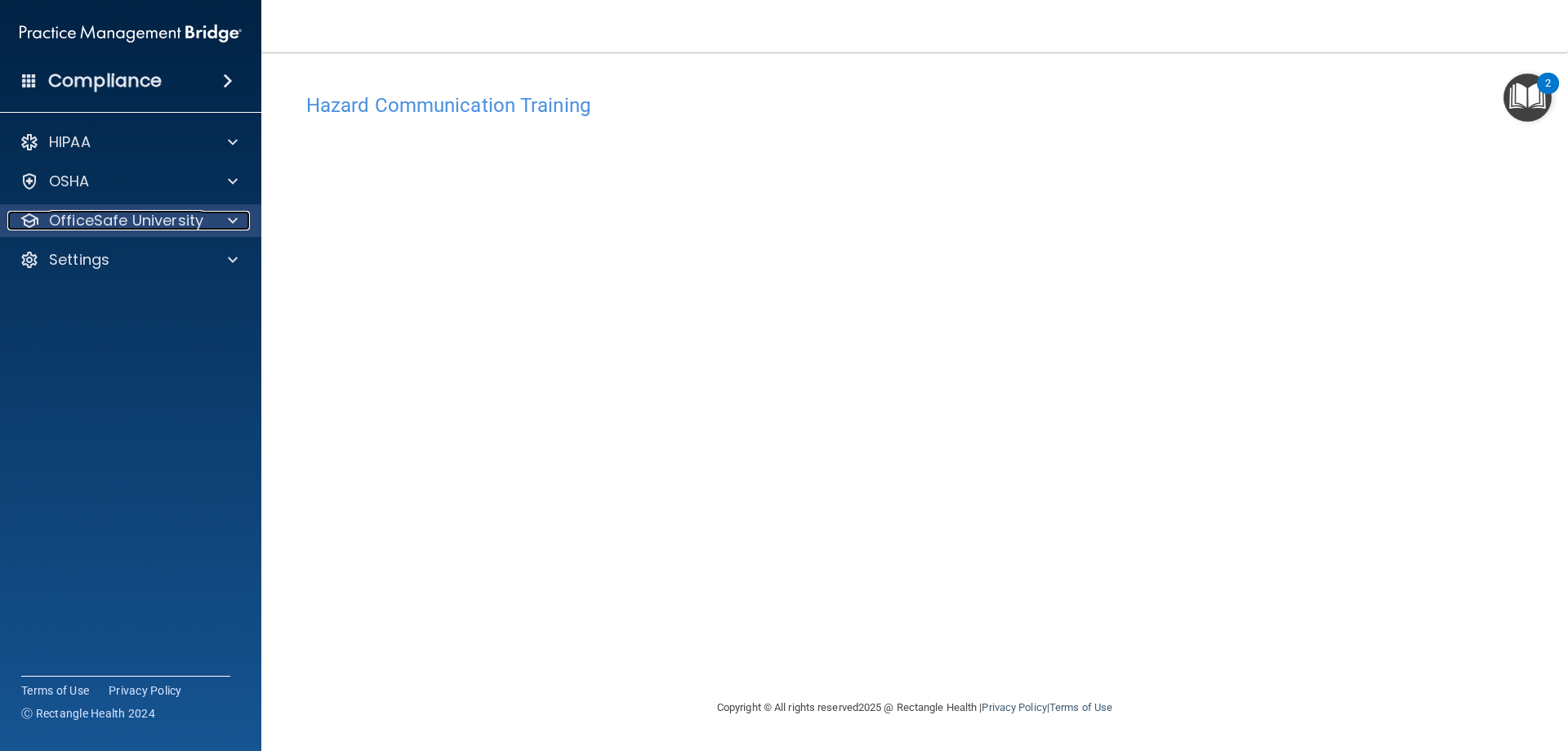 click at bounding box center [233, 221] 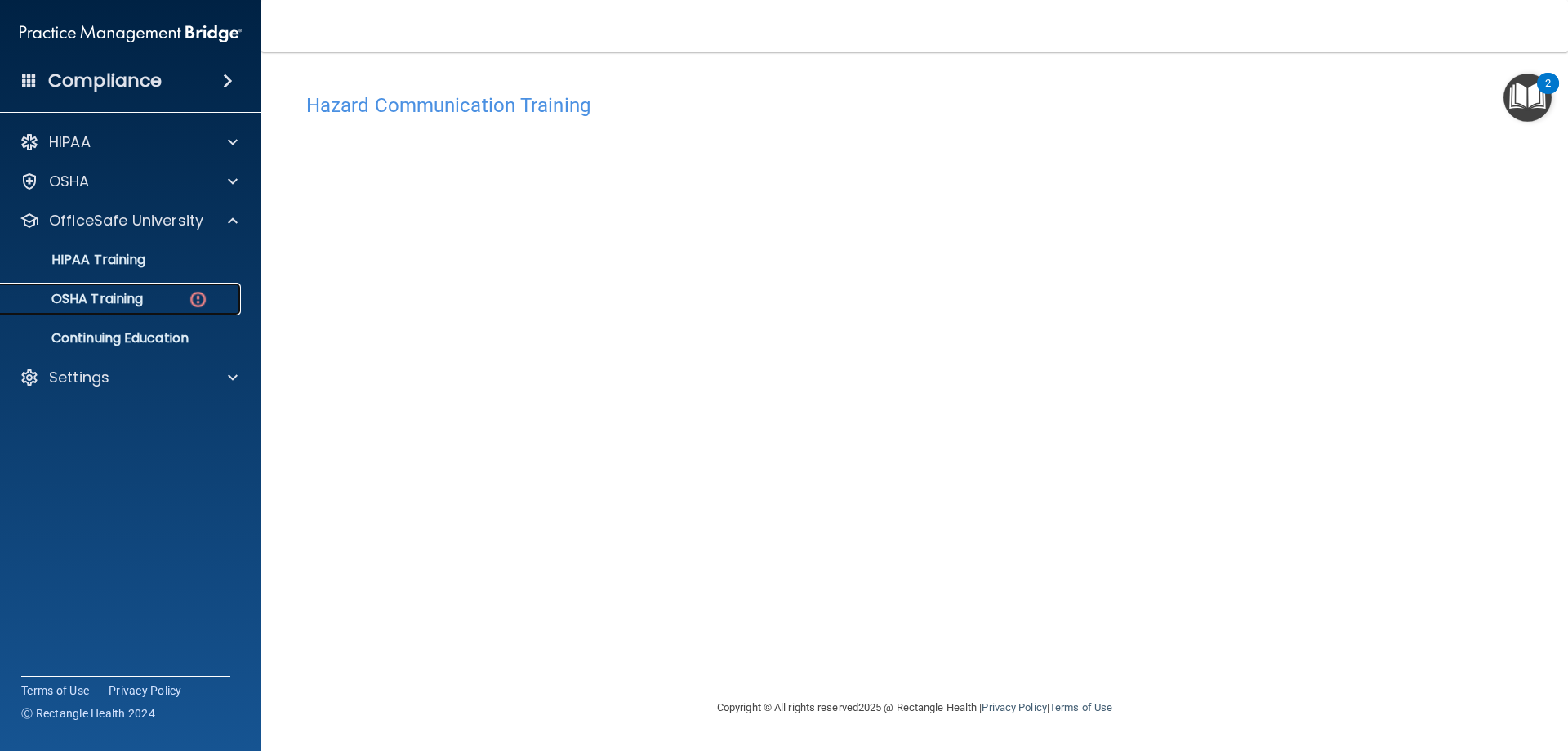 click at bounding box center (198, 299) 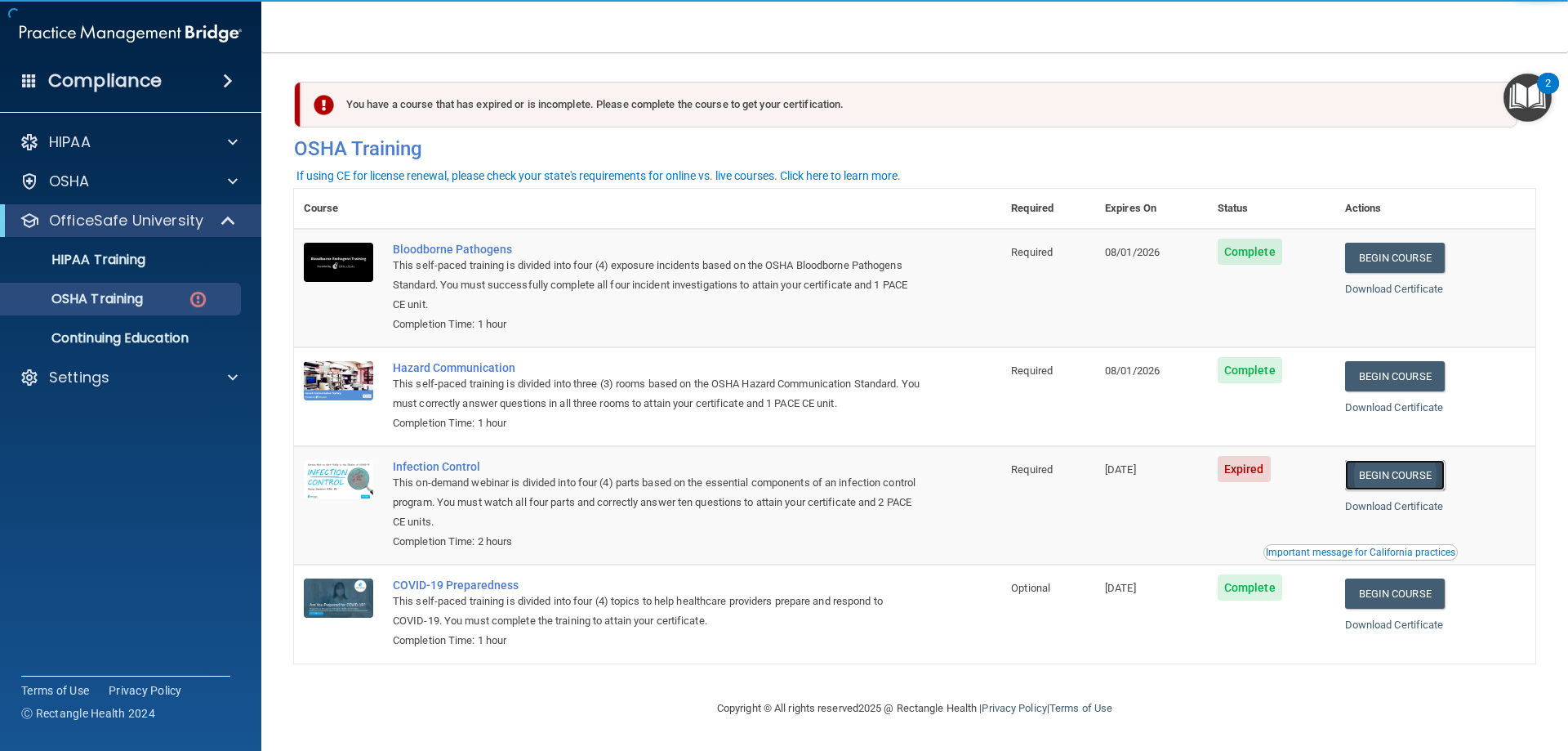 click on "Begin Course" at bounding box center (1395, 475) 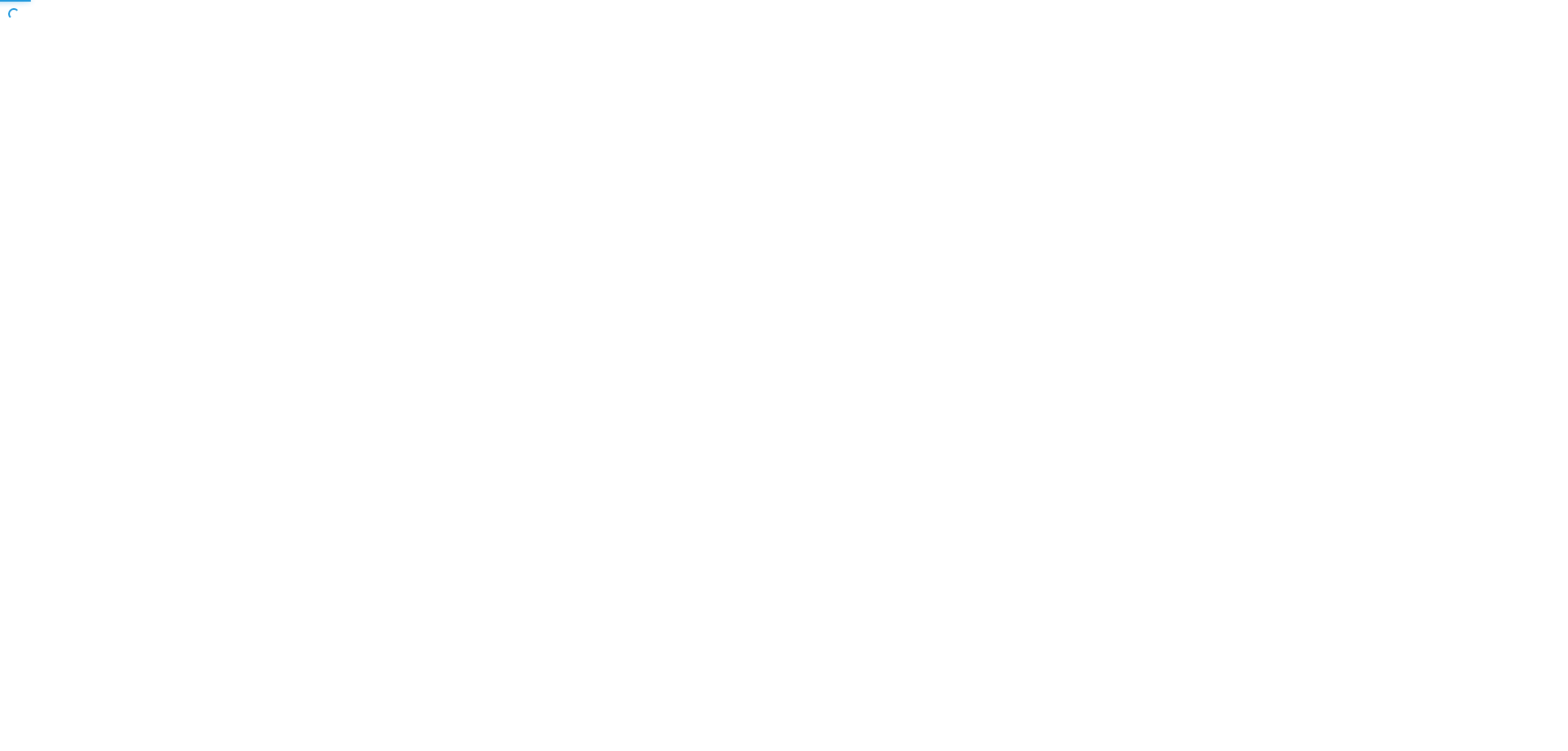 scroll, scrollTop: 0, scrollLeft: 0, axis: both 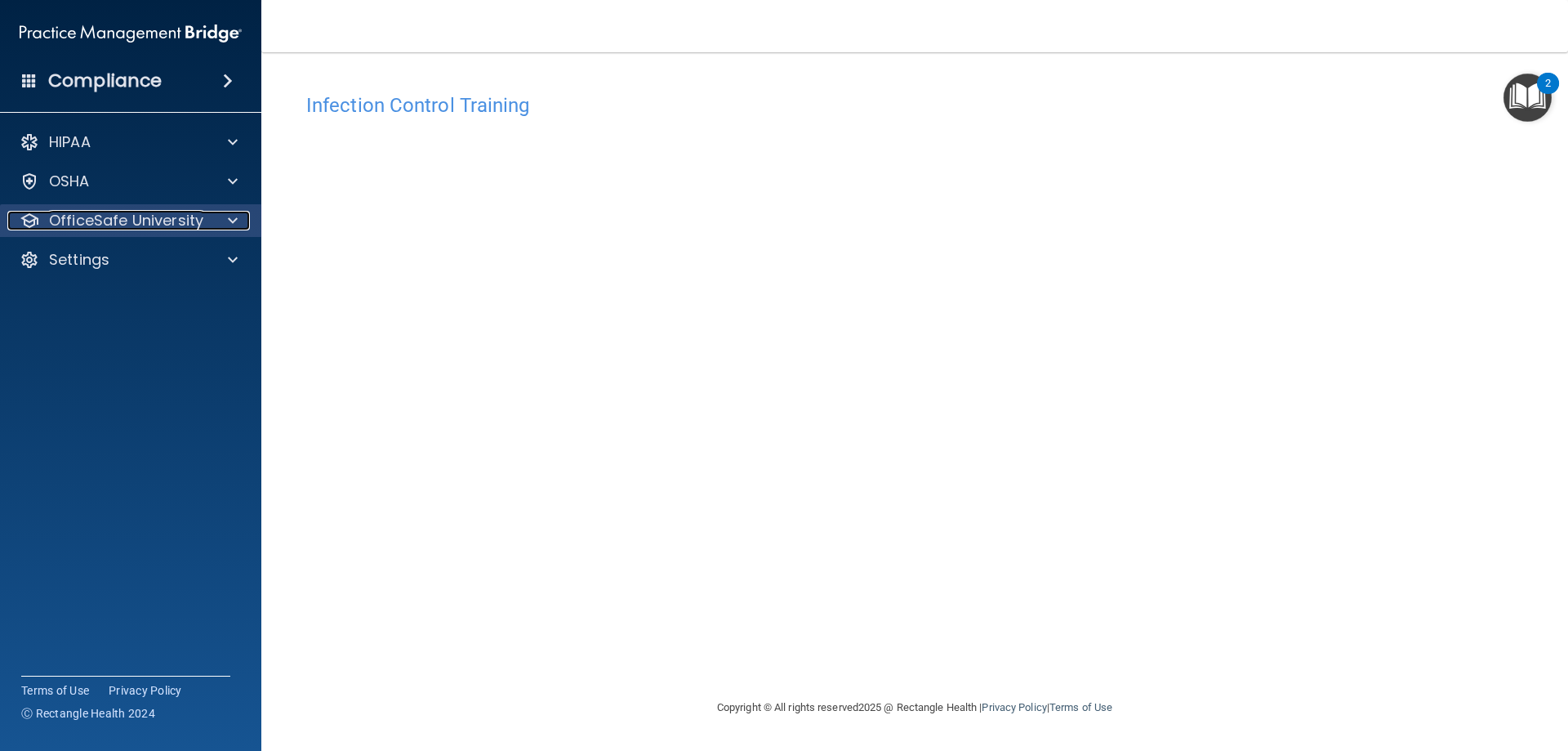 click at bounding box center [233, 221] 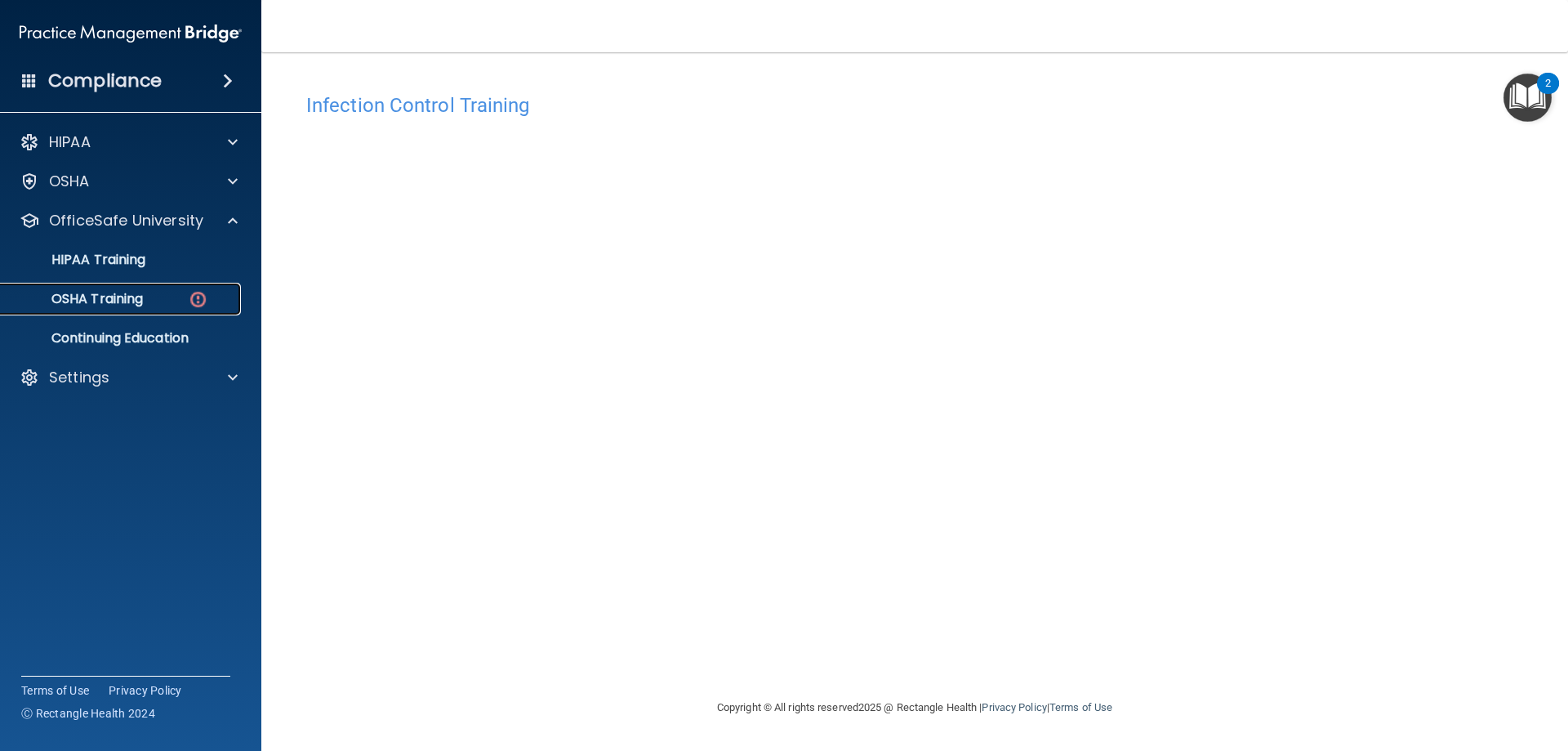 click on "OSHA Training" at bounding box center (122, 299) 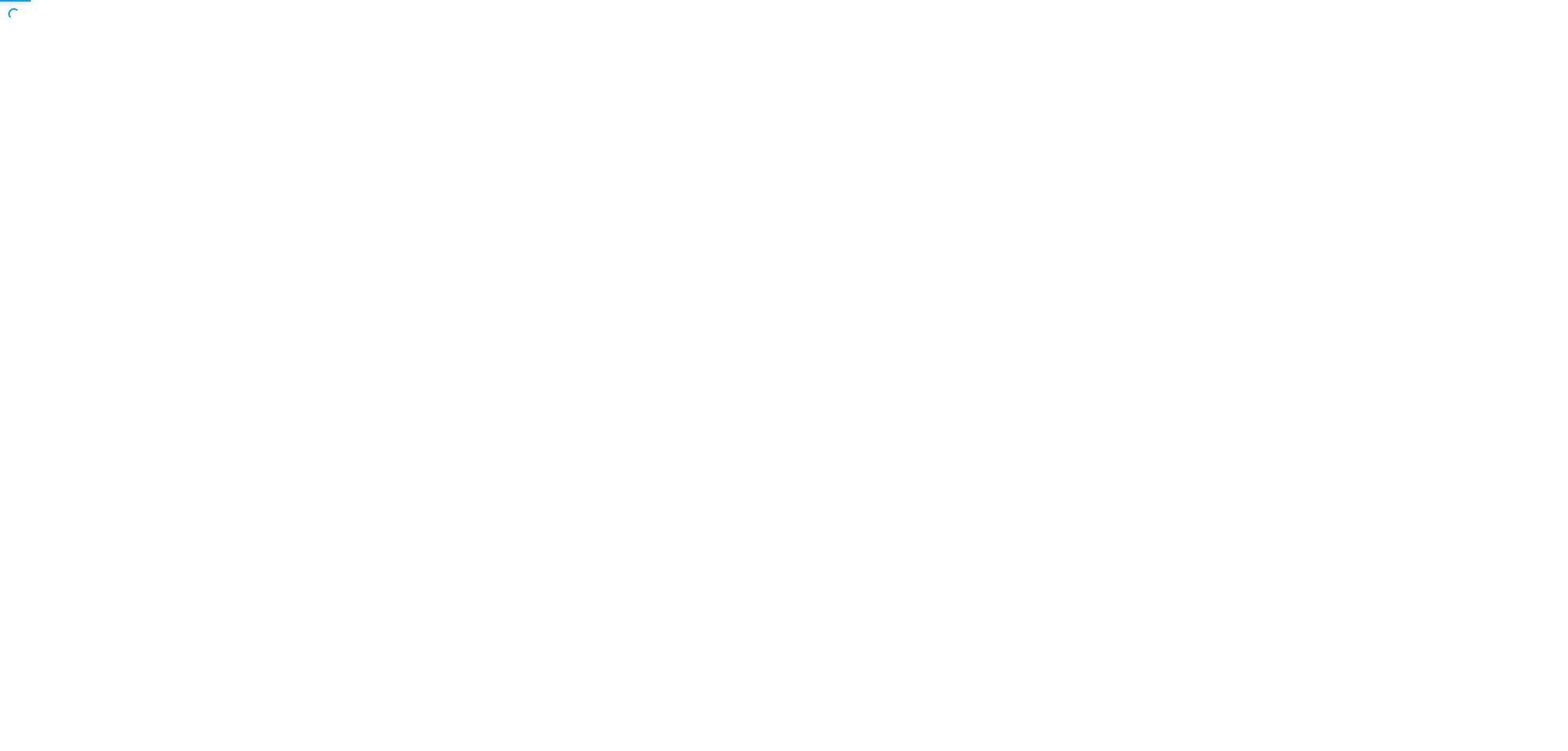 scroll, scrollTop: 0, scrollLeft: 0, axis: both 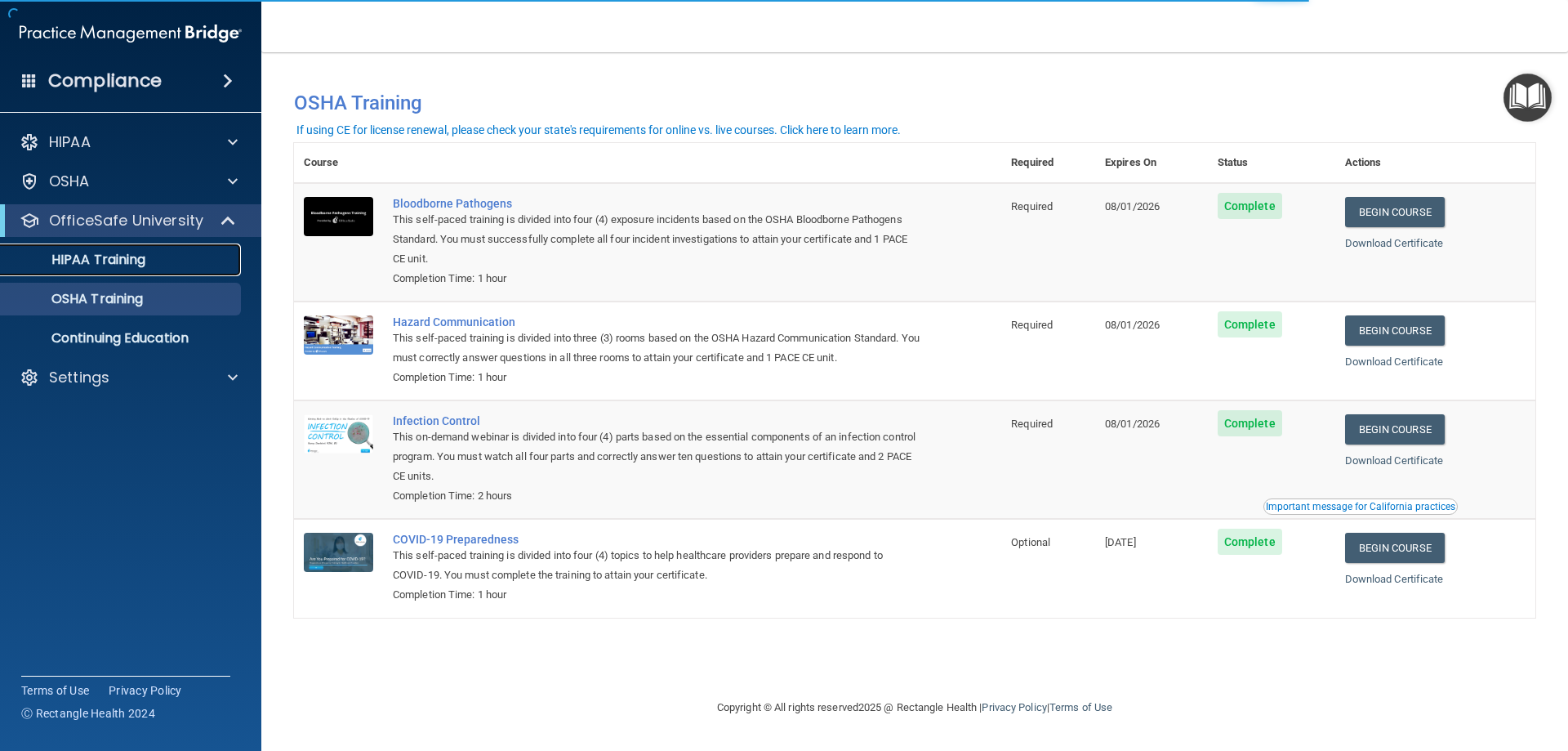 click on "HIPAA Training" at bounding box center [78, 260] 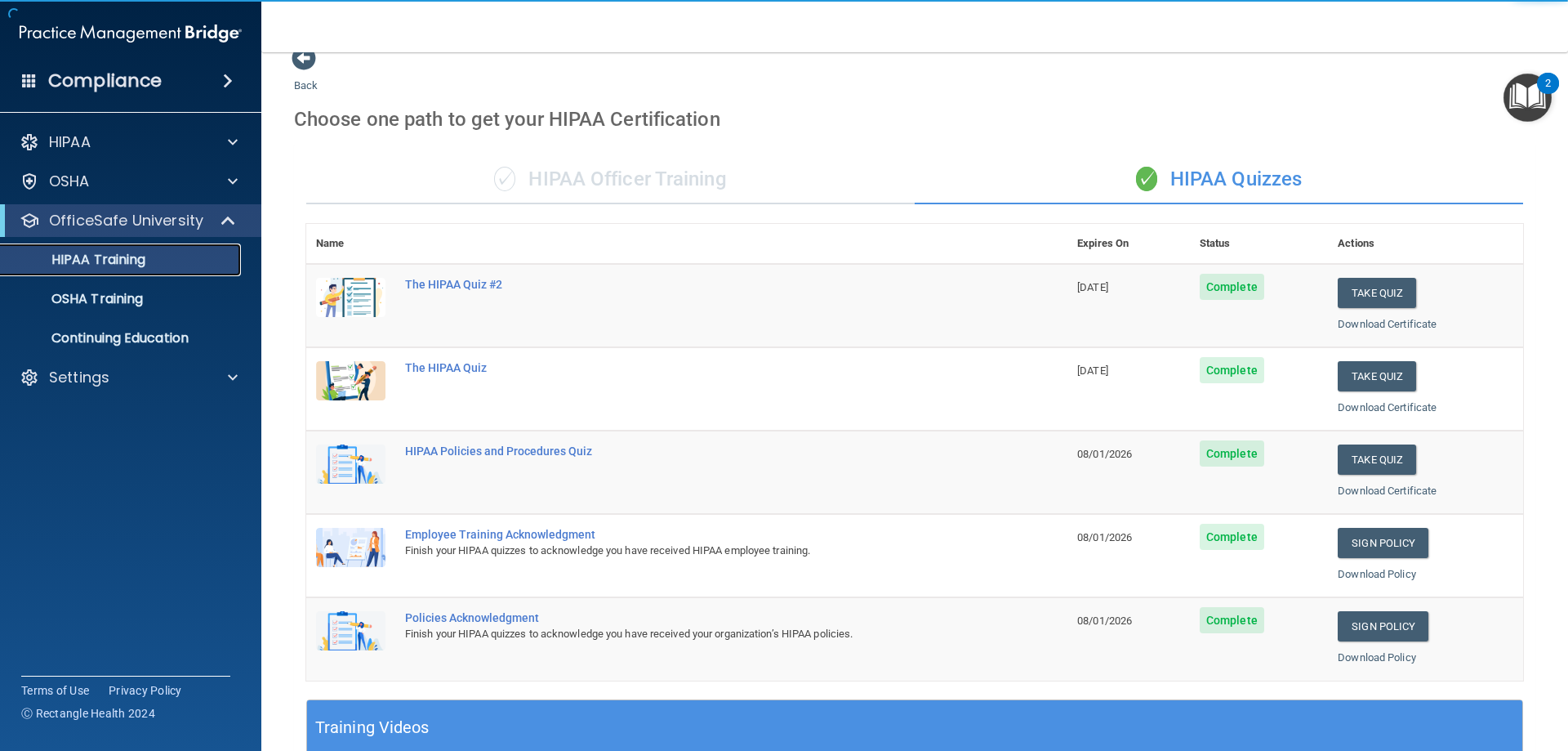 scroll, scrollTop: 0, scrollLeft: 0, axis: both 